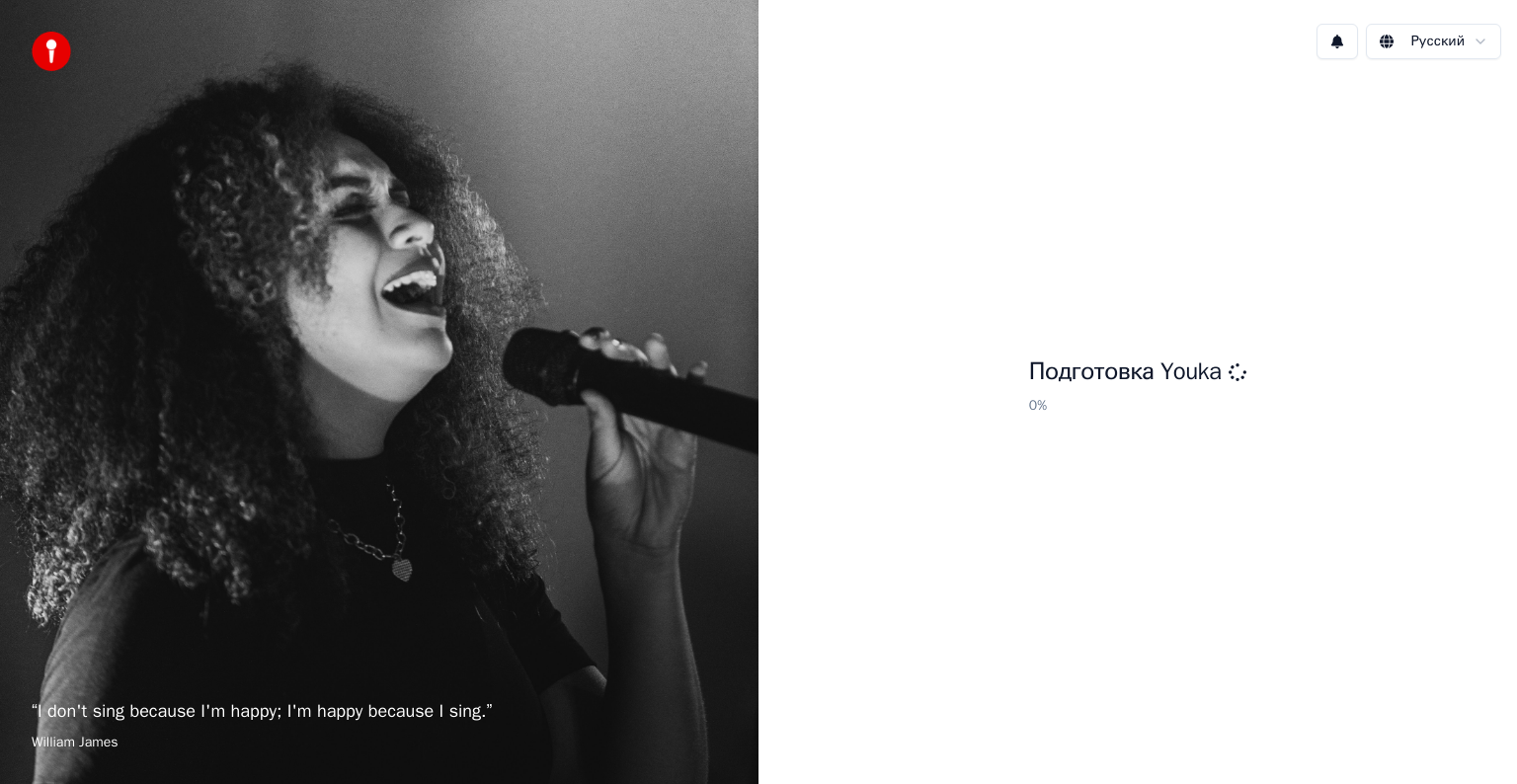 scroll, scrollTop: 0, scrollLeft: 0, axis: both 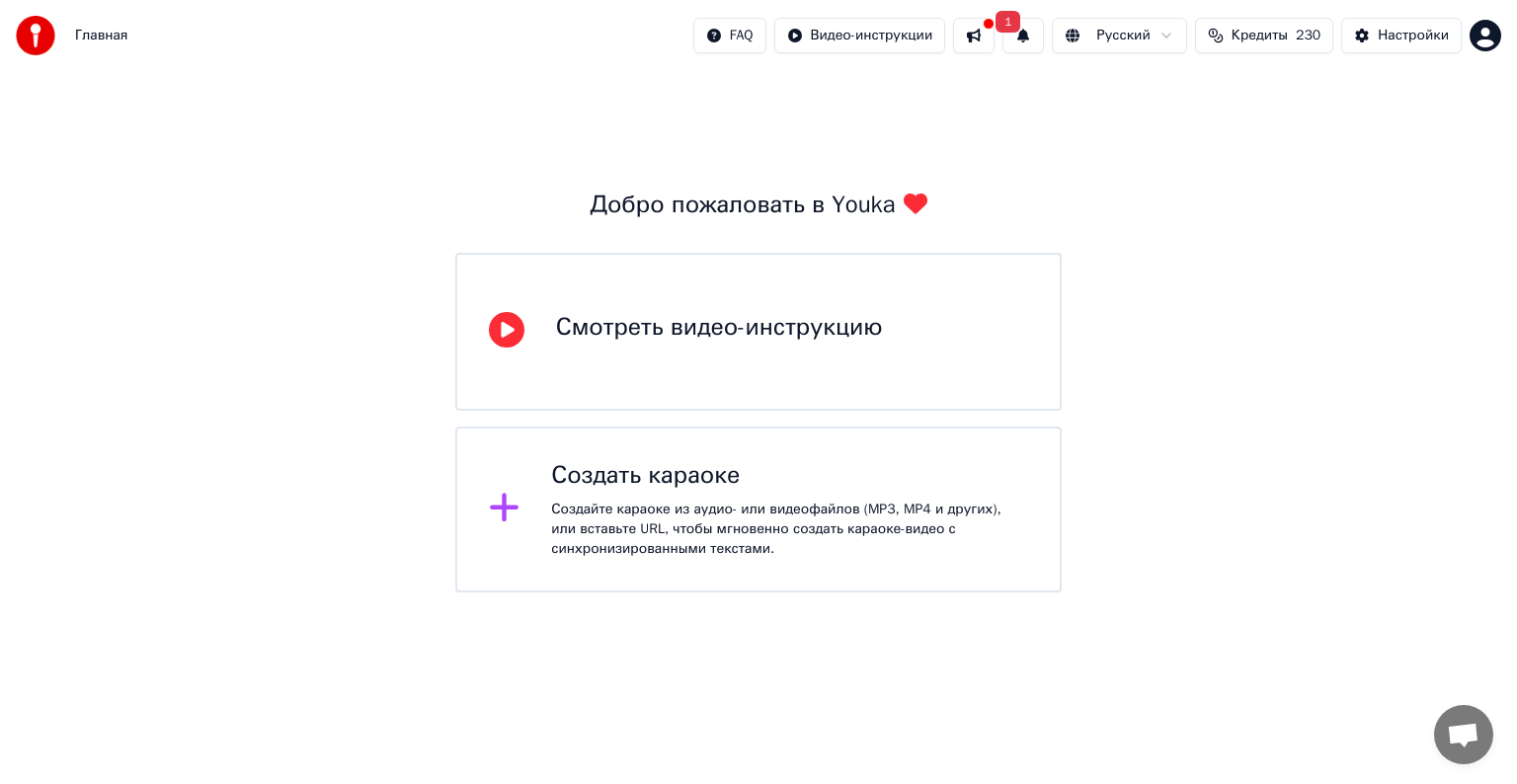click at bounding box center [974, 36] 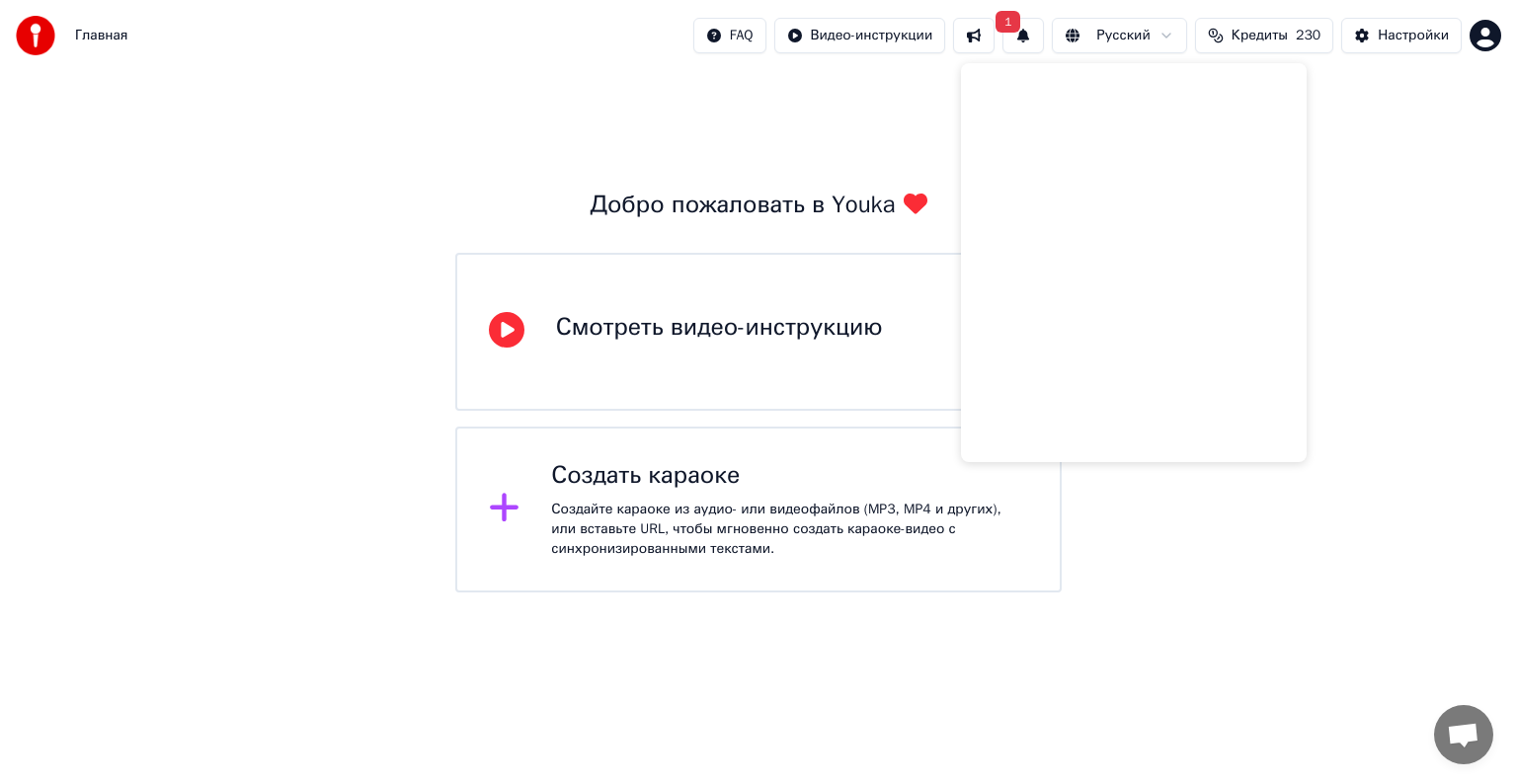 click on "Добро пожаловать в Youka Смотреть видео-инструкцию Создать караоке Создайте караоке из аудио- или видеофайлов (MP3, MP4 и других), или вставьте URL, чтобы мгновенно создать караоке-видео с синхронизированными текстами." at bounding box center [758, 332] 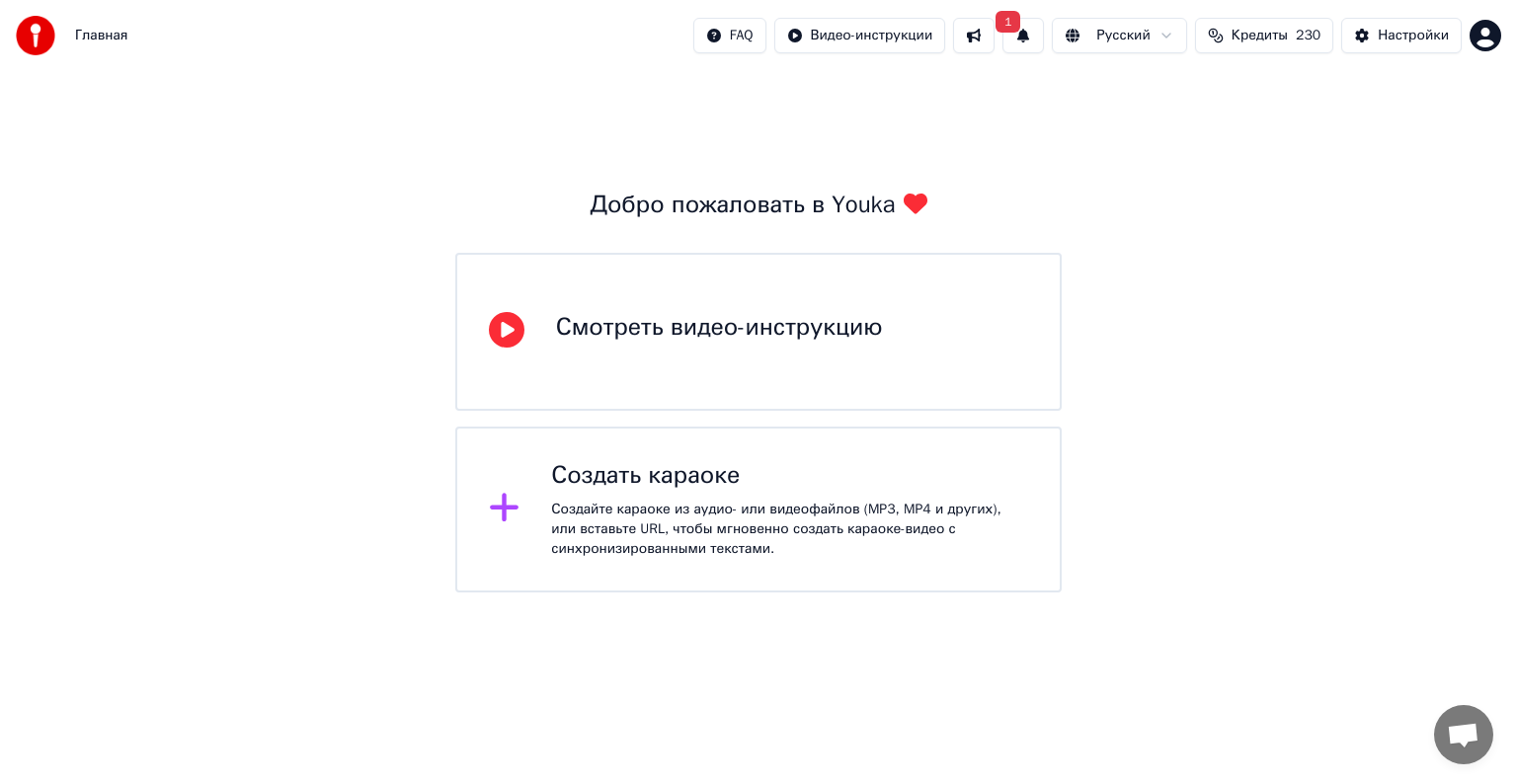 click on "1" at bounding box center [1023, 36] 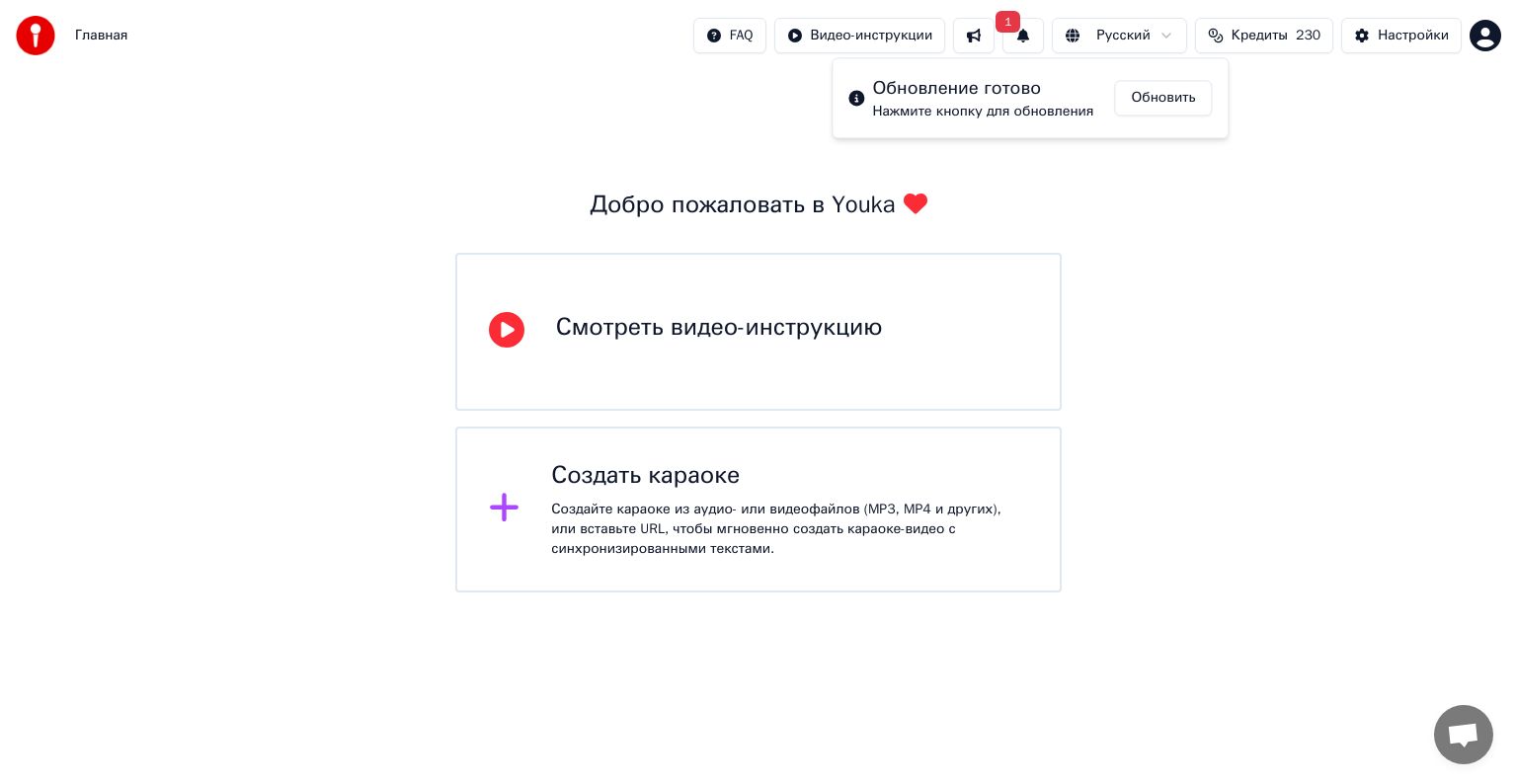 click on "Обновить" at bounding box center (1162, 98) 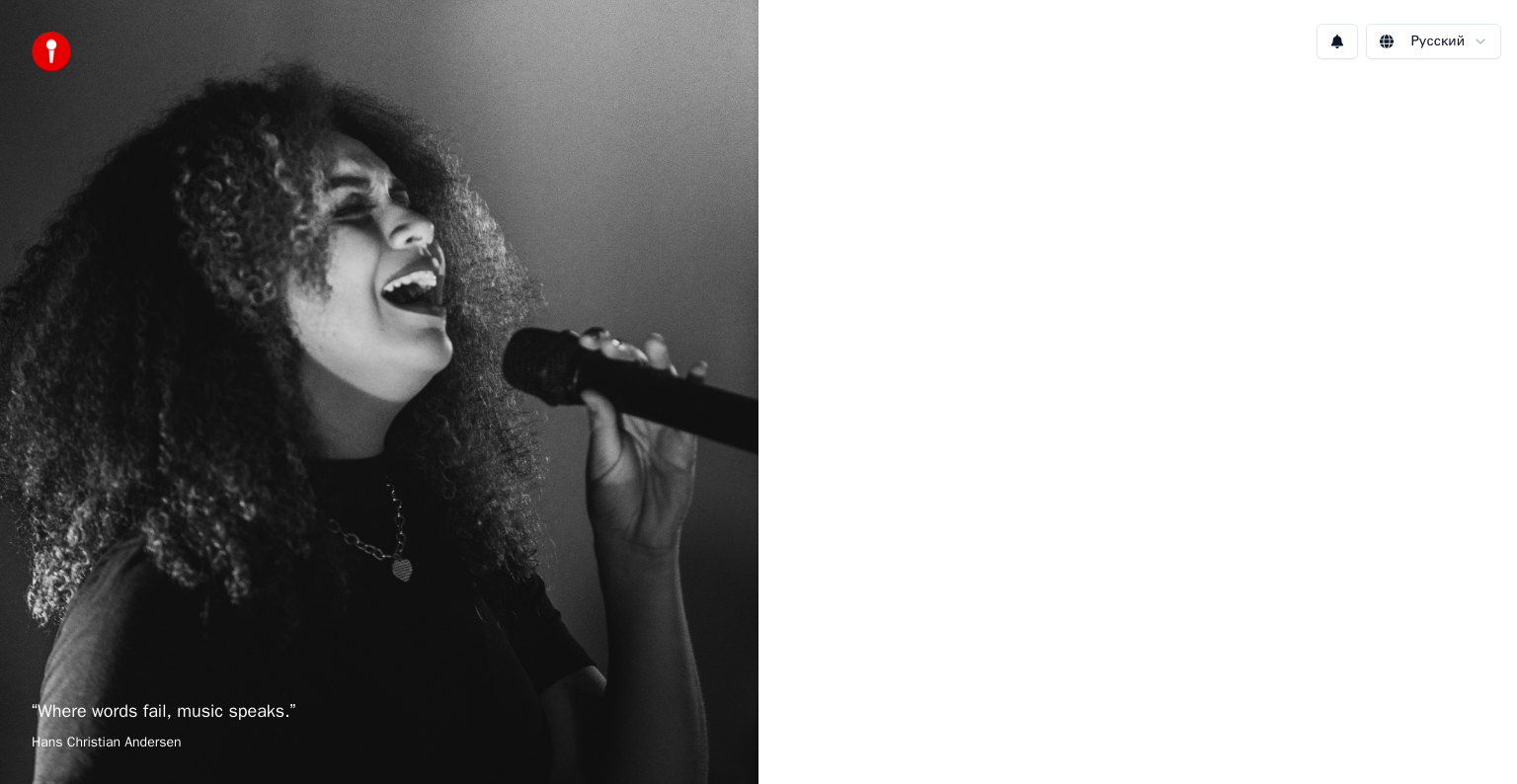 scroll, scrollTop: 0, scrollLeft: 0, axis: both 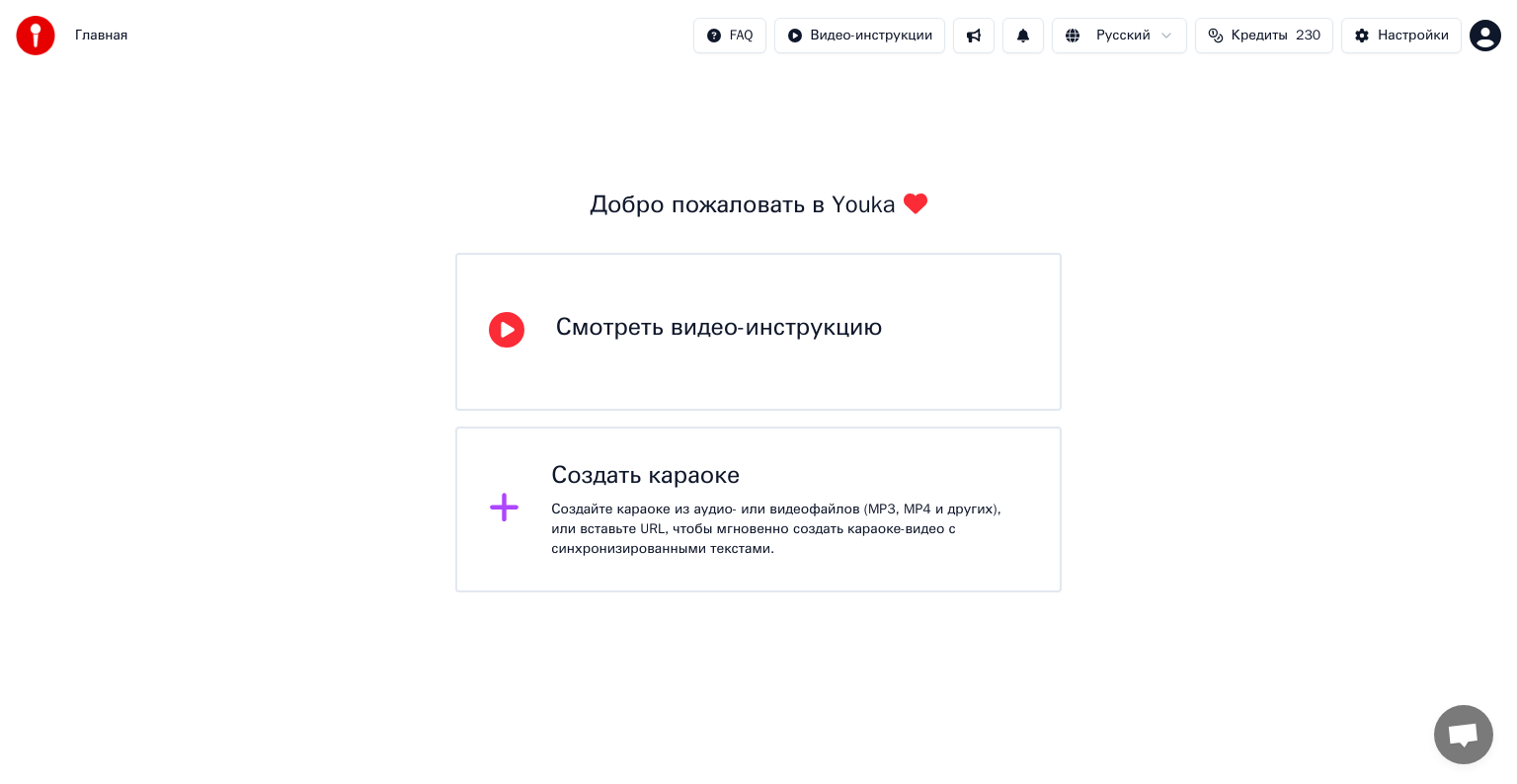 click on "Создать караоке Создайте караоке из аудио- или видеофайлов (MP3, MP4 и других), или вставьте URL, чтобы мгновенно создать караоке-видео с синхронизированными текстами." at bounding box center (789, 510) 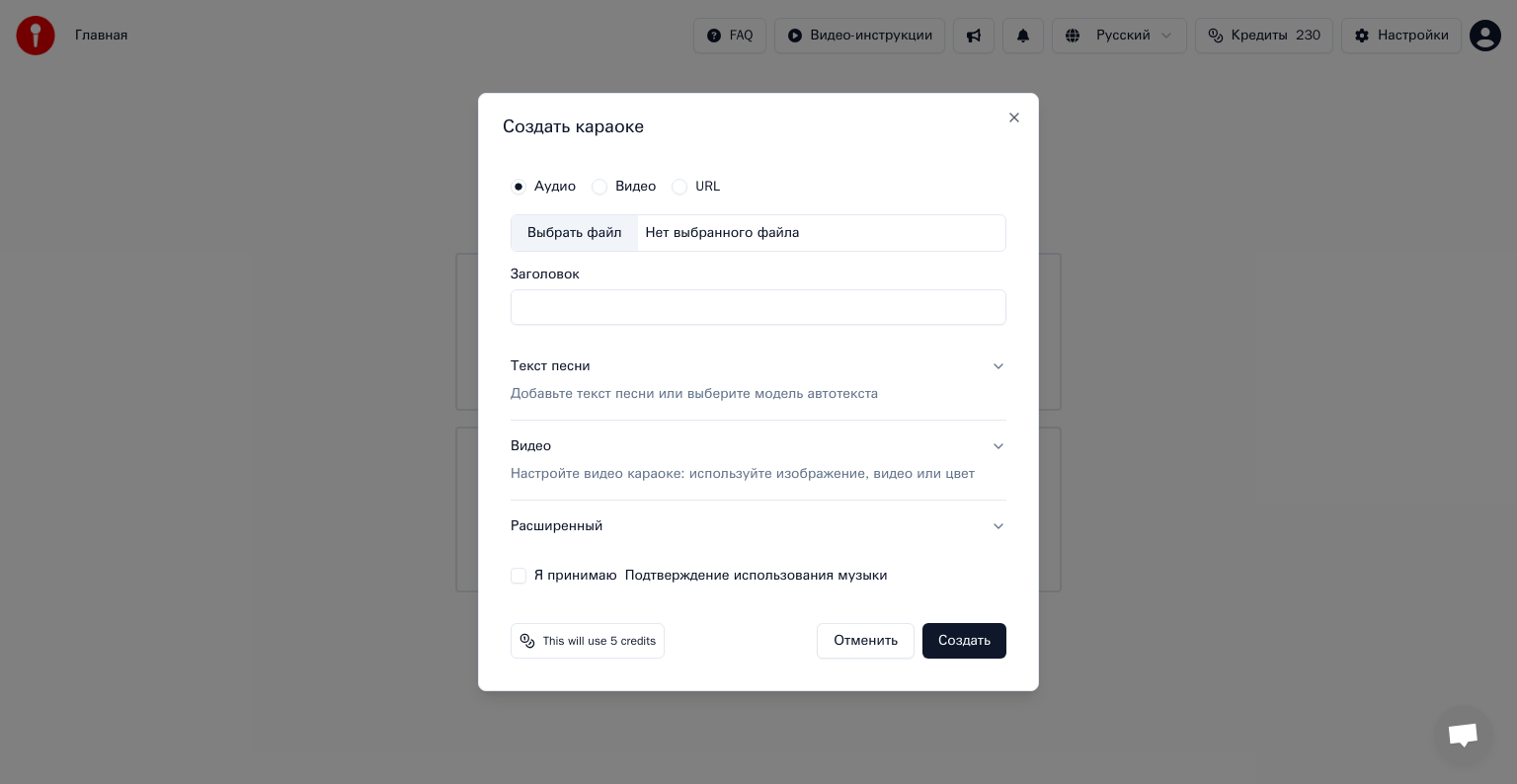 click on "Выбрать файл" at bounding box center (575, 233) 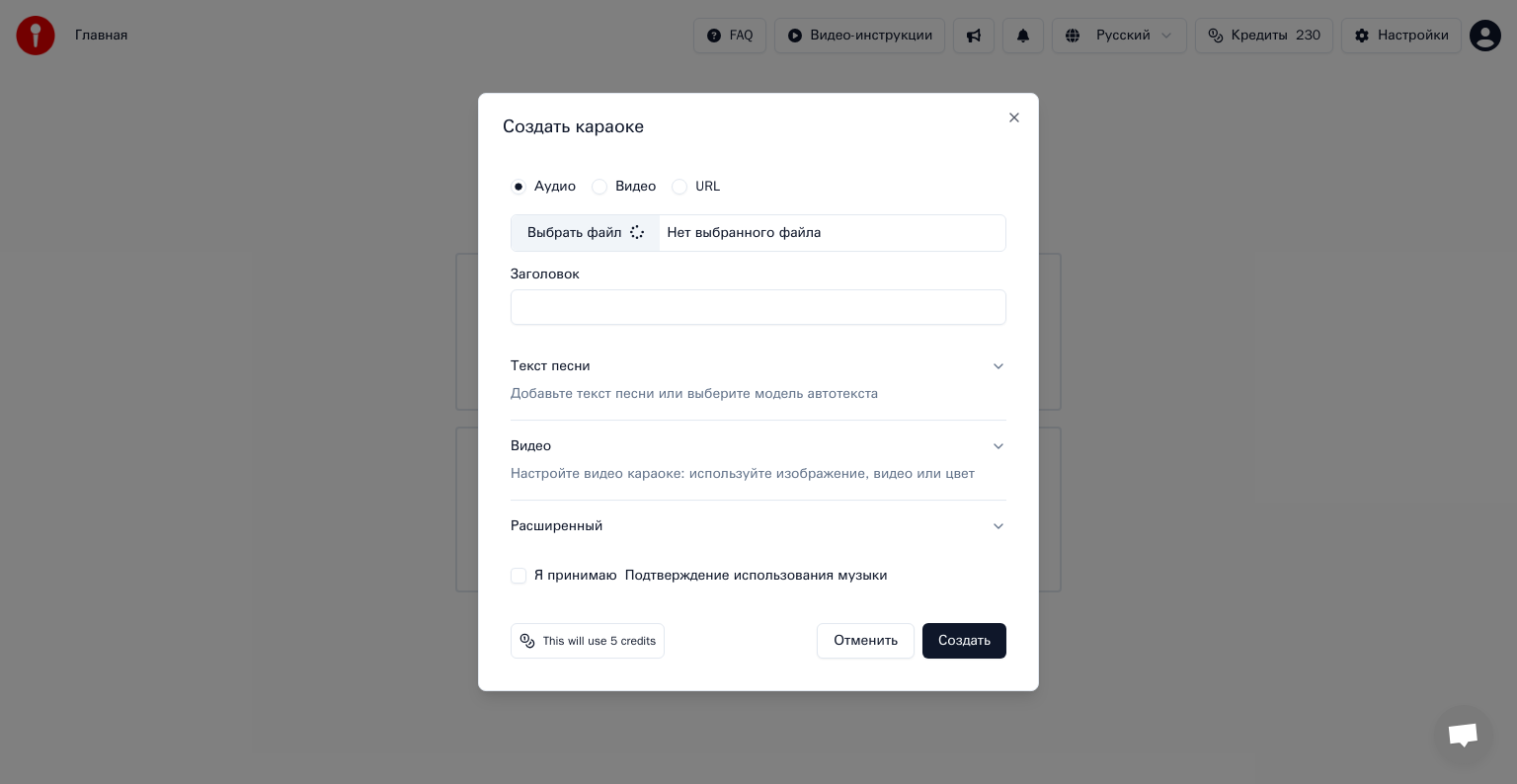 type on "**********" 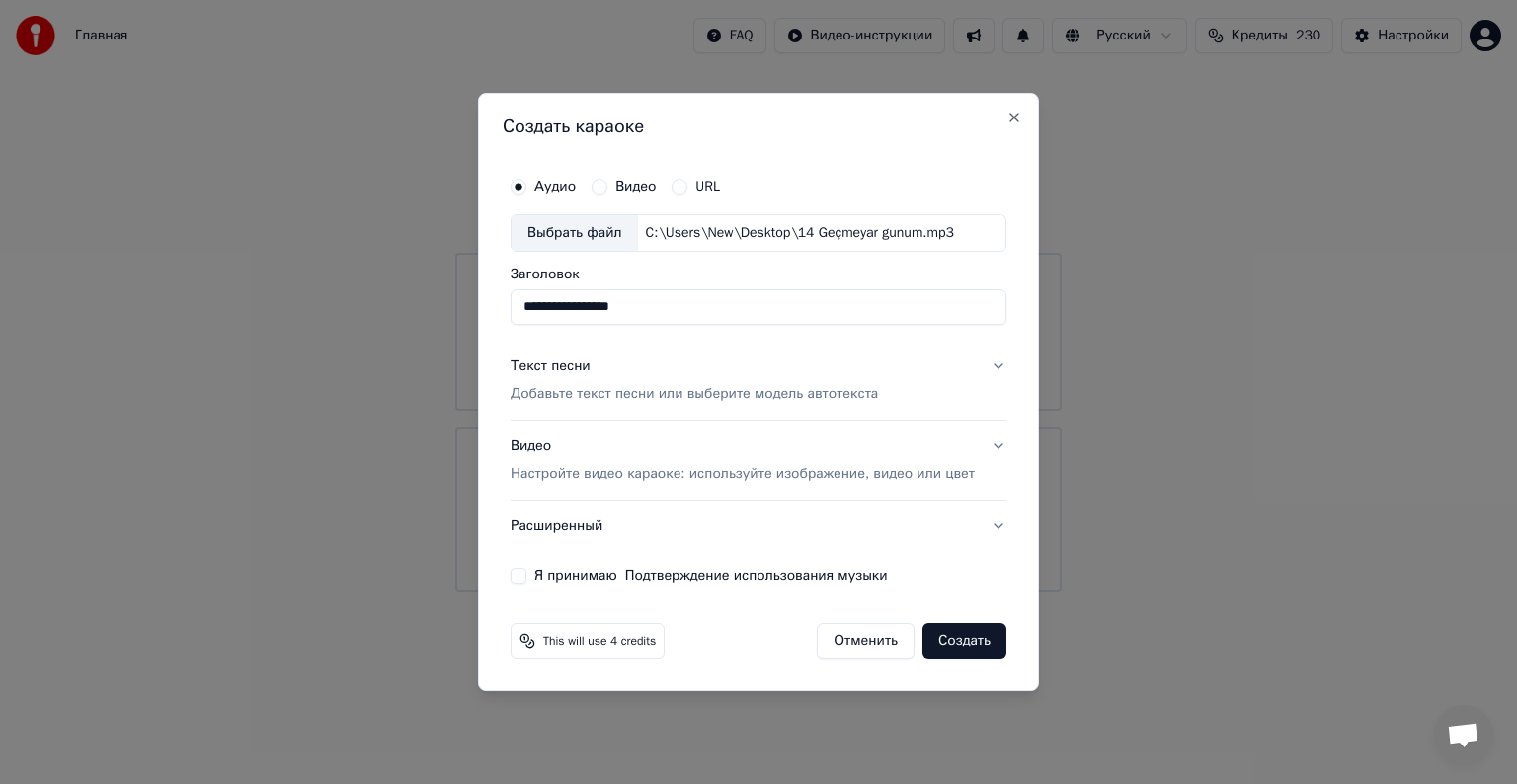 click on "Выбрать файл" at bounding box center [575, 233] 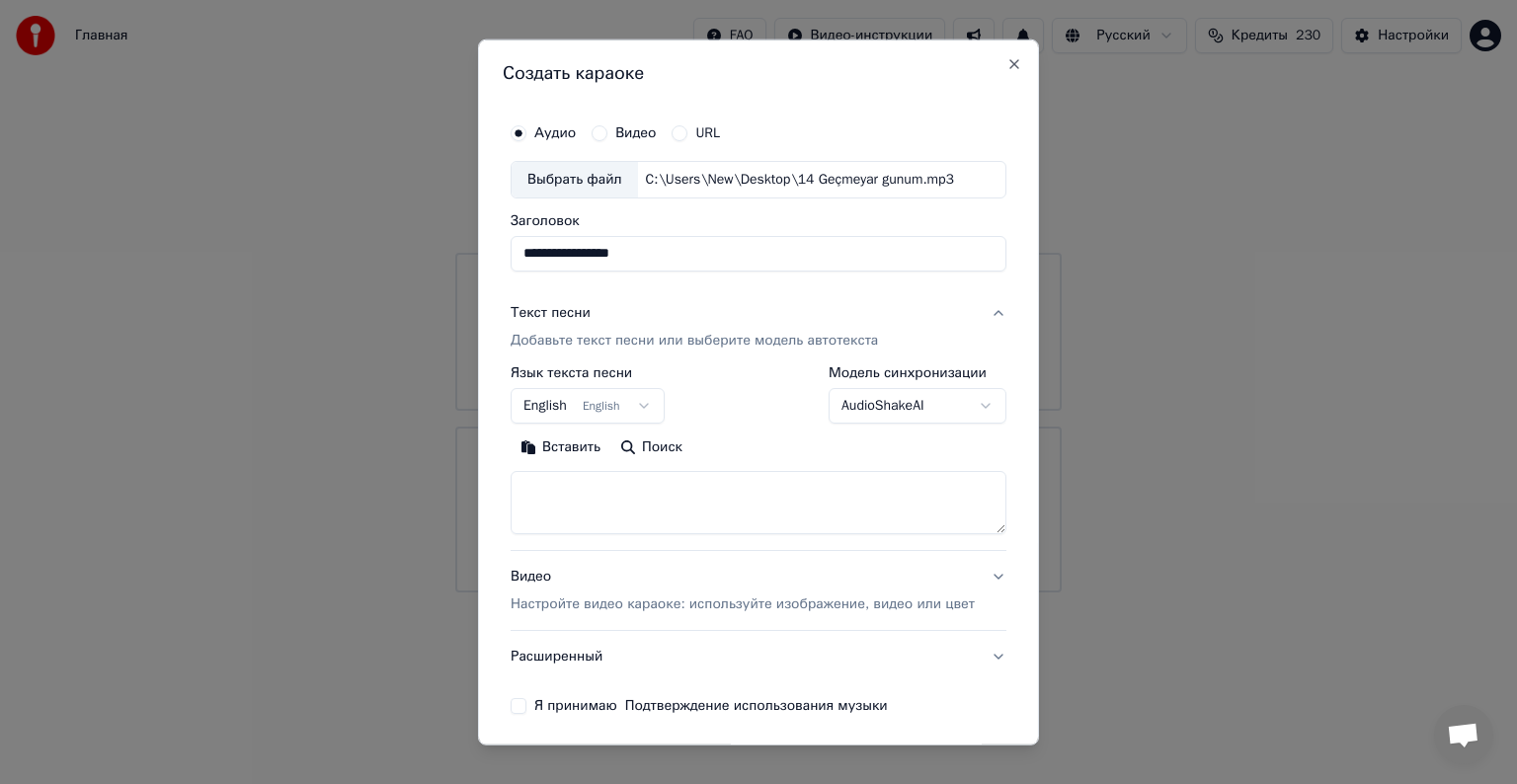 click at bounding box center [758, 503] 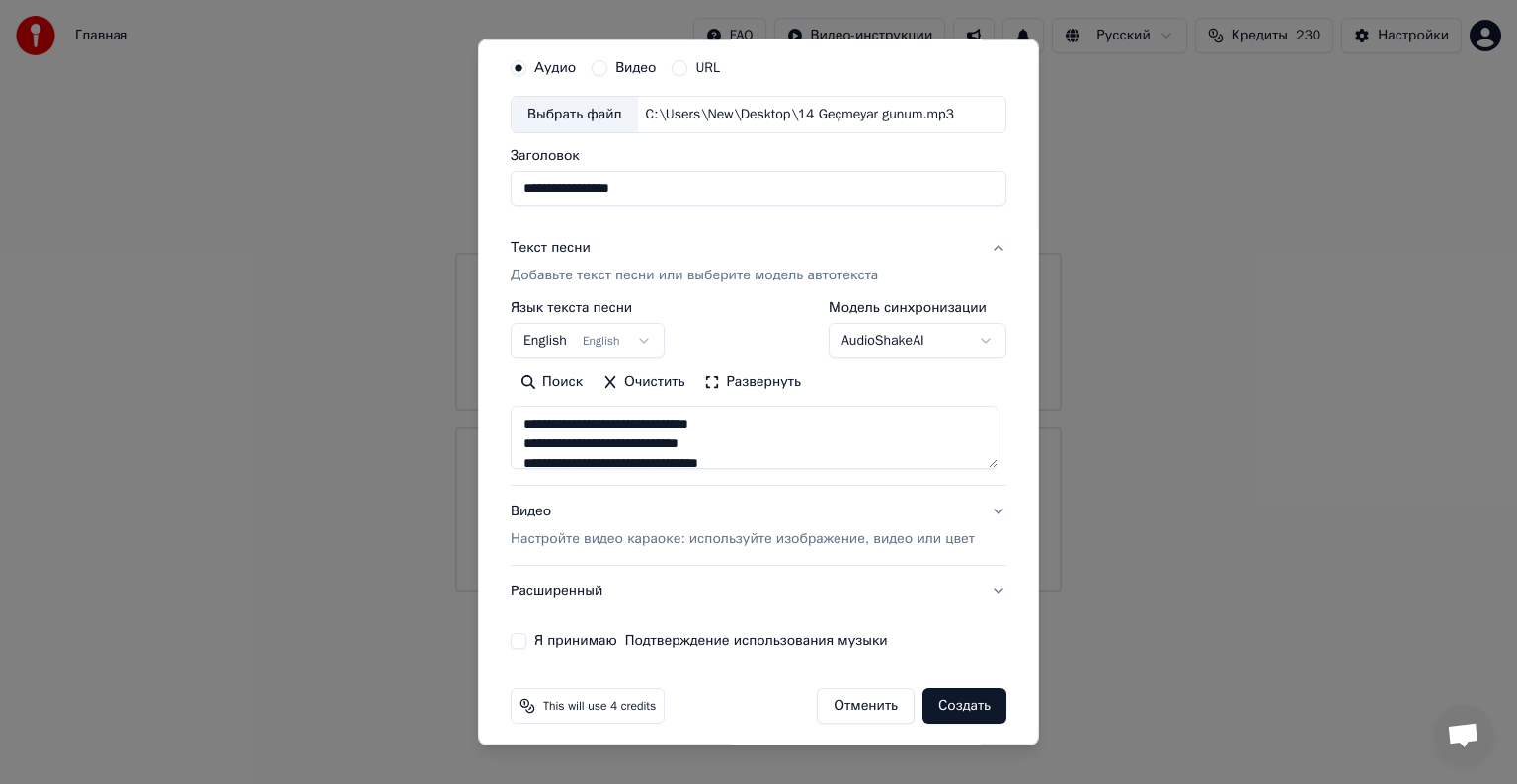 scroll, scrollTop: 75, scrollLeft: 0, axis: vertical 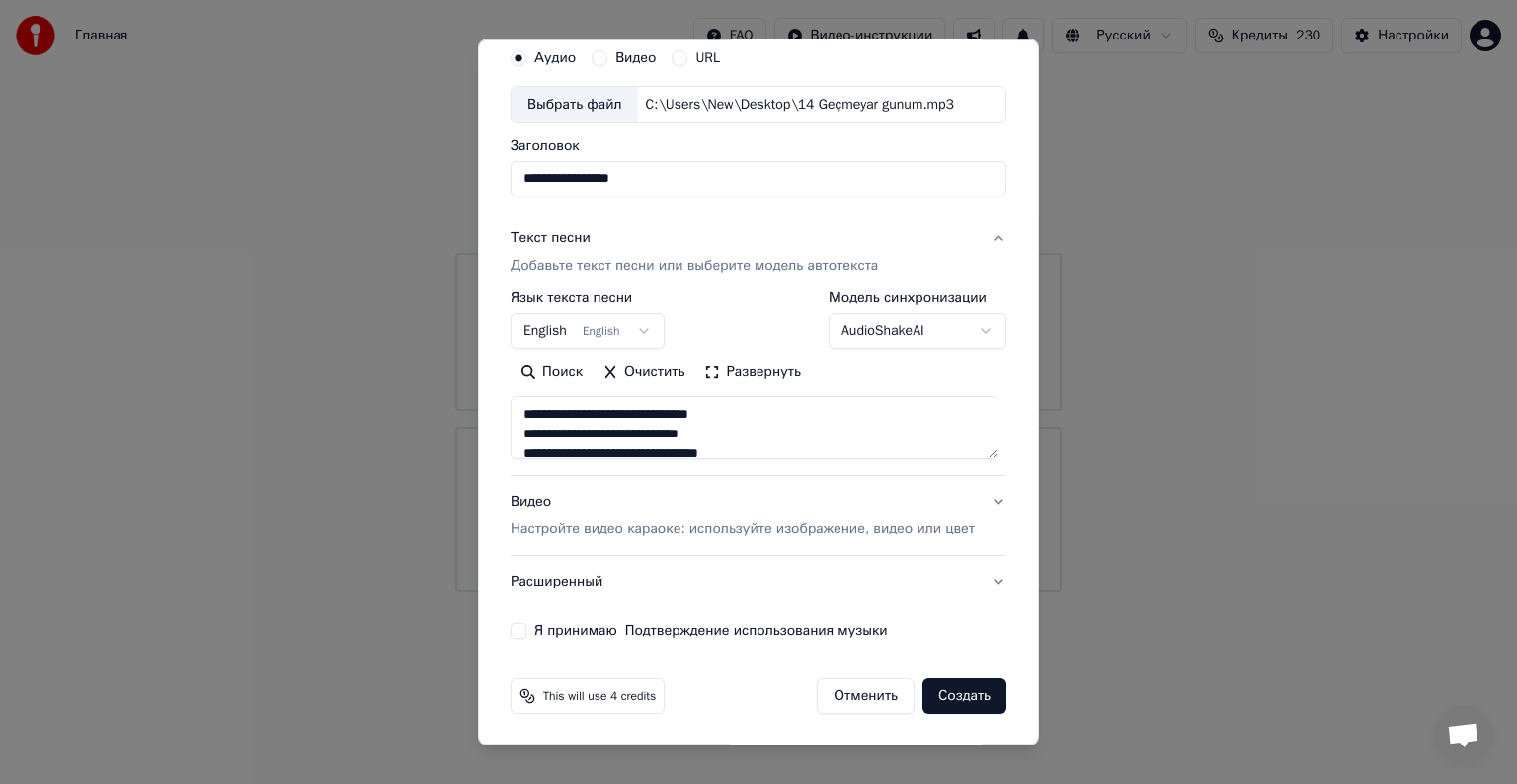 click on "Я принимаю   Подтверждение использования музыки" at bounding box center (519, 631) 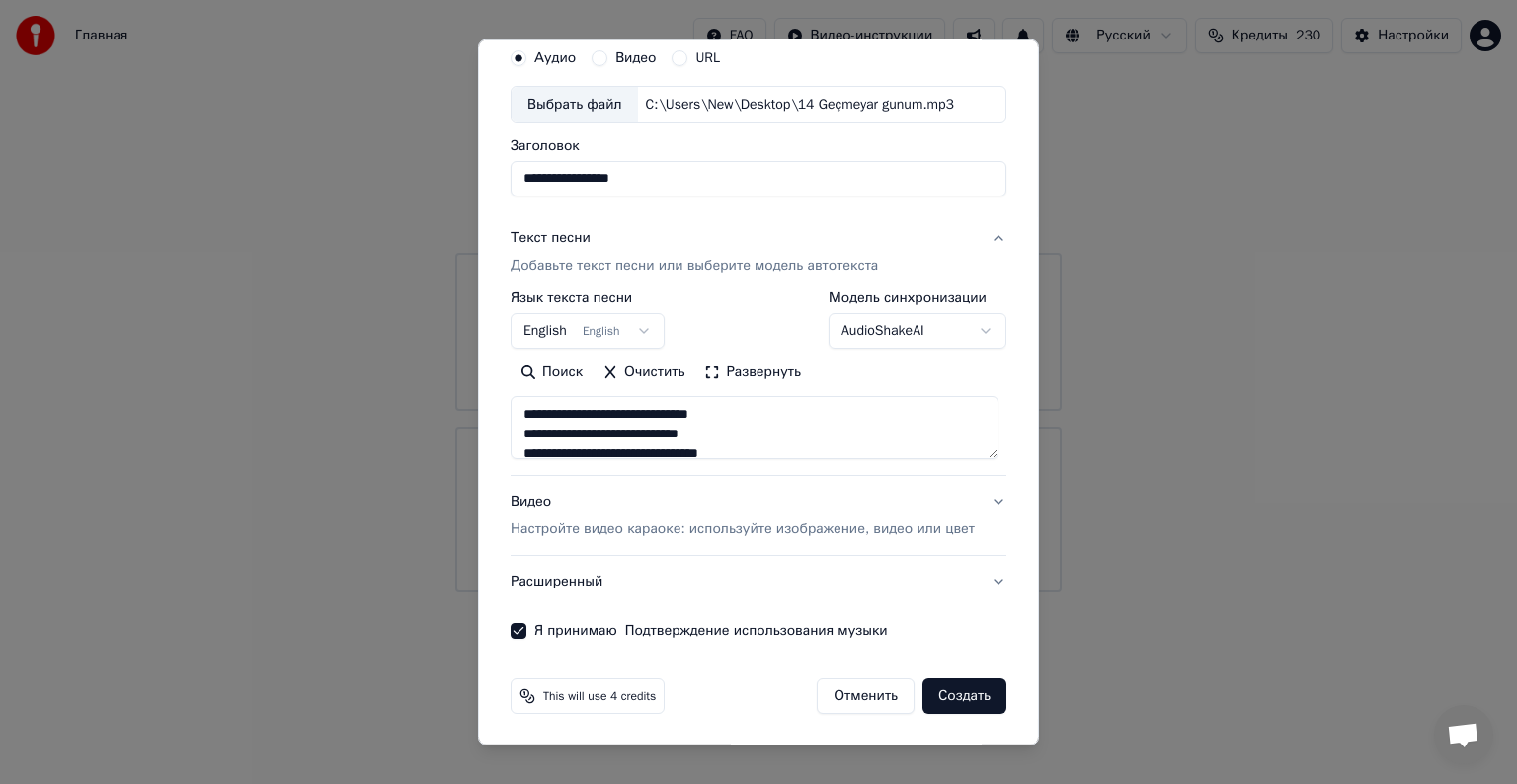 click on "Настройте видео караоке: используйте изображение, видео или цвет" at bounding box center [743, 529] 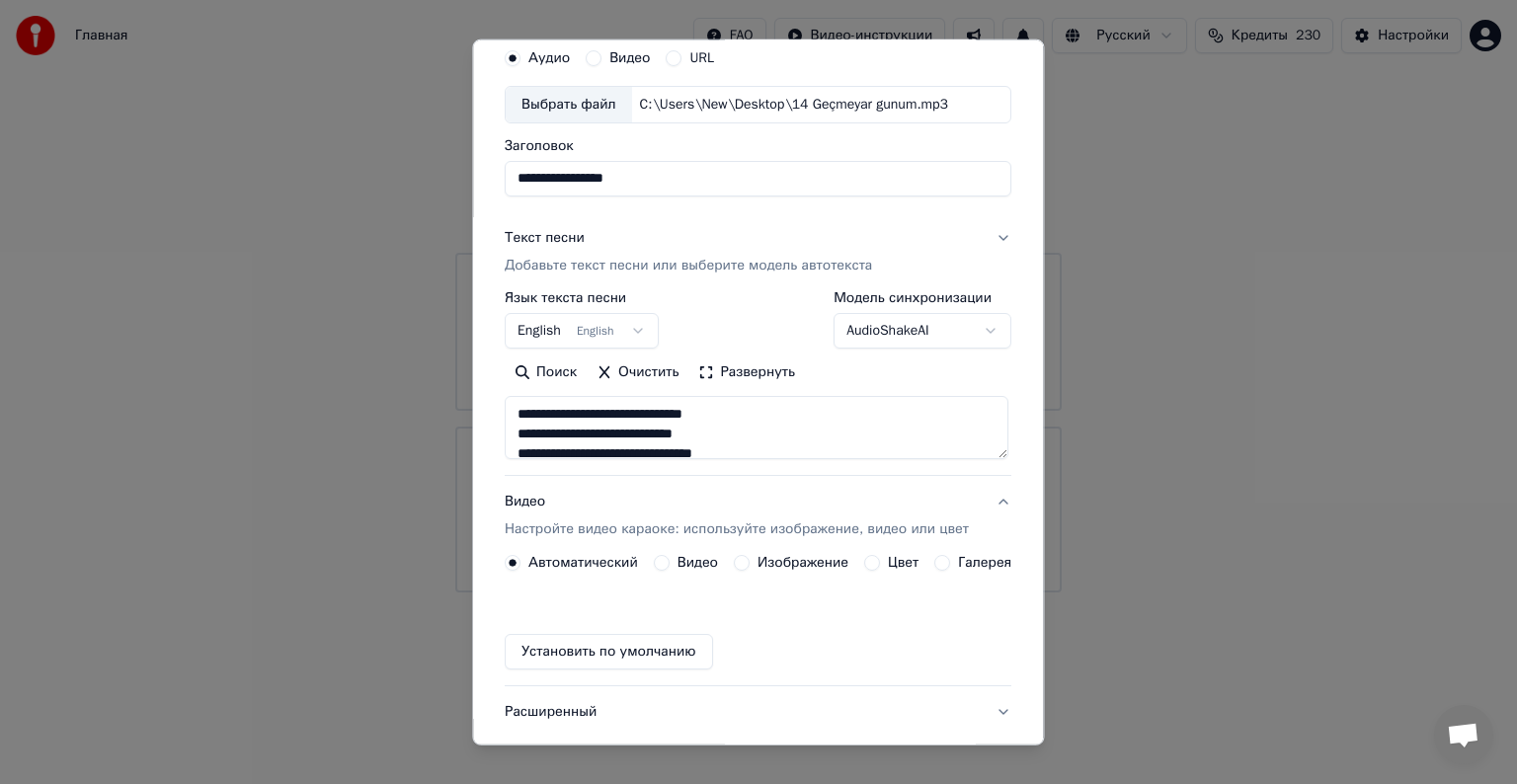 scroll, scrollTop: 22, scrollLeft: 0, axis: vertical 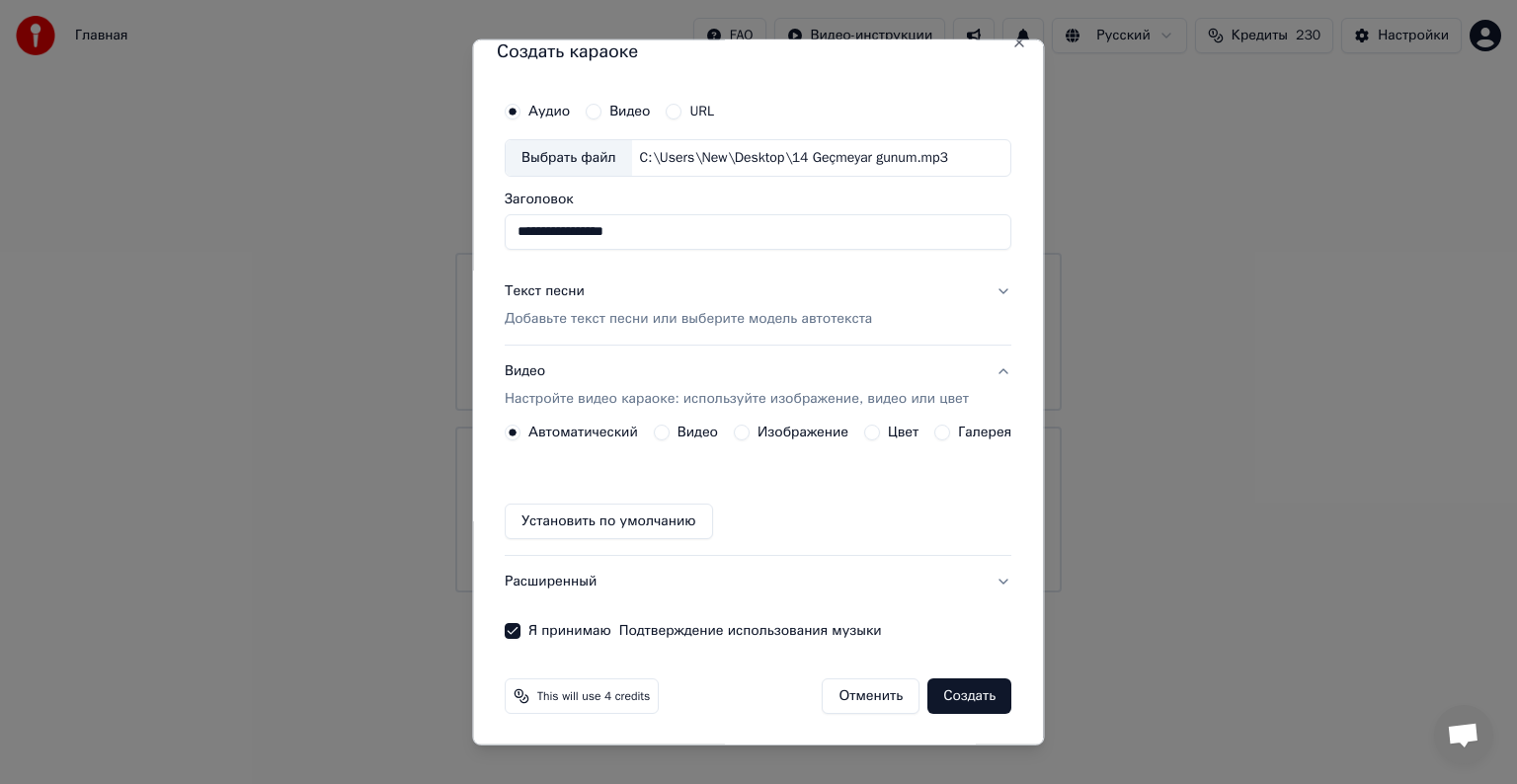 click on "Установить по умолчанию" at bounding box center (608, 521) 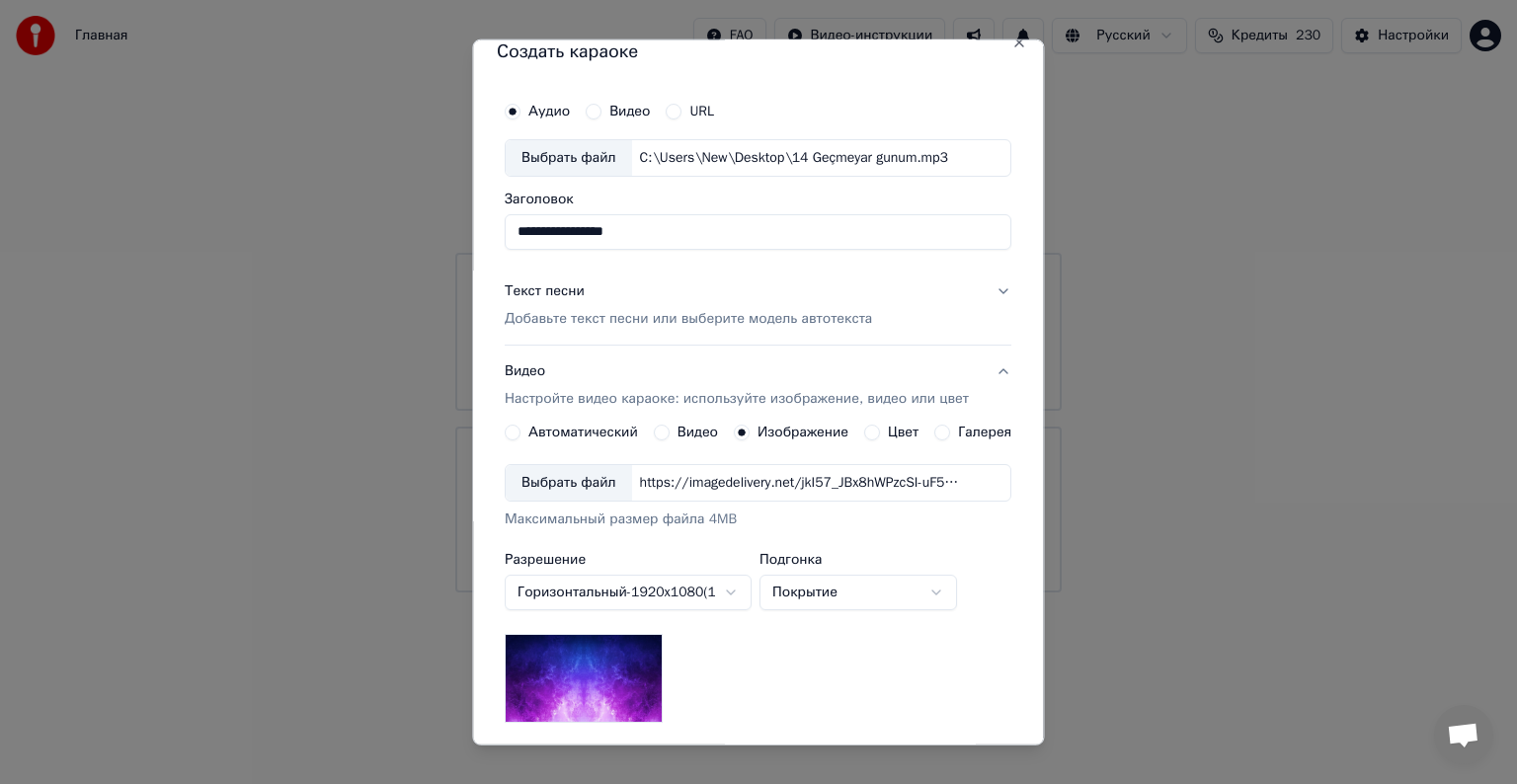 click on "Выбрать файл" at bounding box center [569, 483] 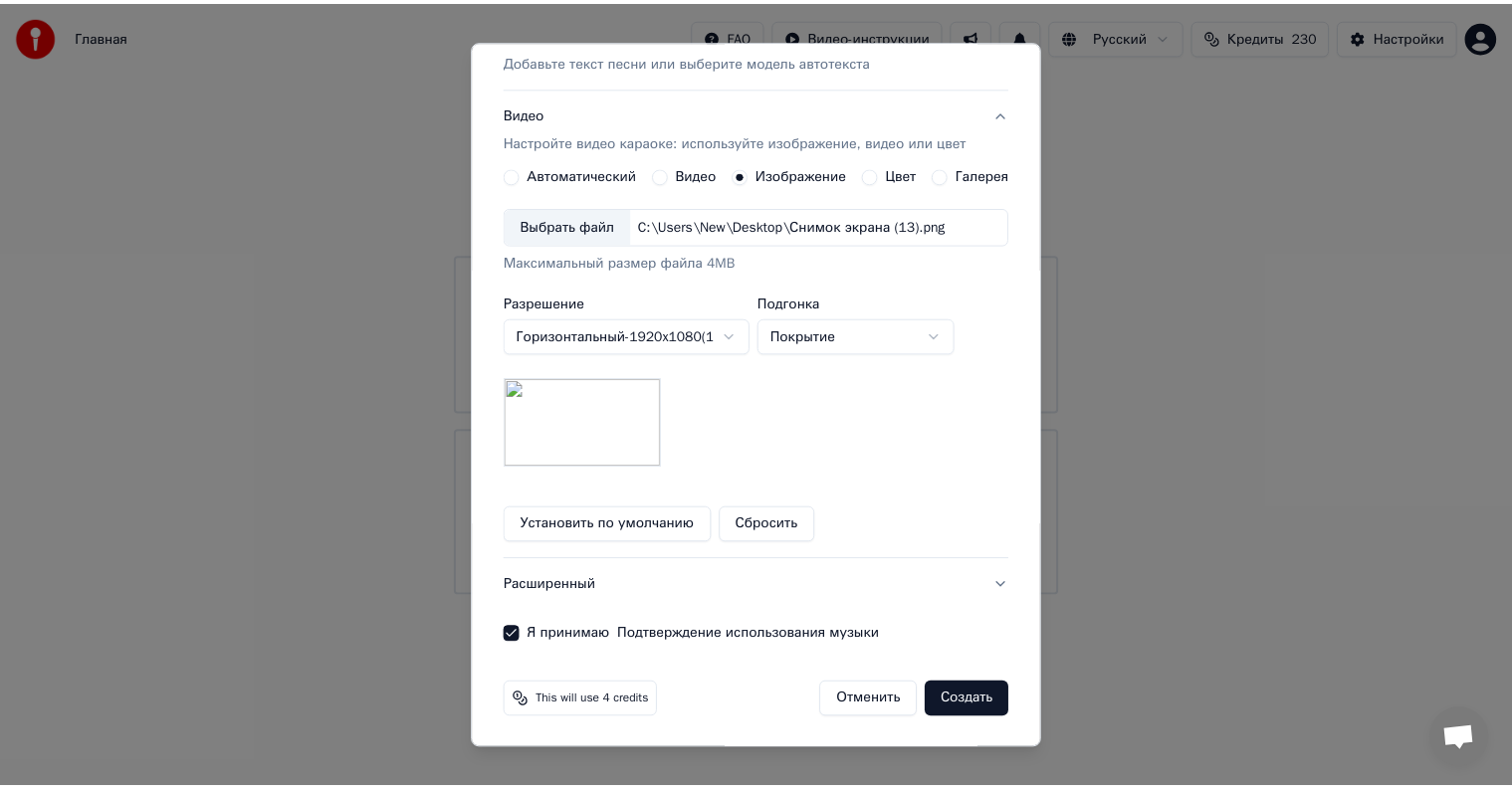 scroll, scrollTop: 283, scrollLeft: 0, axis: vertical 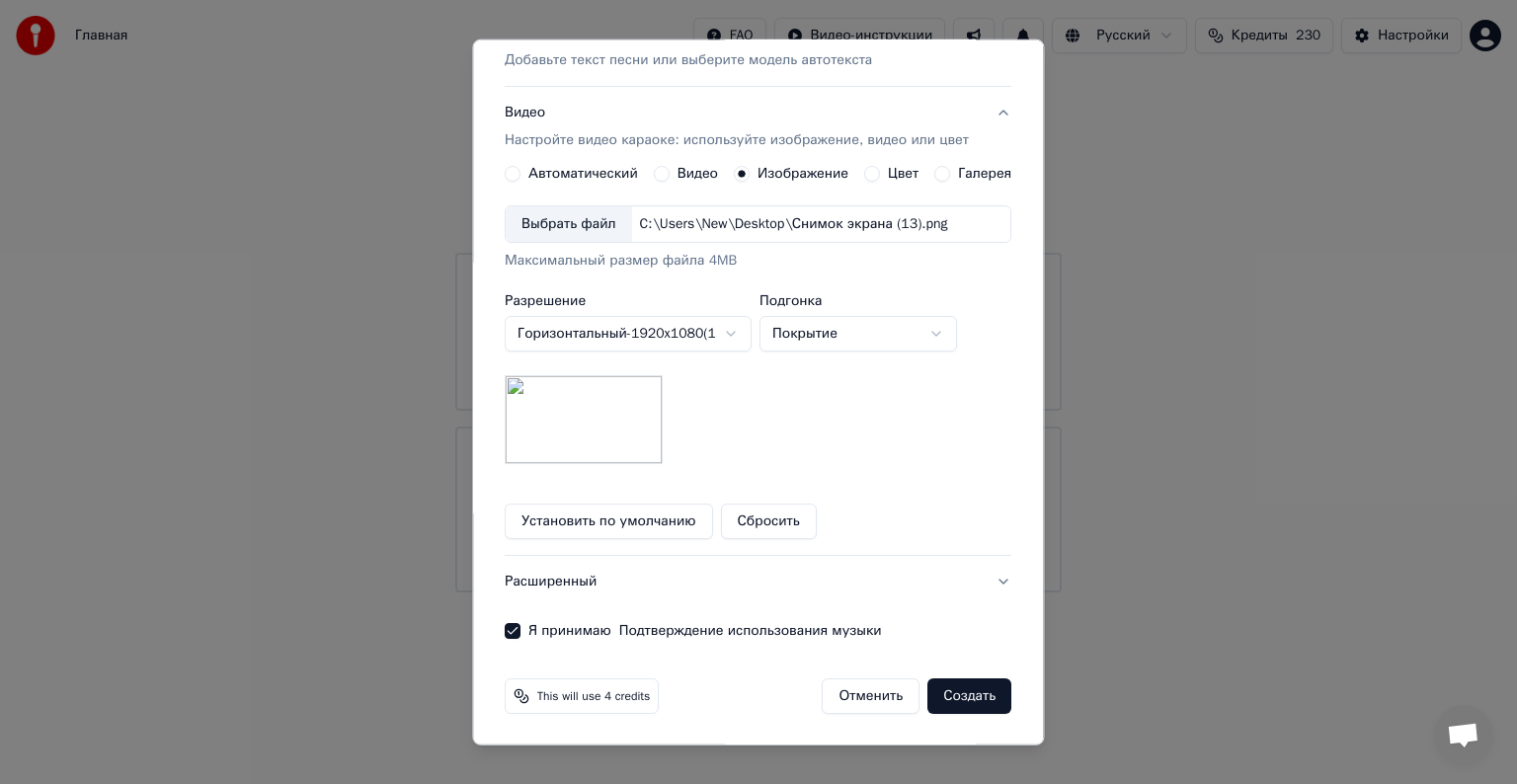 click on "Создать" at bounding box center [970, 696] 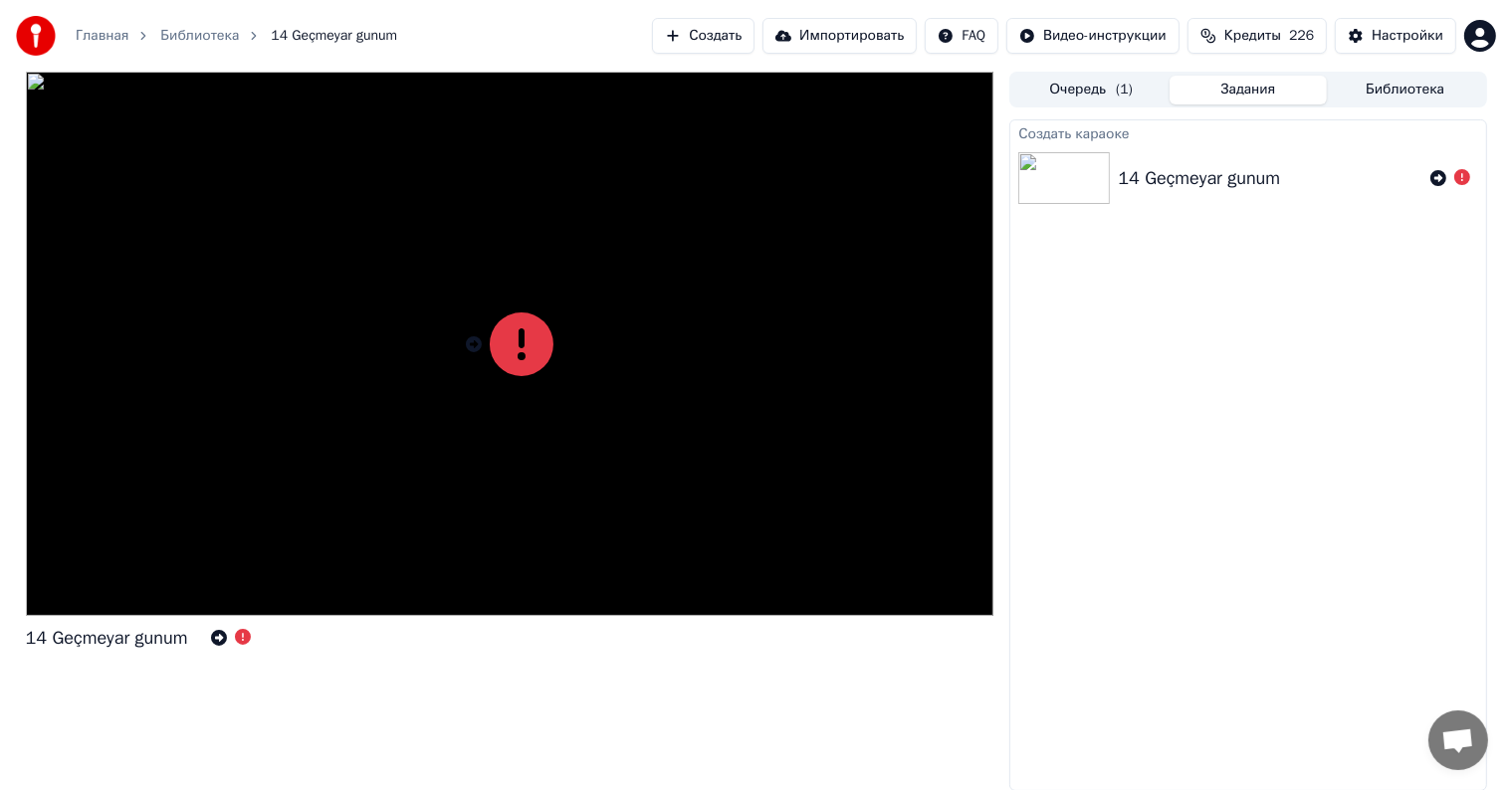click 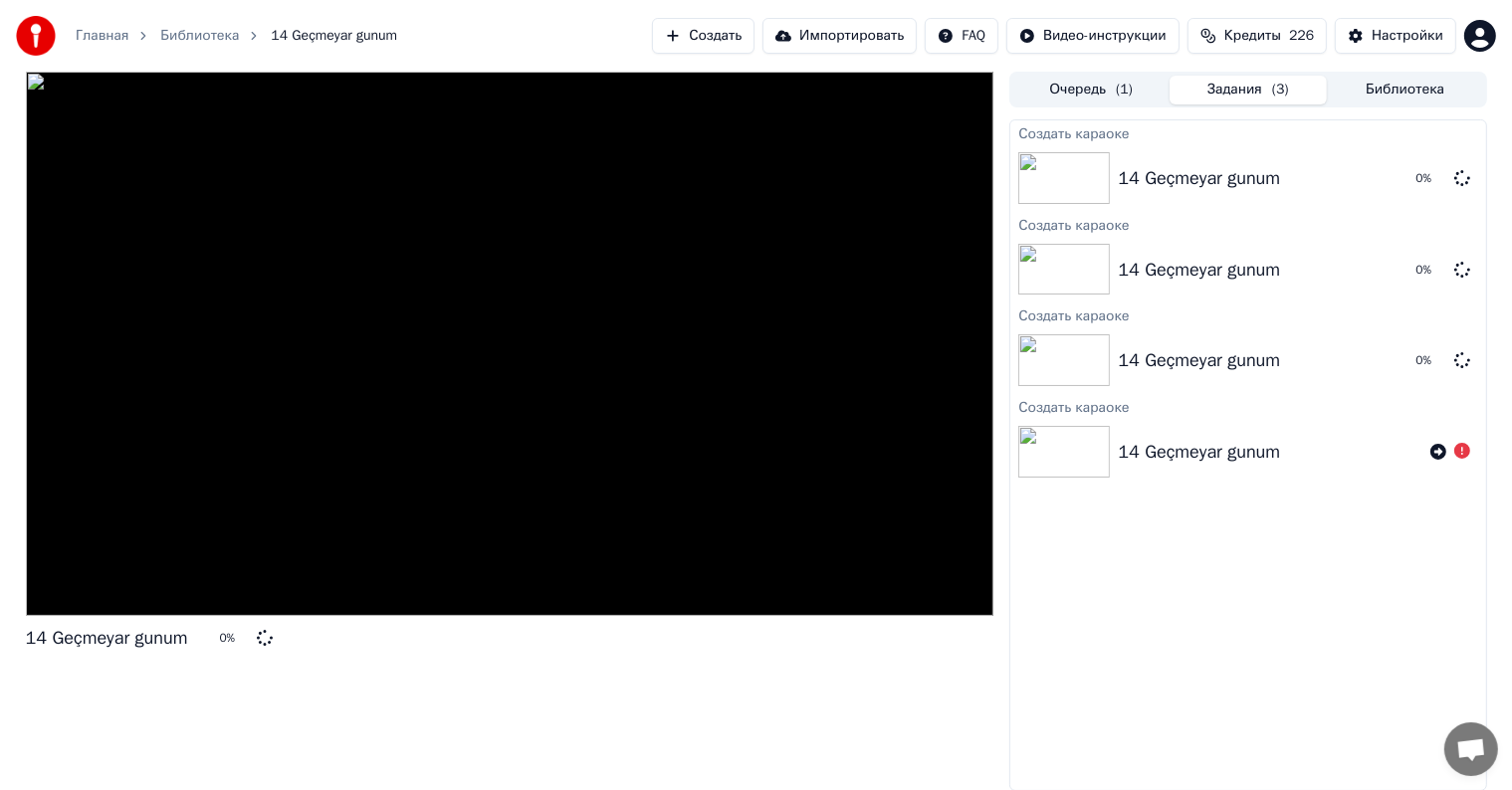 scroll, scrollTop: 0, scrollLeft: 0, axis: both 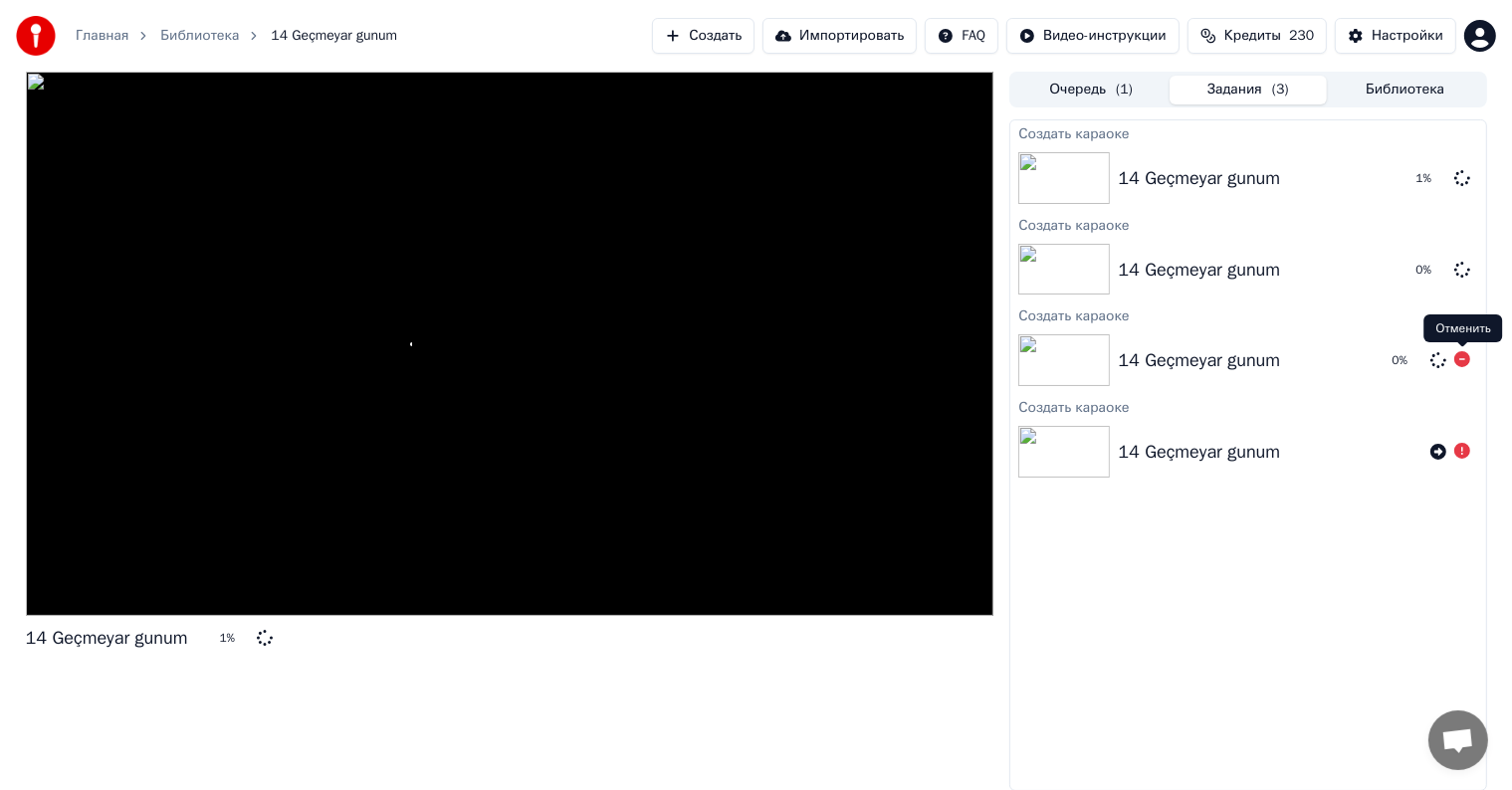 click 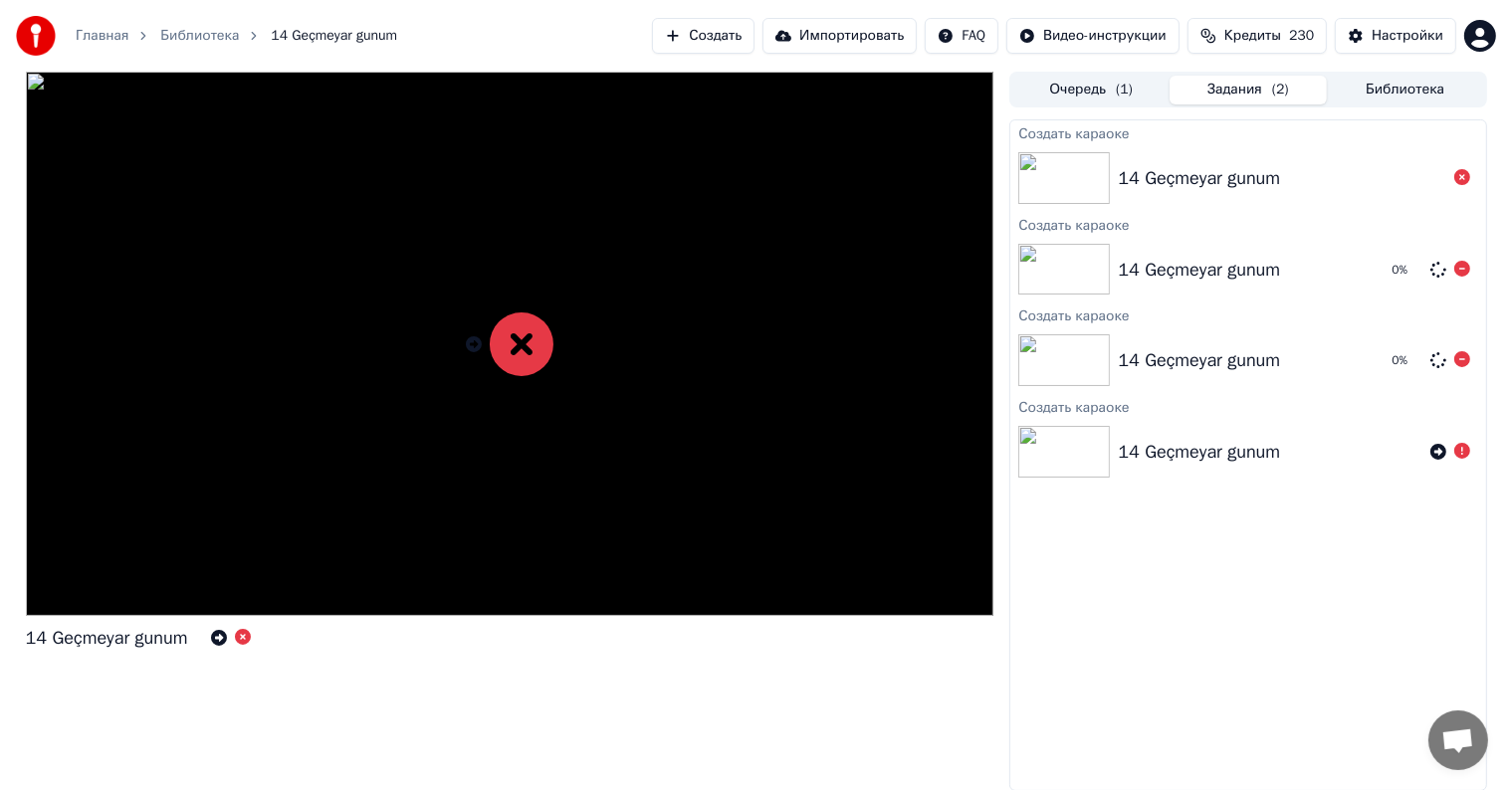 click 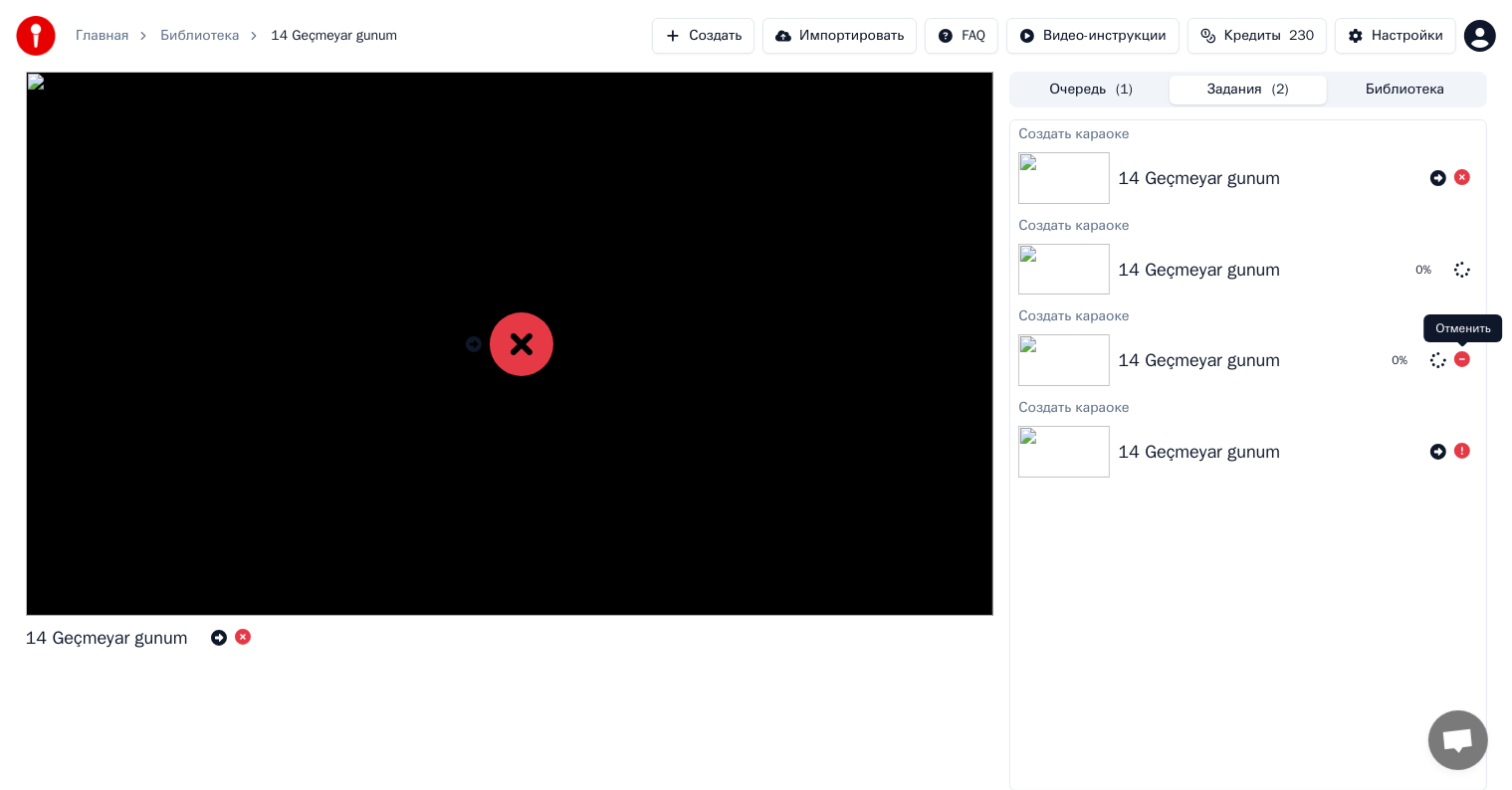 click on "Главная Библиотека 14 Geçmeyar gunum Создать Импортировать FAQ Видео-инструкции Кредиты 230 Настройки 14 Geçmeyar gunum Очередь ( 1 ) Задания ( 2 ) Библиотека Создать караоке 14 Geçmeyar gunum Создать караоке 14 Geçmeyar gunum 0 % Создать караоке 14 Geçmeyar gunum 0 % Создать караоке 14 Geçmeyar gunum Отменить Отменить" at bounding box center [756, 395] 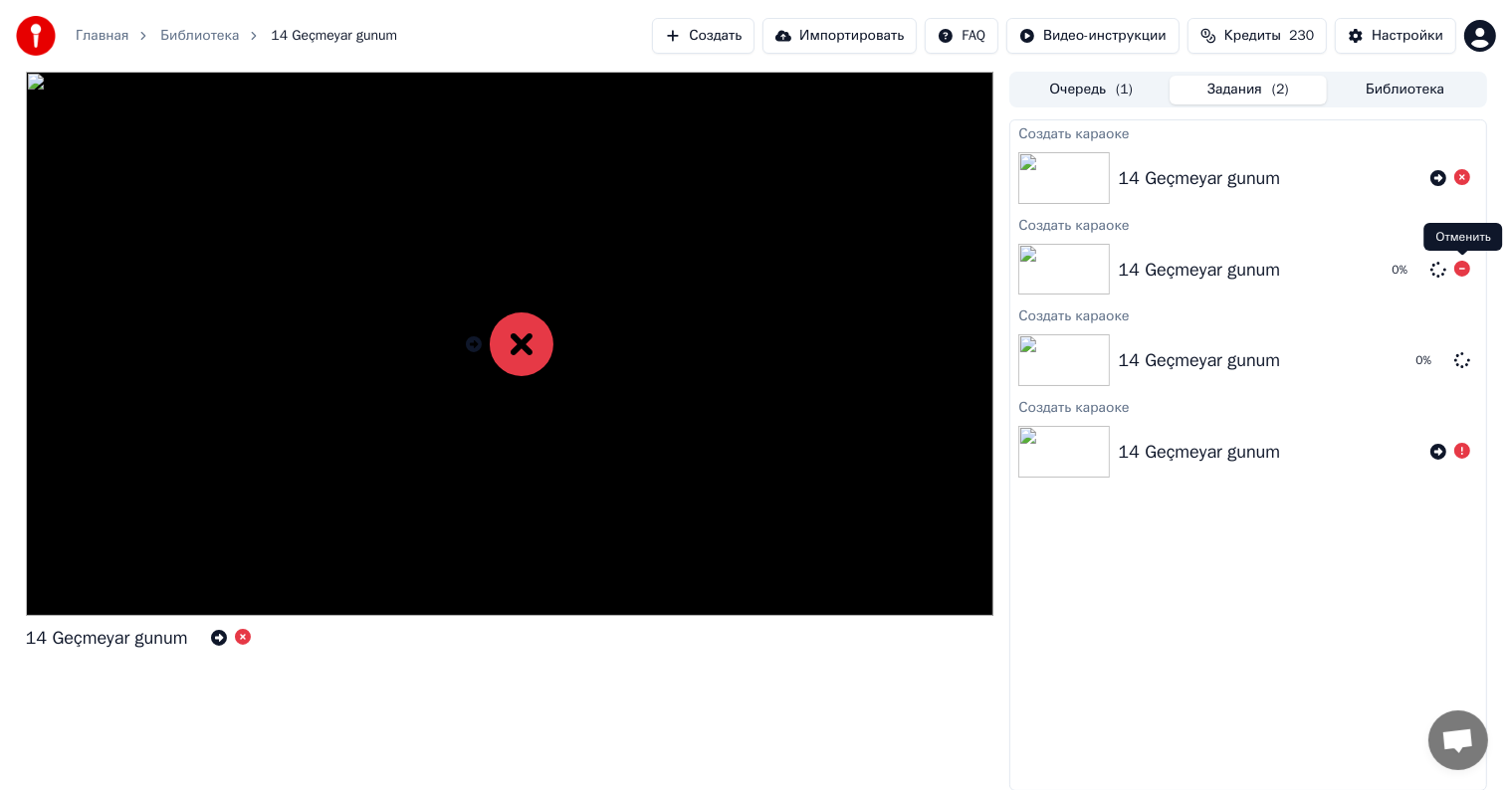 click 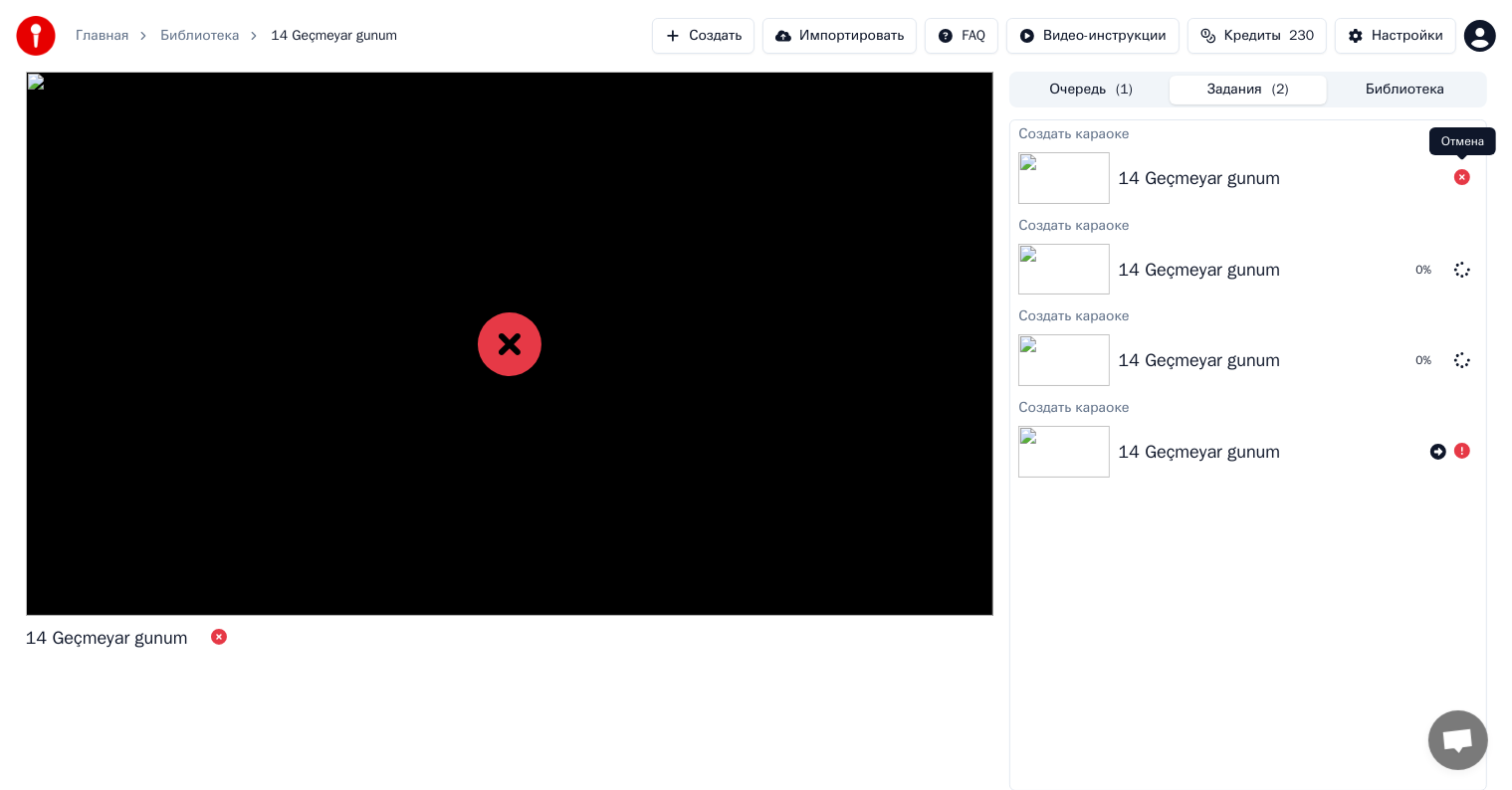 click 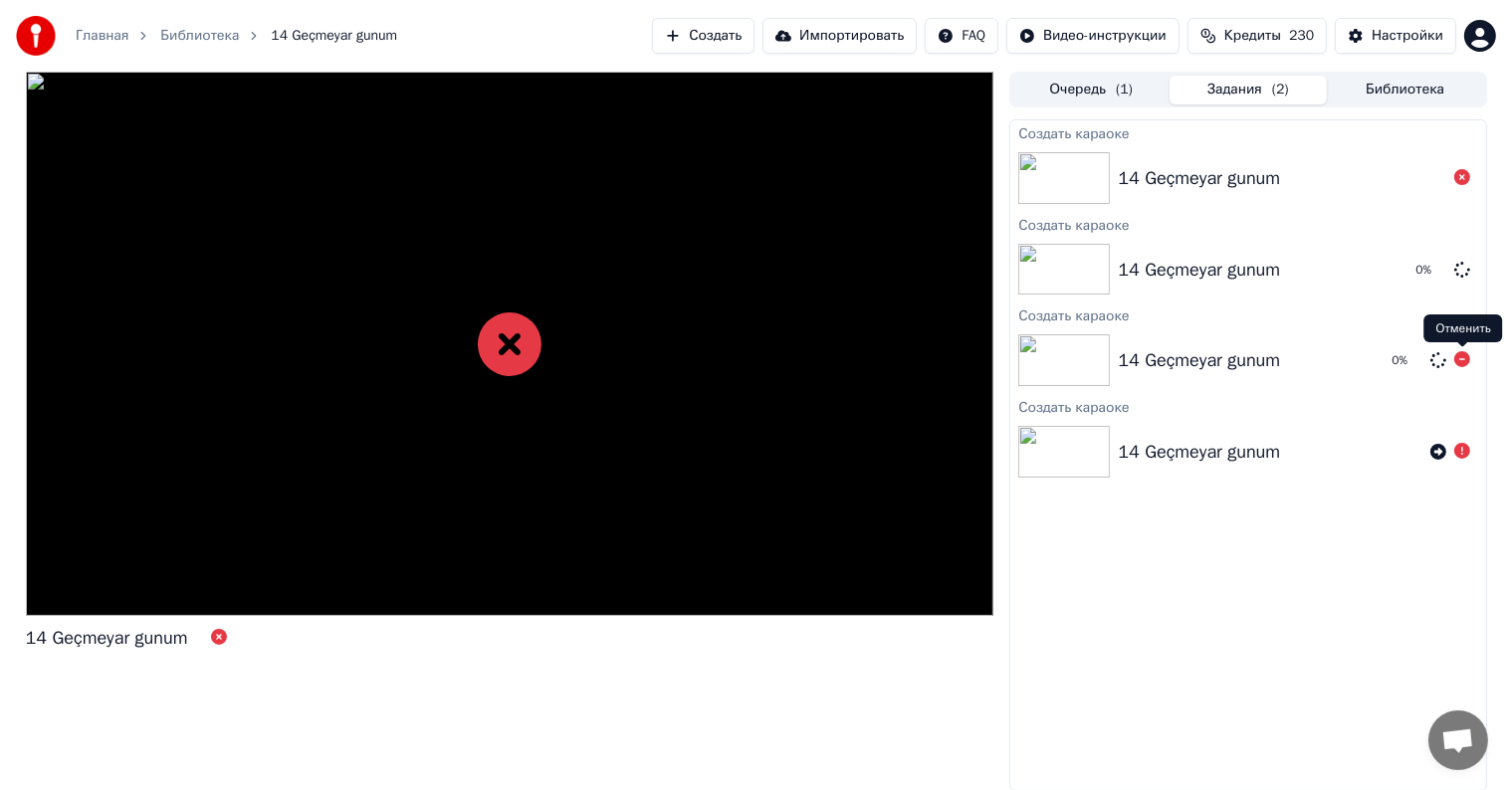 click 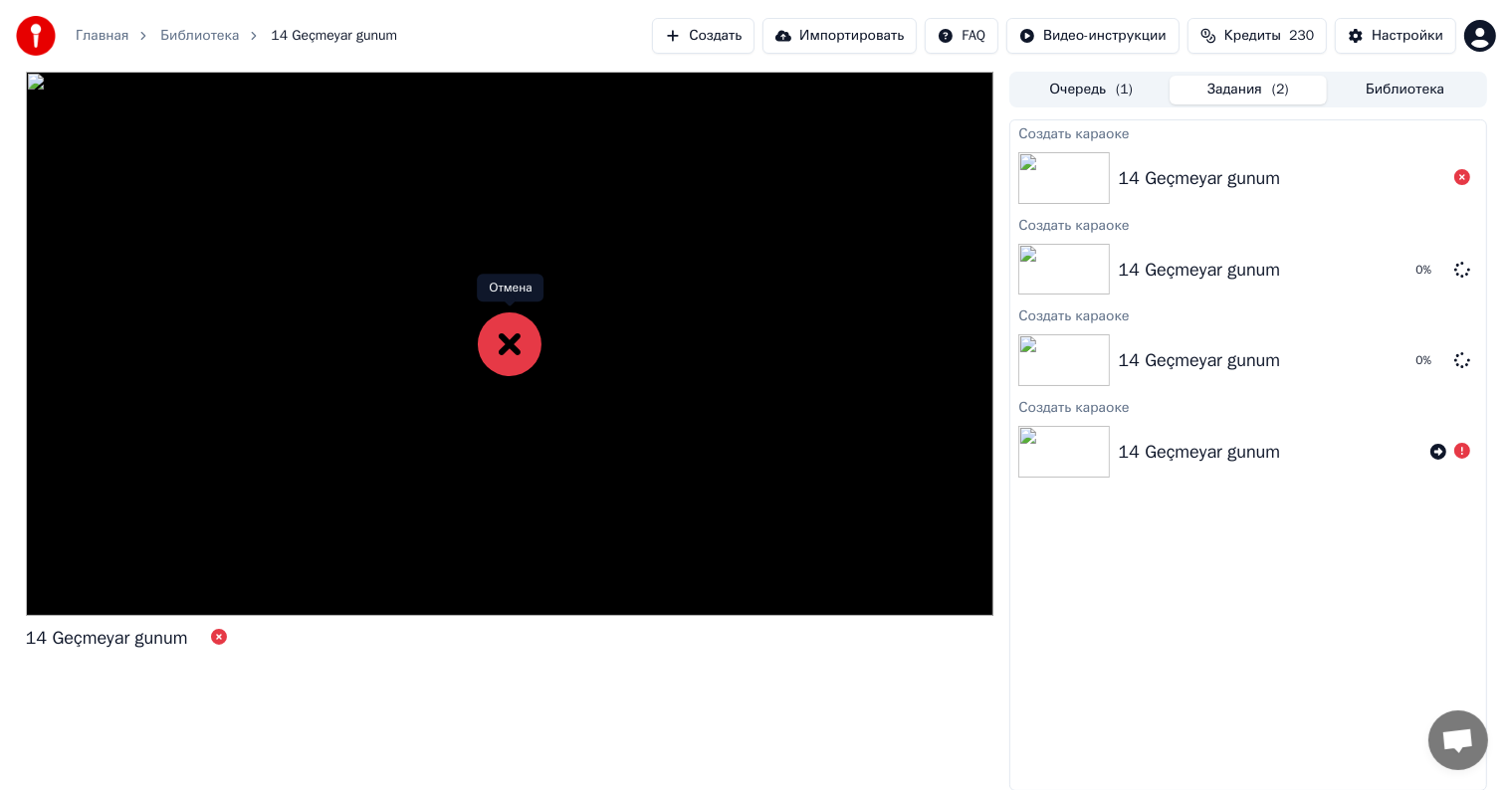 click 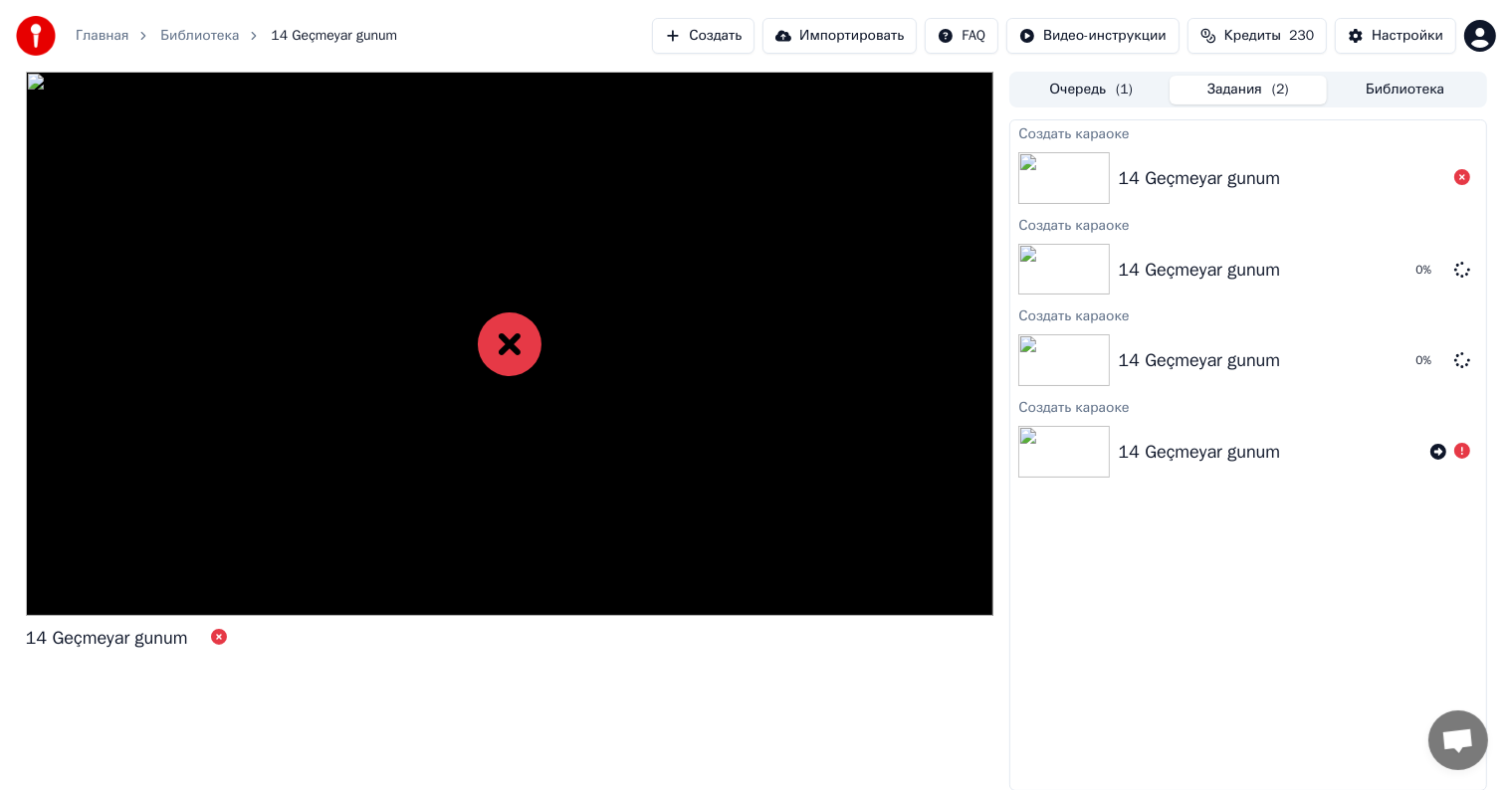 click on "Создать караоке 14 Geçmeyar gunum Создать караоке 14 Geçmeyar gunum 0 % Создать караоке 14 Geçmeyar gunum 0 % Создать караоке 14 Geçmeyar gunum" at bounding box center [1247, 455] 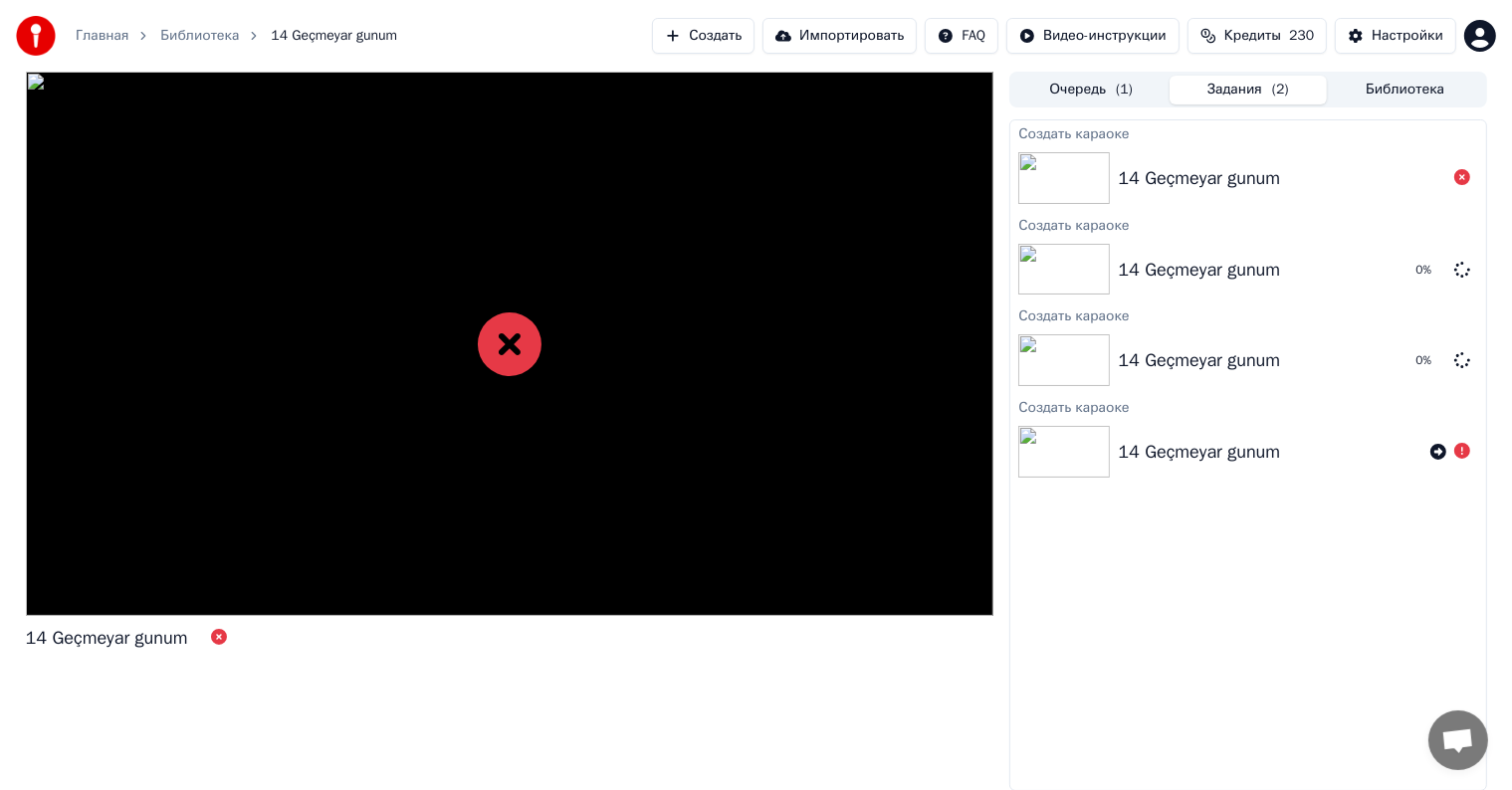click on "14 Geçmeyar gunum" at bounding box center (1198, 452) 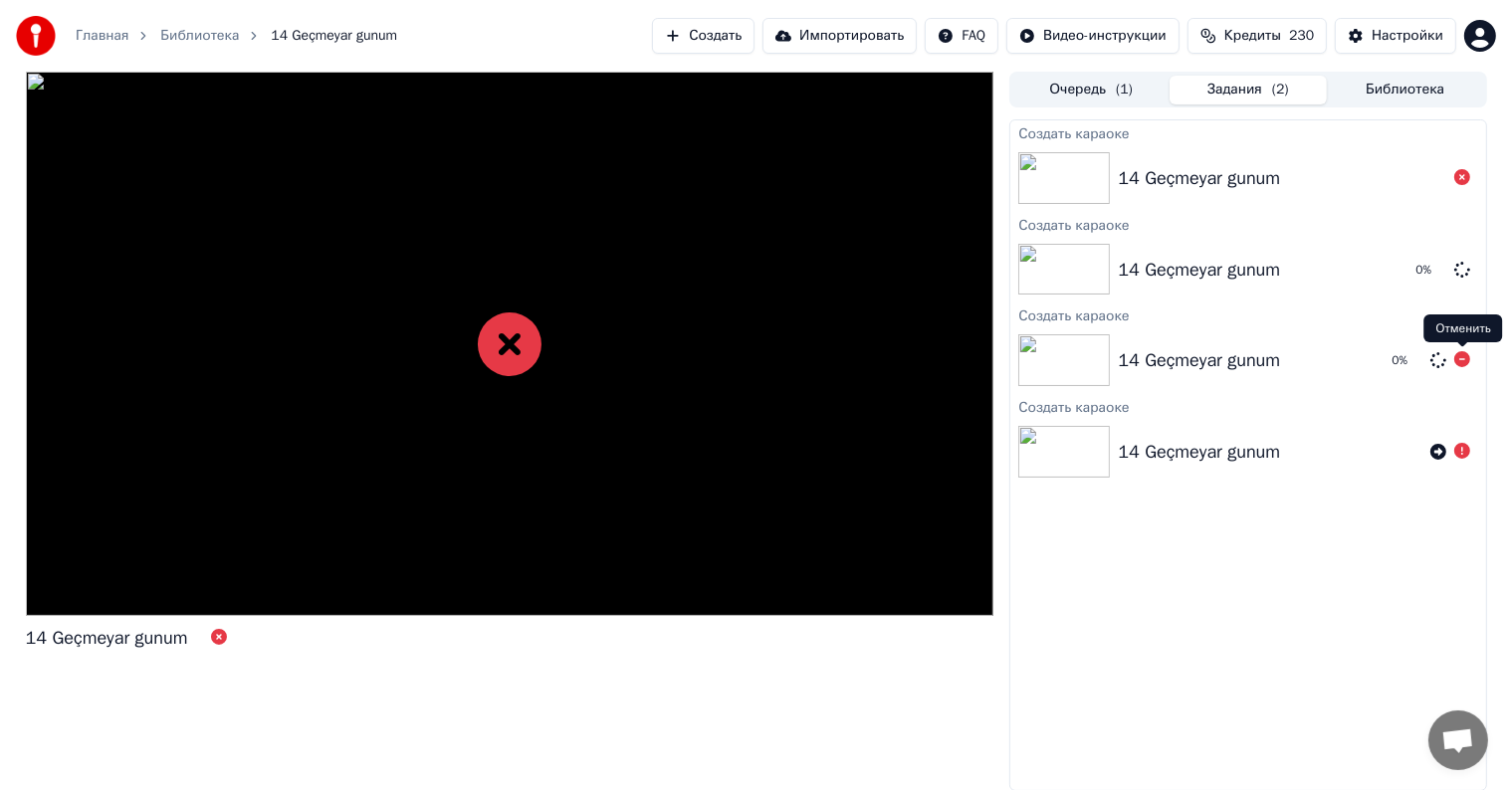 click 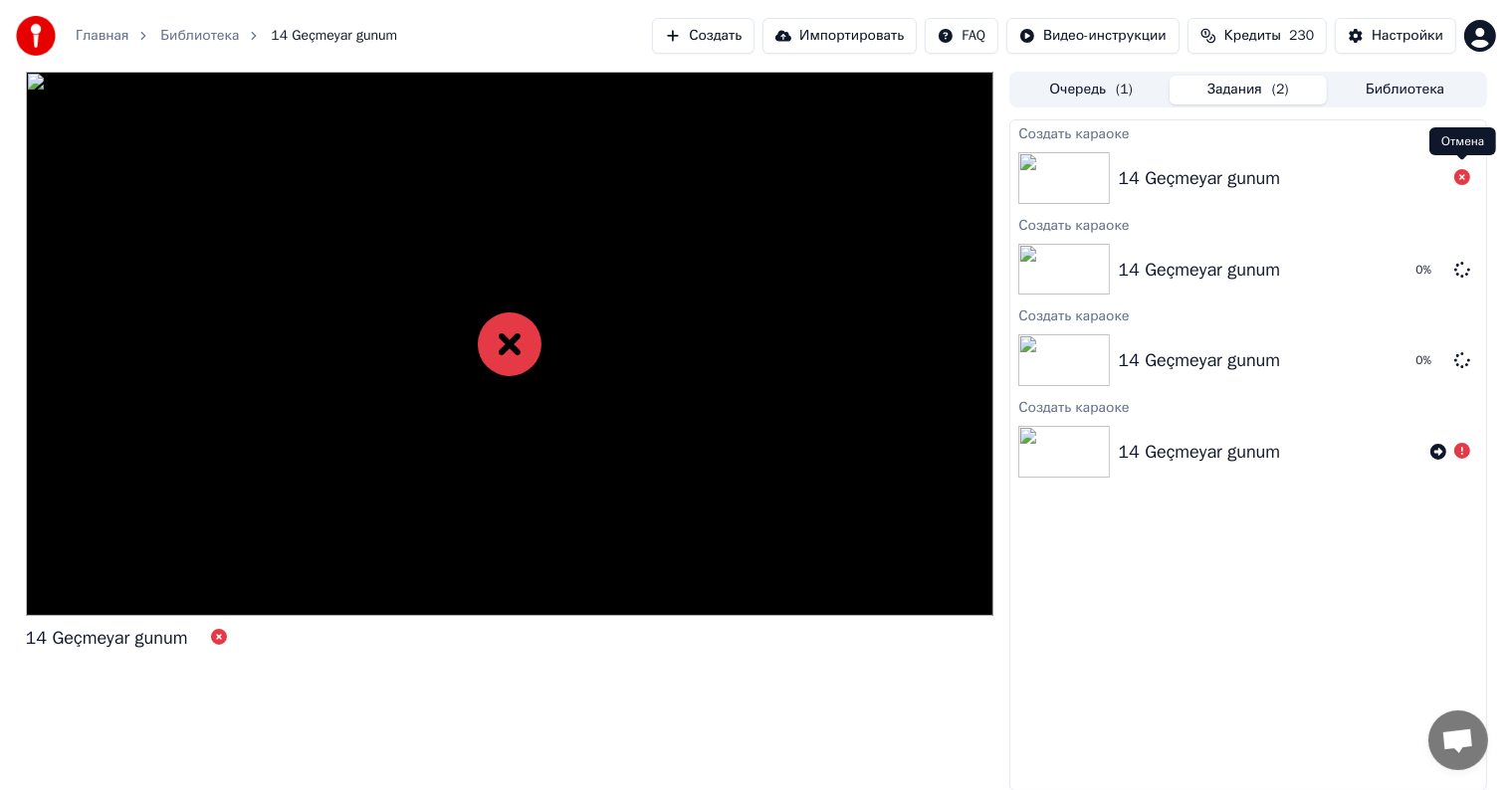 click 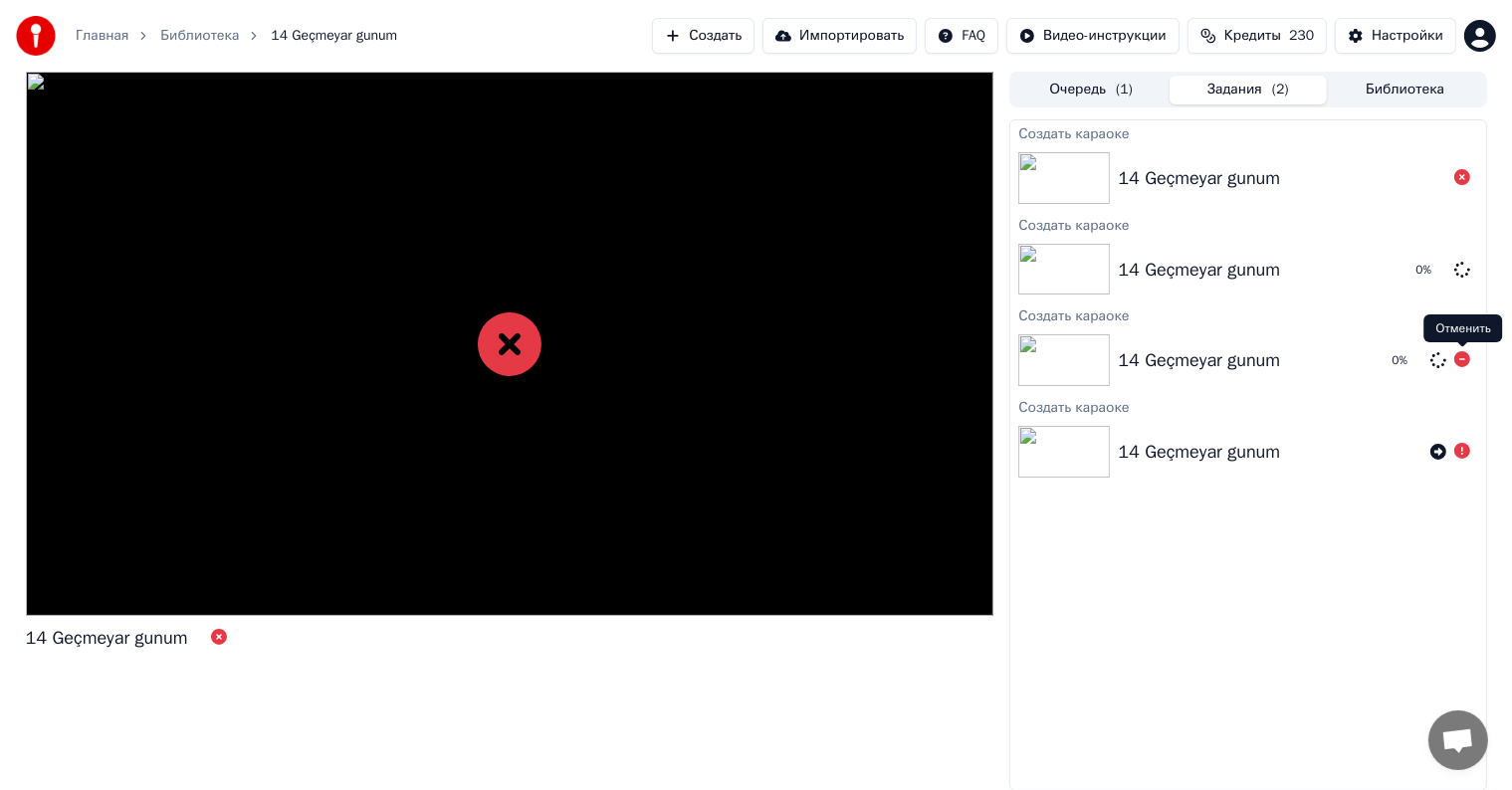 click 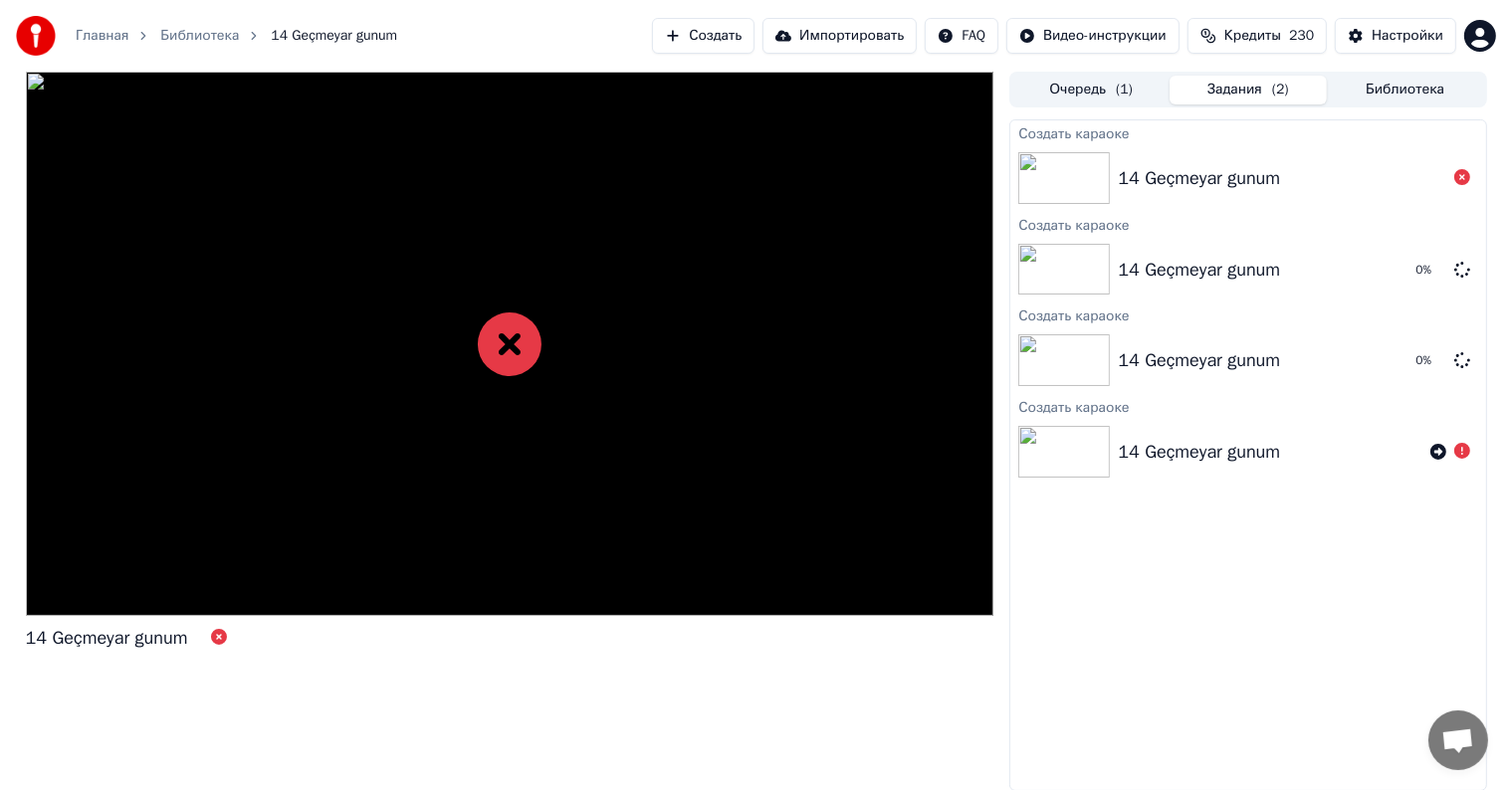 click on "Очередь ( 1 )" at bounding box center [1091, 90] 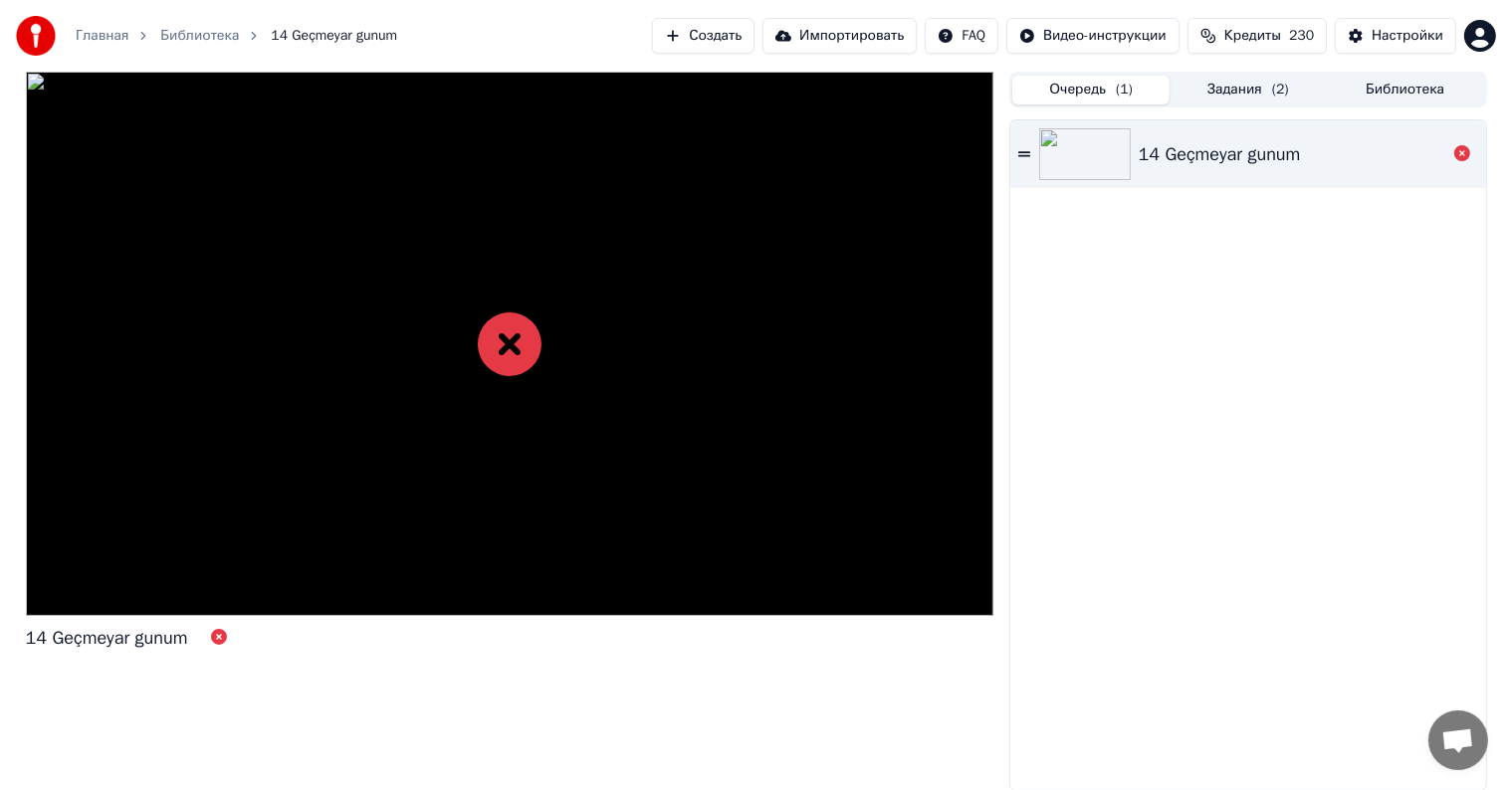 click on "( 2 )" at bounding box center (1280, 90) 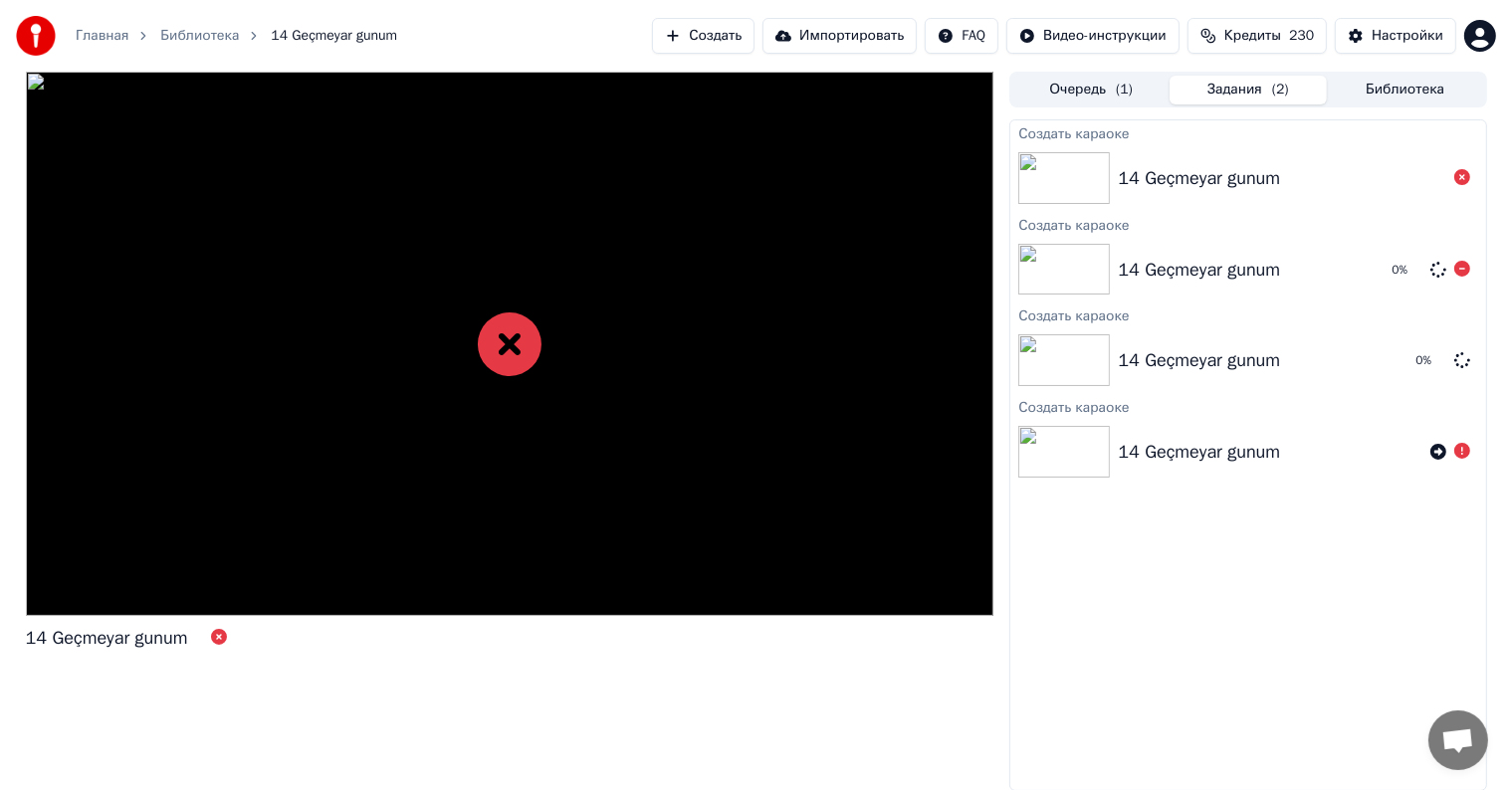 click 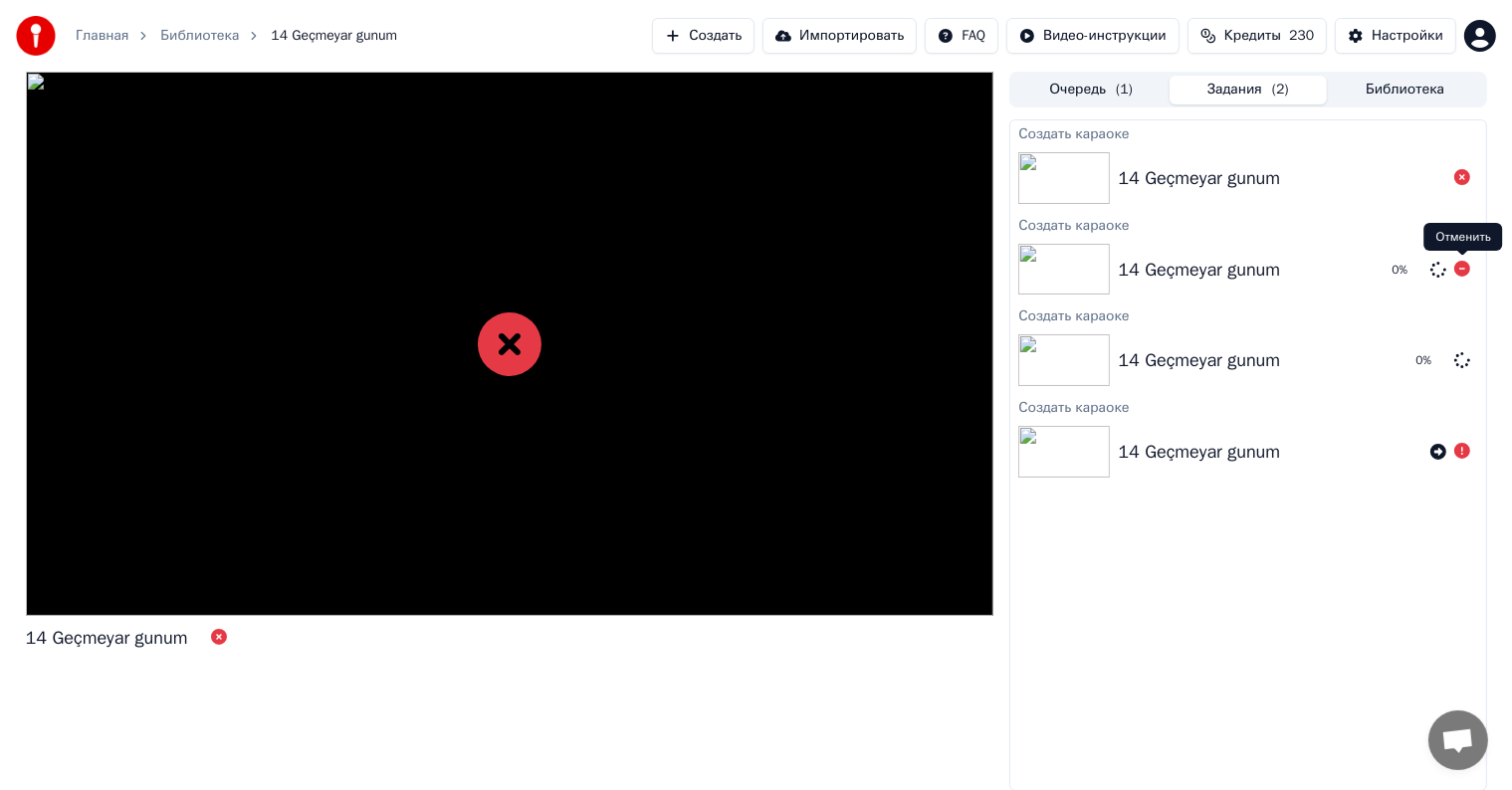 click 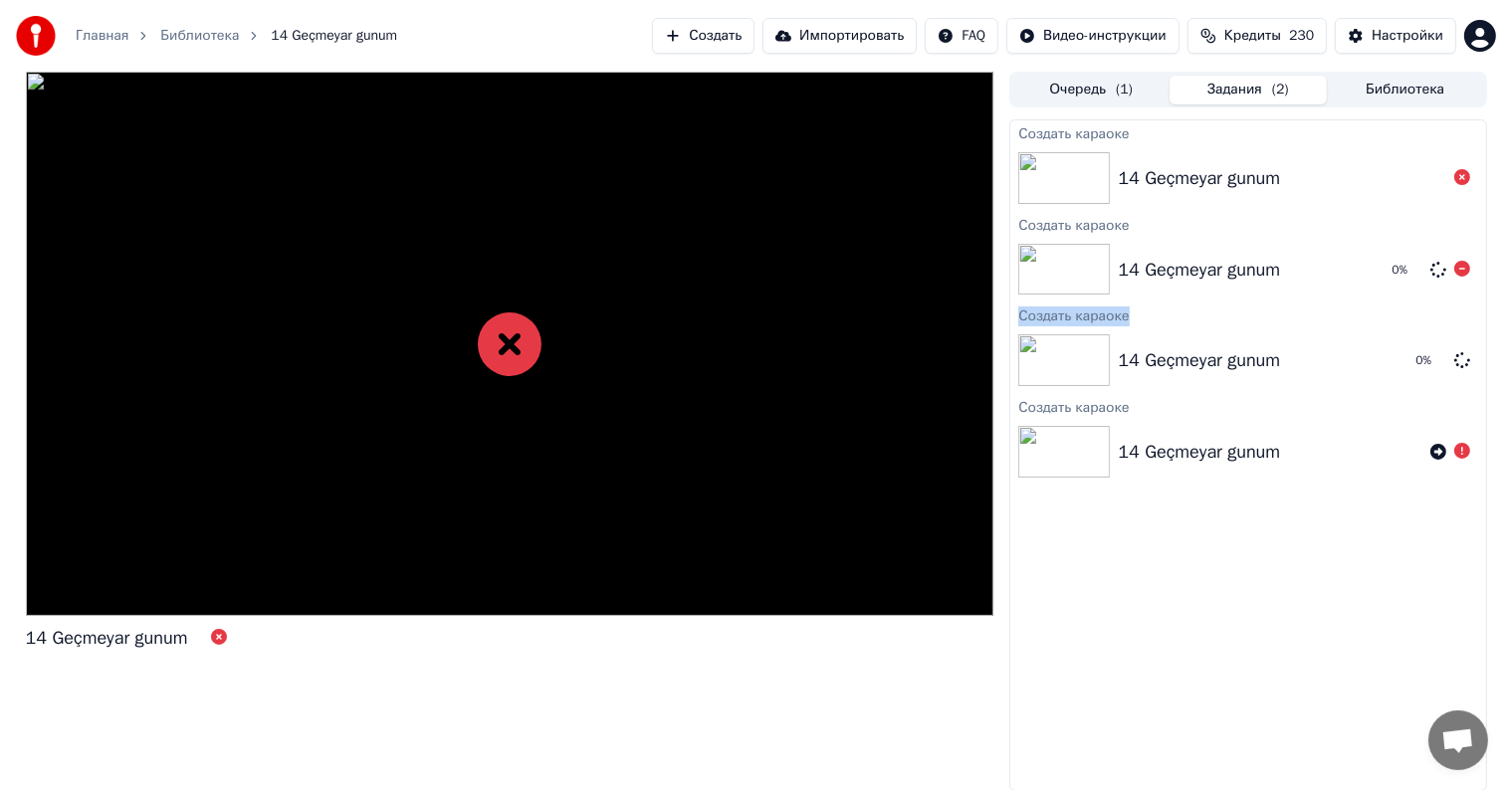 click 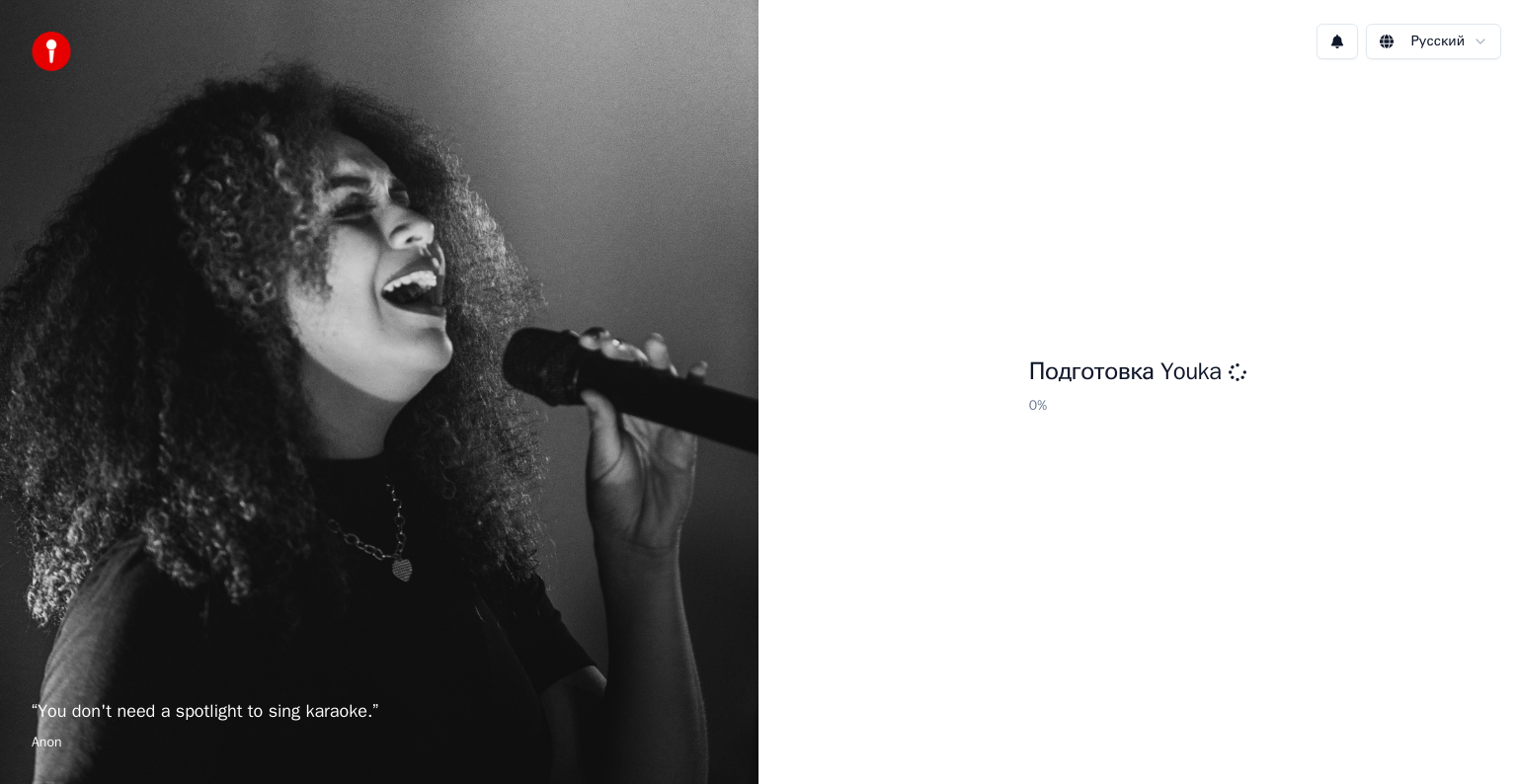scroll, scrollTop: 0, scrollLeft: 0, axis: both 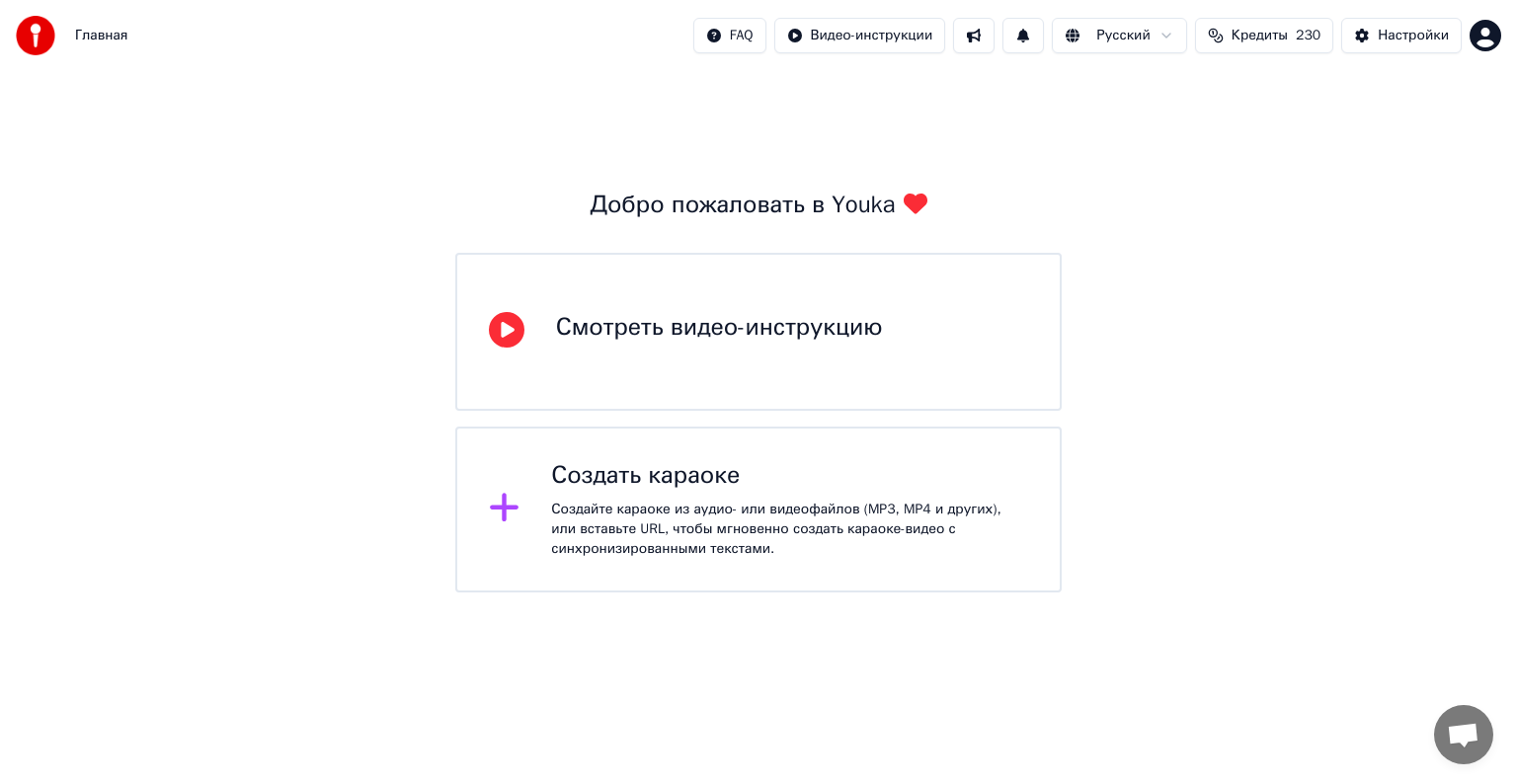 click on "Смотреть видео-инструкцию" at bounding box center [758, 332] 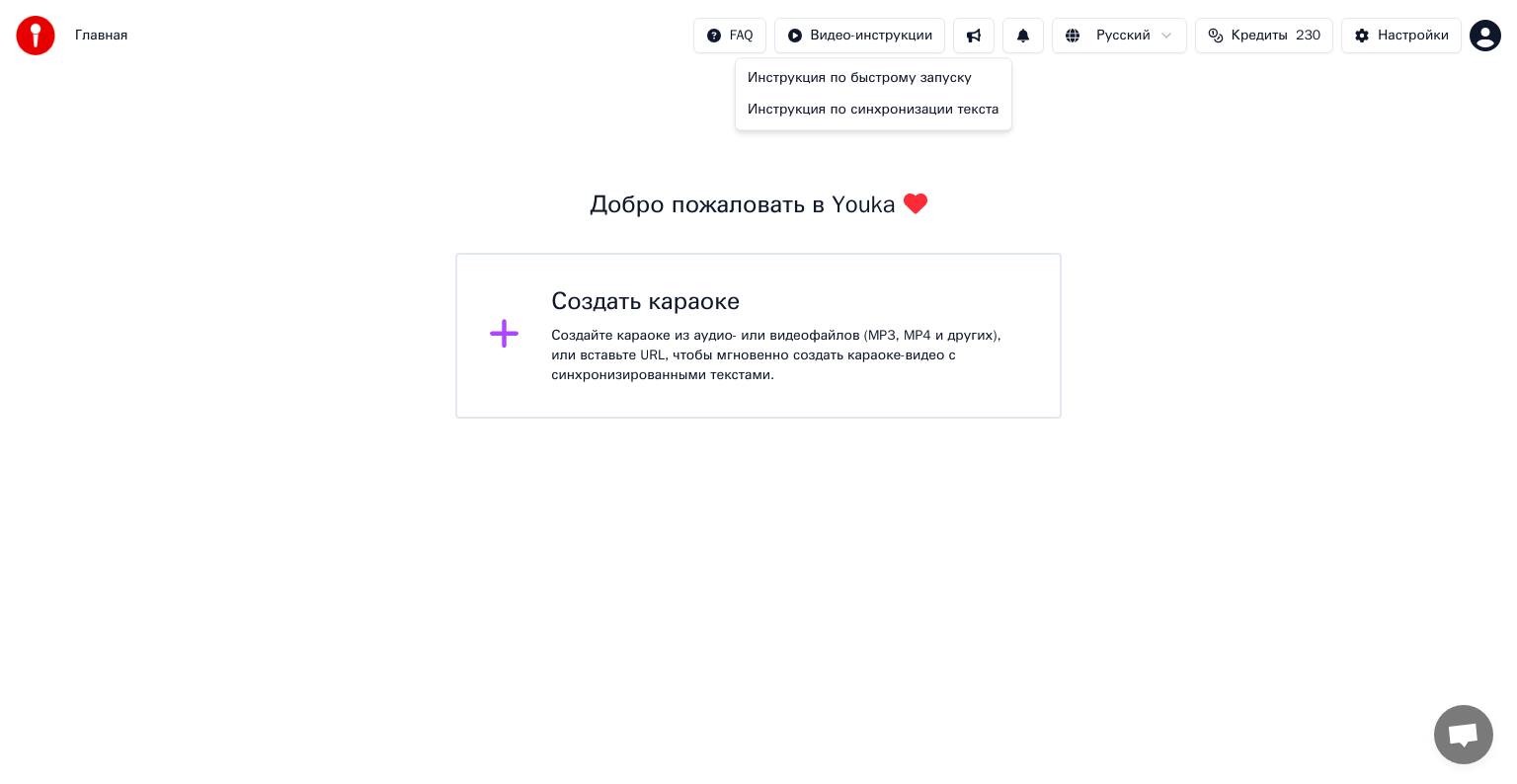 click on "Главная FAQ Видео-инструкции Русский Кредиты 230 Настройки Добро пожаловать в Youka Создать караоке Создайте караоке из аудио- или видеофайлов (MP3, MP4 и других), или вставьте URL, чтобы мгновенно создать караоке-видео с синхронизированными текстами. Инструкция по быстрому запуску Инструкция по синхронизации текста" at bounding box center [758, 209] 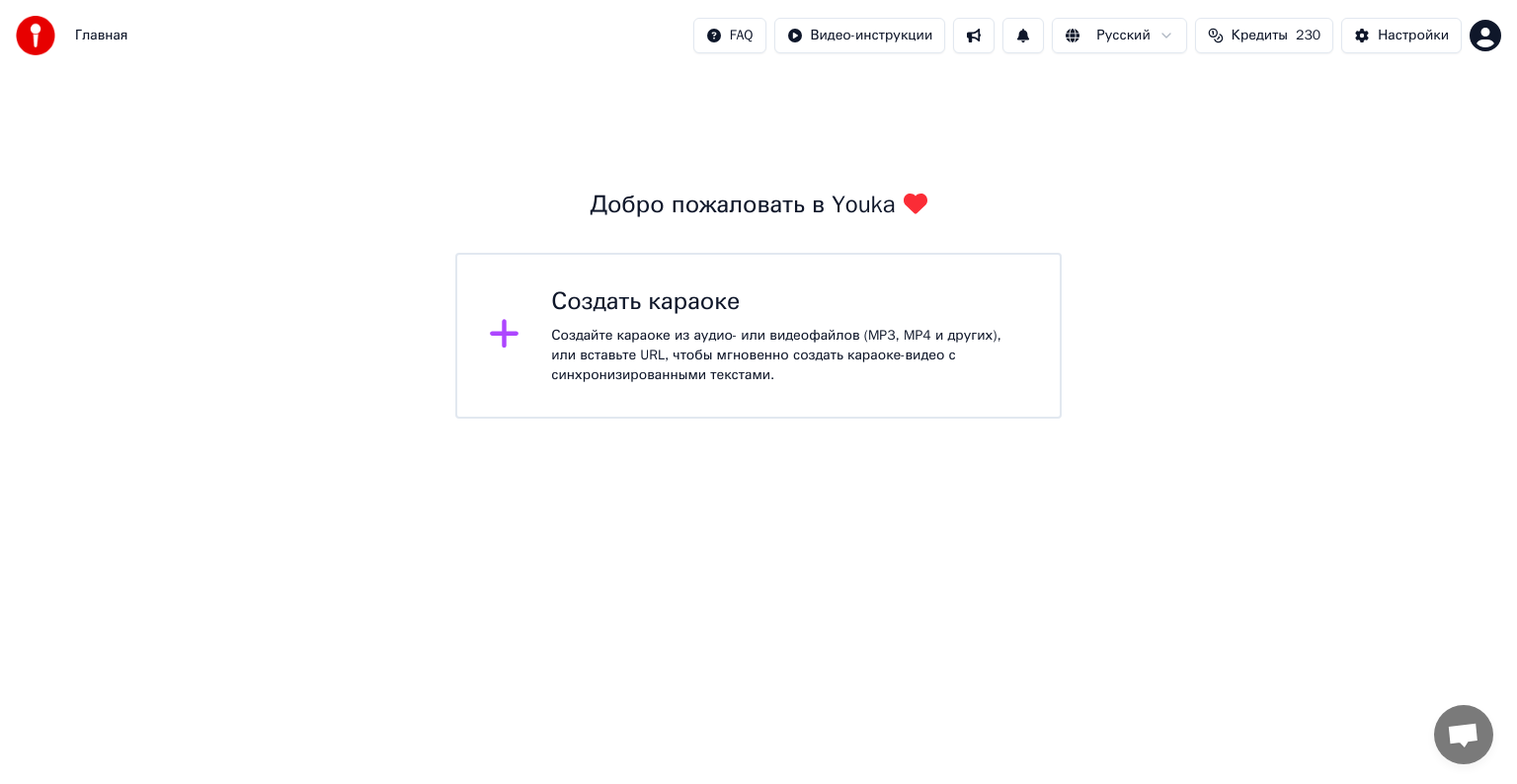 click on "Создать караоке" at bounding box center (789, 302) 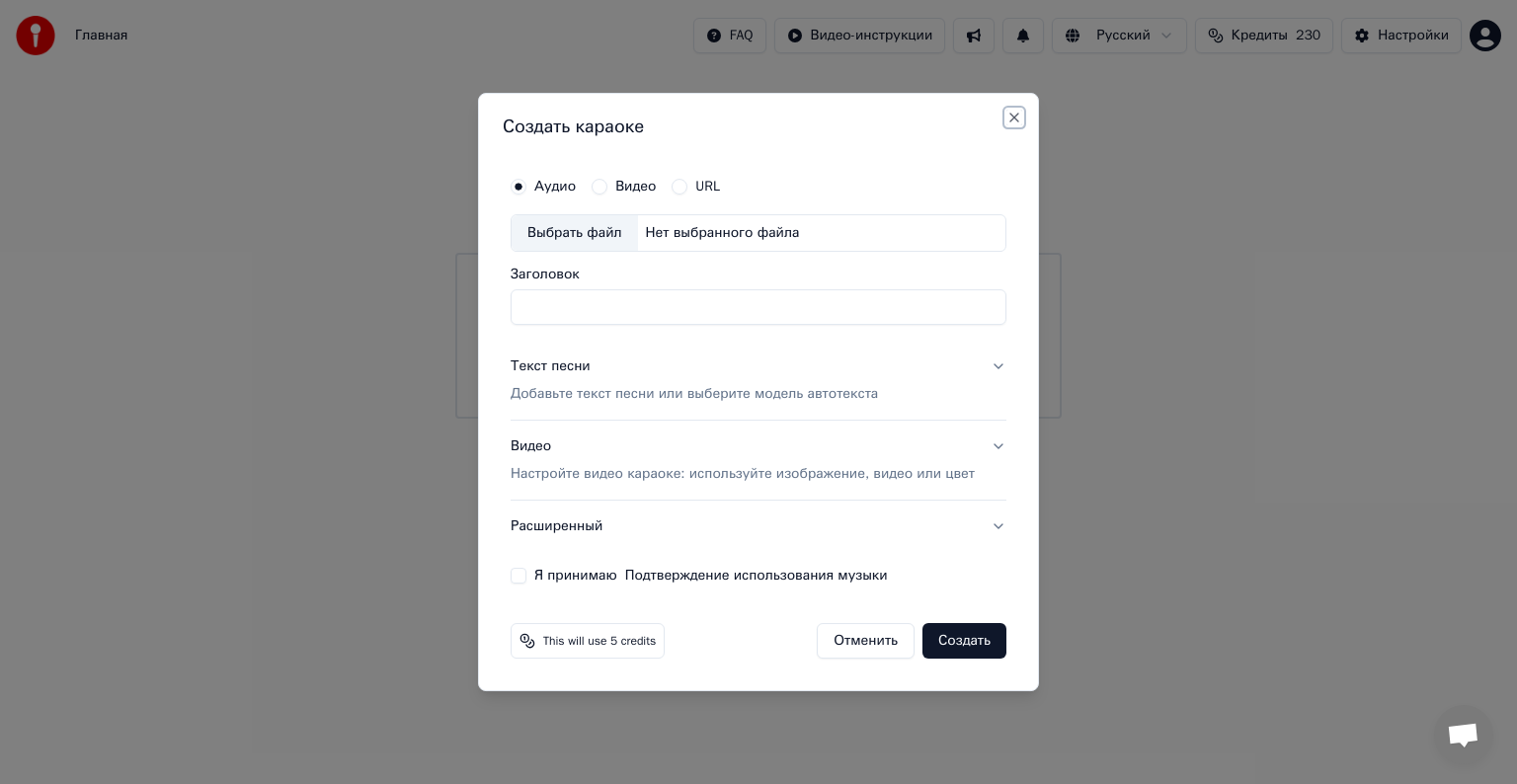 click on "Close" at bounding box center (1014, 118) 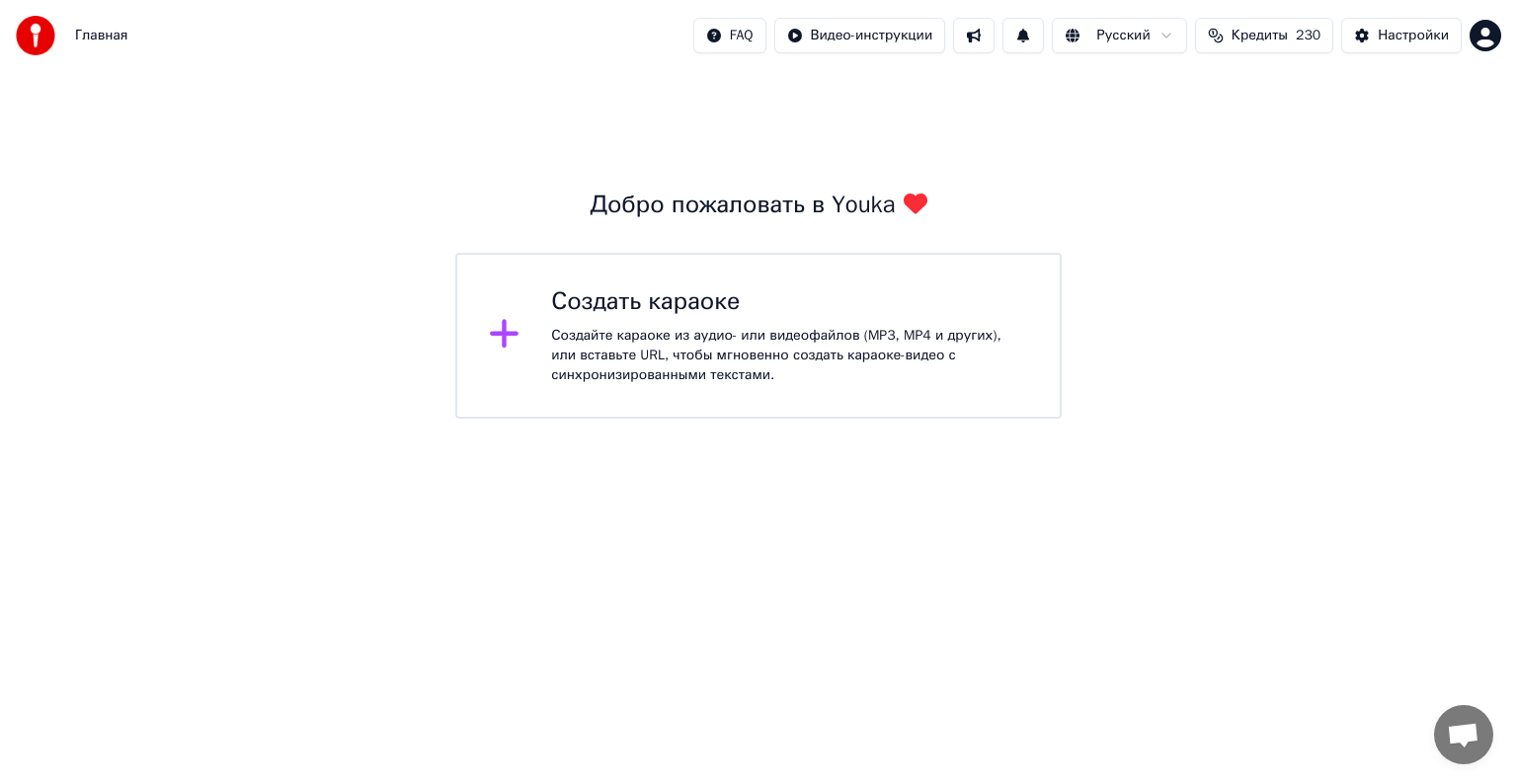click at bounding box center [36, 36] 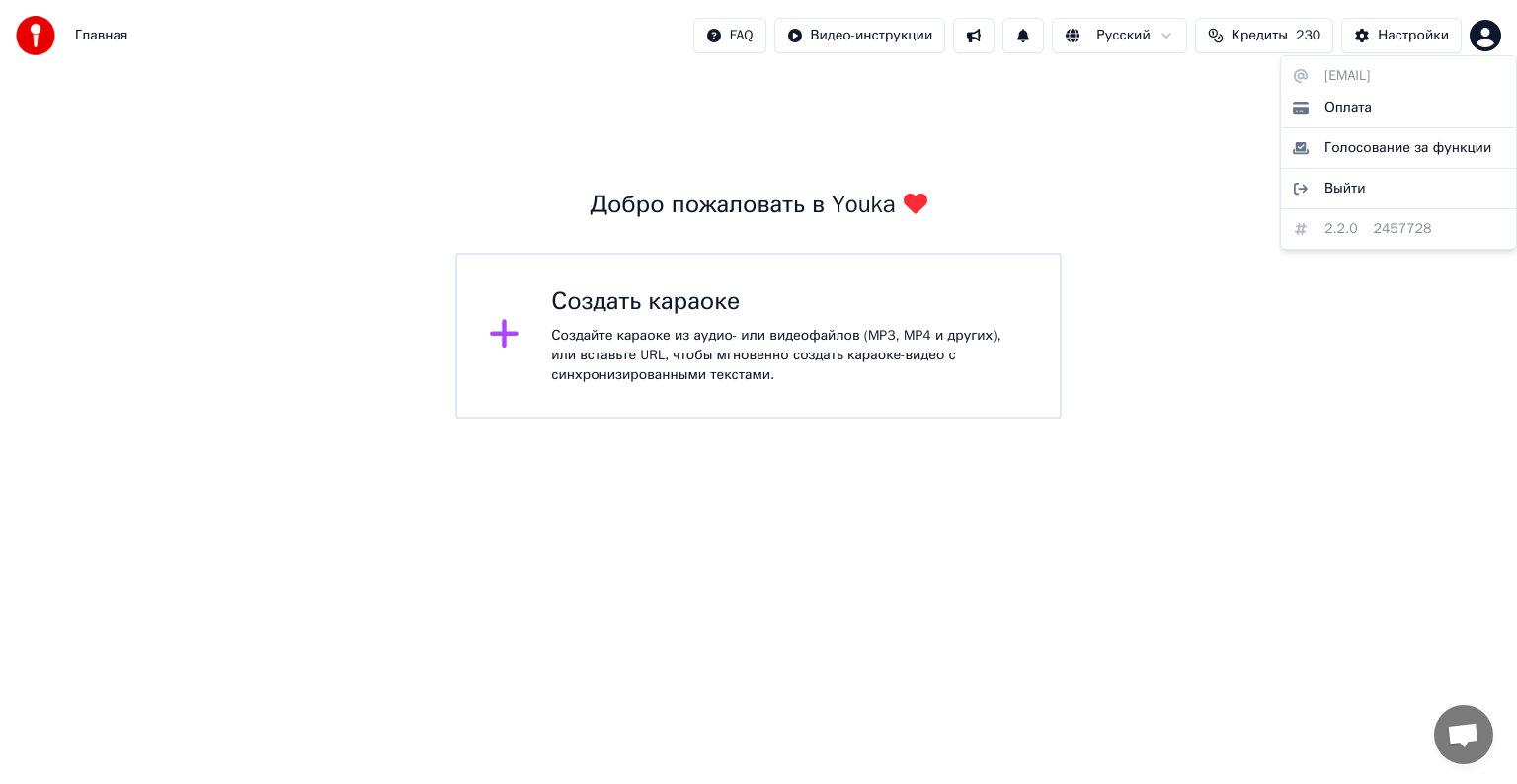 click on "Главная FAQ Видео-инструкции Русский Кредиты 230 Настройки Добро пожаловать в Youka Создать караоке Создайте караоке из аудио- или видеофайлов (MP3, MP4 и других), или вставьте URL, чтобы мгновенно создать караоке-видео с синхронизированными текстами. [EMAIL] Оплата Голосование за функции Выйти 2.2.0 2457728" at bounding box center [758, 209] 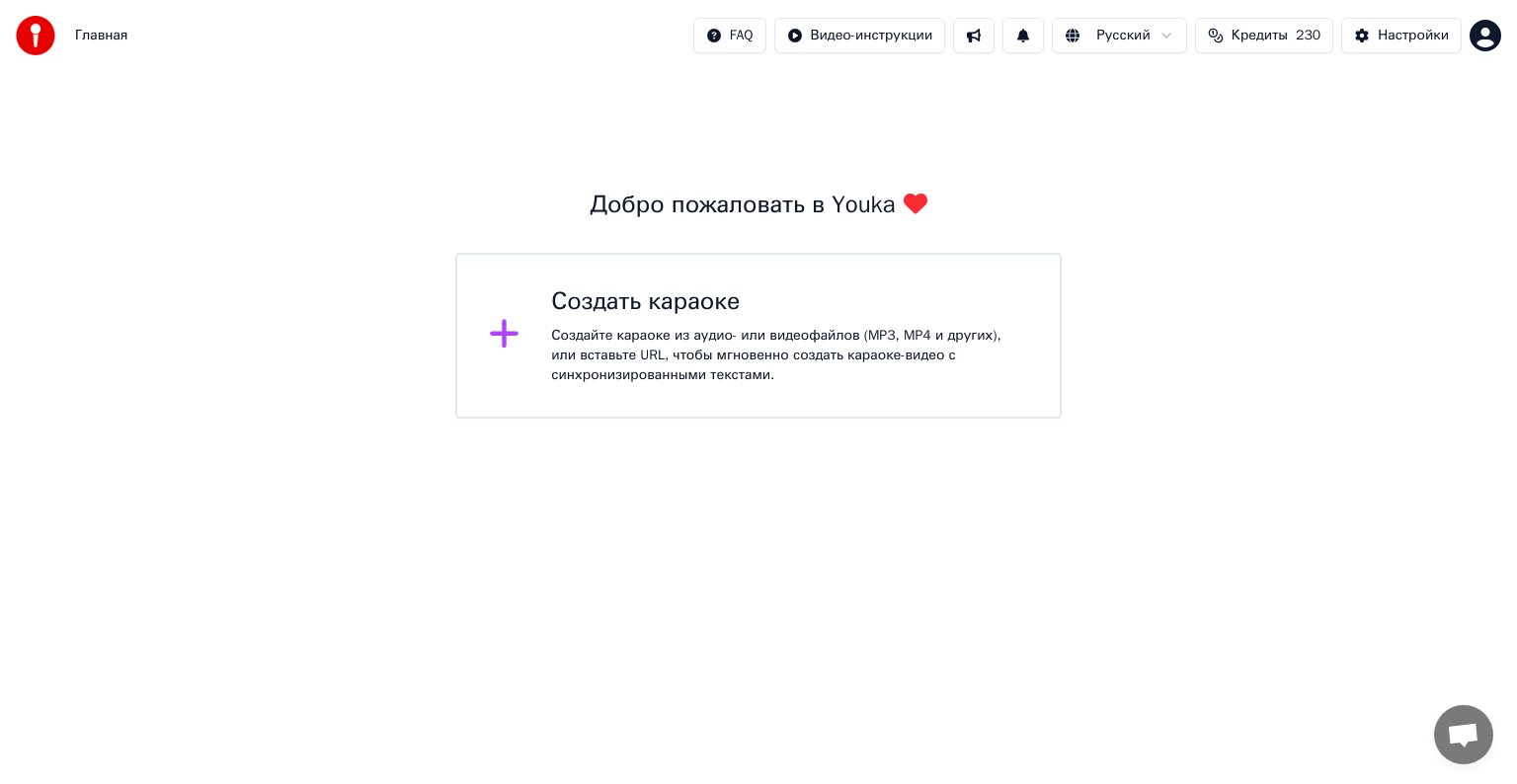 click on "Кредиты" at bounding box center [1259, 36] 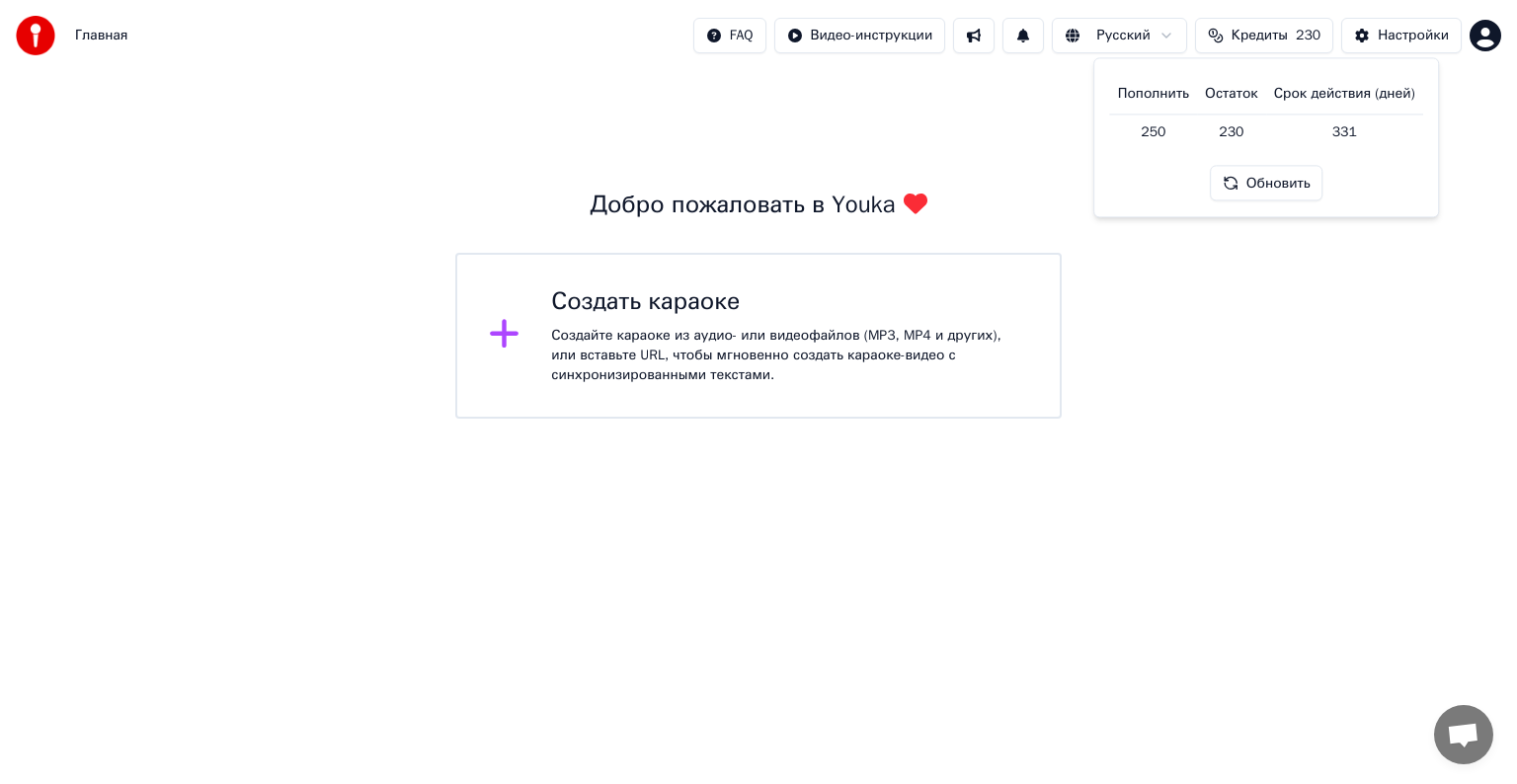 click on "Добро пожаловать в Youka Создать караоке Создайте караоке из аудио- или видеофайлов (MP3, MP4 и других), или вставьте URL, чтобы мгновенно создать караоке-видео с синхронизированными текстами." at bounding box center [758, 245] 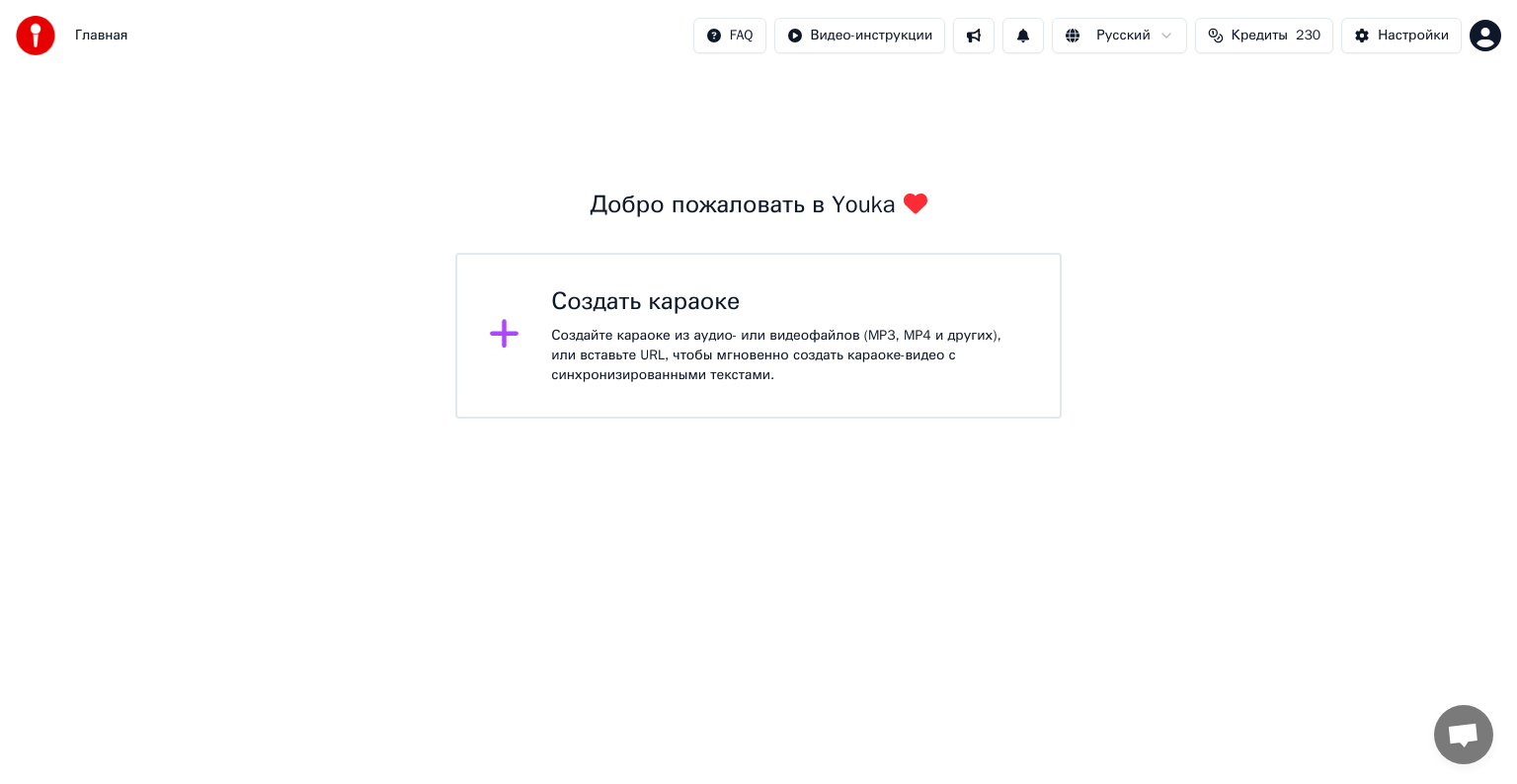 click on "Главная FAQ Видео-инструкции Русский Кредиты 230 Настройки Добро пожаловать в Youka Создать караоке Создайте караоке из аудио- или видеофайлов (MP3, MP4 и других), или вставьте URL, чтобы мгновенно создать караоке-видео с синхронизированными текстами." at bounding box center (758, 209) 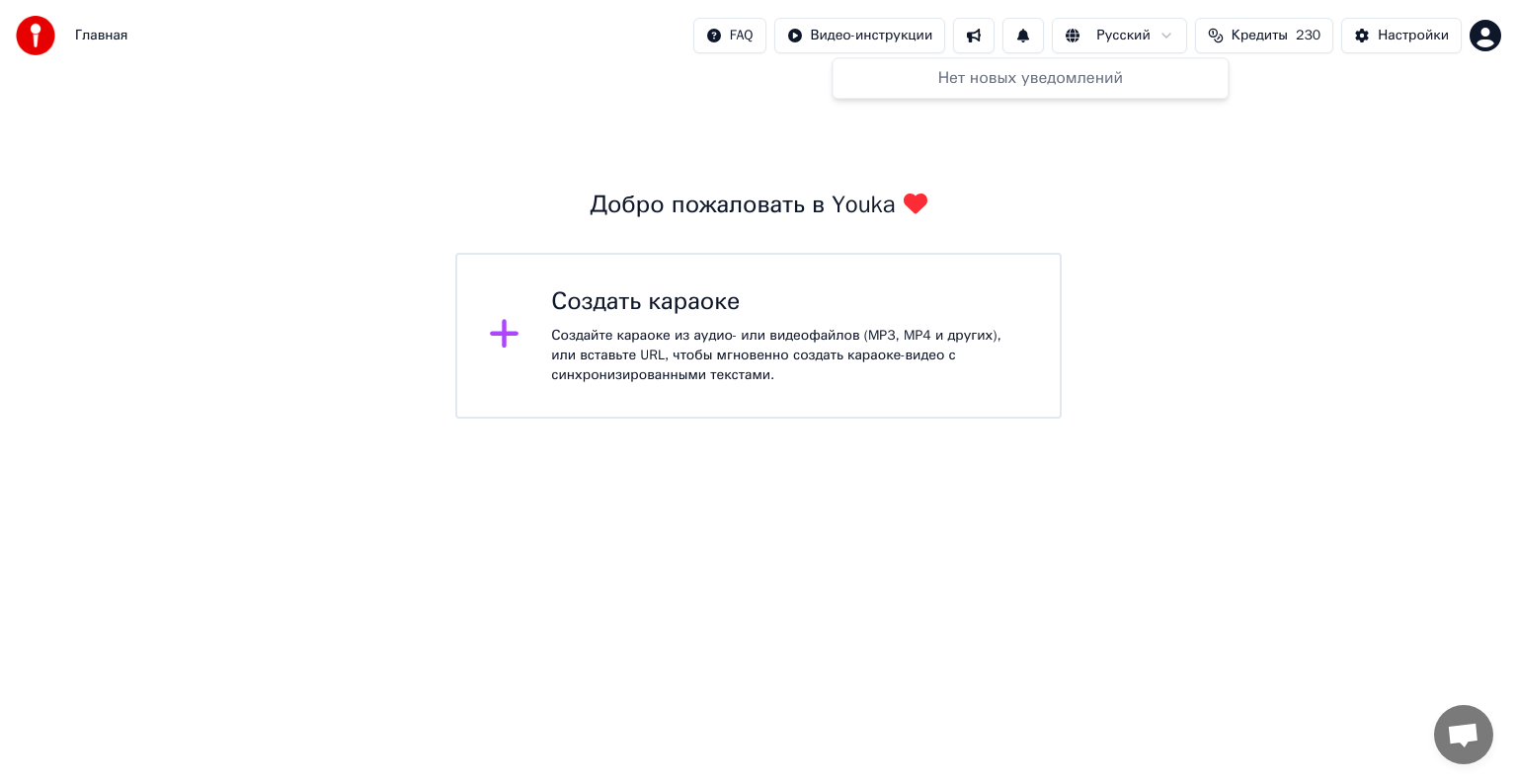 click at bounding box center [1023, 36] 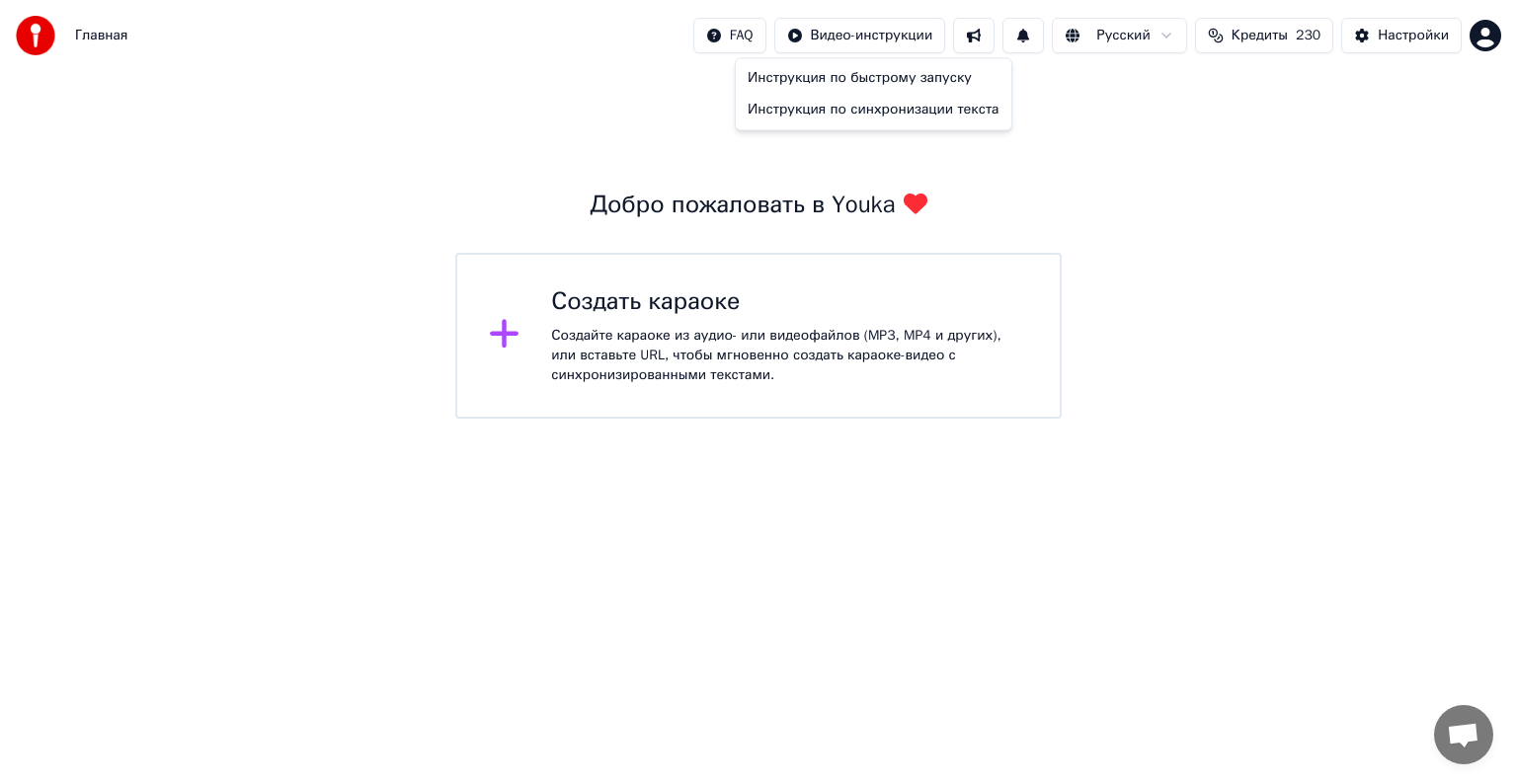 click on "Главная FAQ Видео-инструкции Русский Кредиты 230 Настройки Добро пожаловать в Youka Создать караоке Создайте караоке из аудио- или видеофайлов (MP3, MP4 и других), или вставьте URL, чтобы мгновенно создать караоке-видео с синхронизированными текстами. Инструкция по быстрому запуску Инструкция по синхронизации текста" at bounding box center [758, 209] 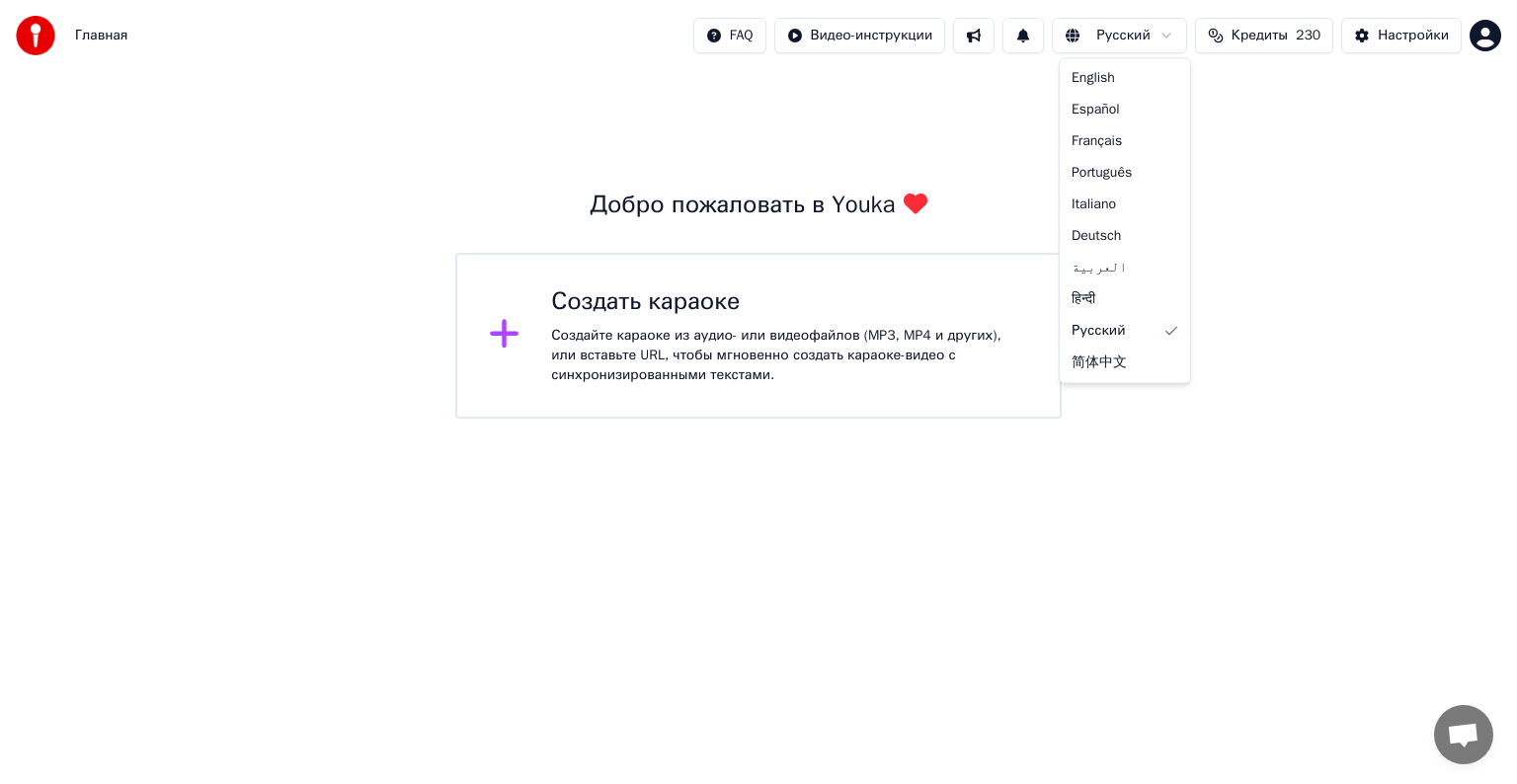 click on "Главная FAQ Видео-инструкции Русский Кредиты 230 Настройки Добро пожаловать в Youka Создать караоке Создайте караоке из аудио- или видеофайлов (MP3, MP4 и других), или вставьте URL, чтобы мгновенно создать караоке-видео с синхронизированными текстами. English Español Français Português Italiano Deutsch العربية हिन्दी Русский 简体中文" at bounding box center [758, 209] 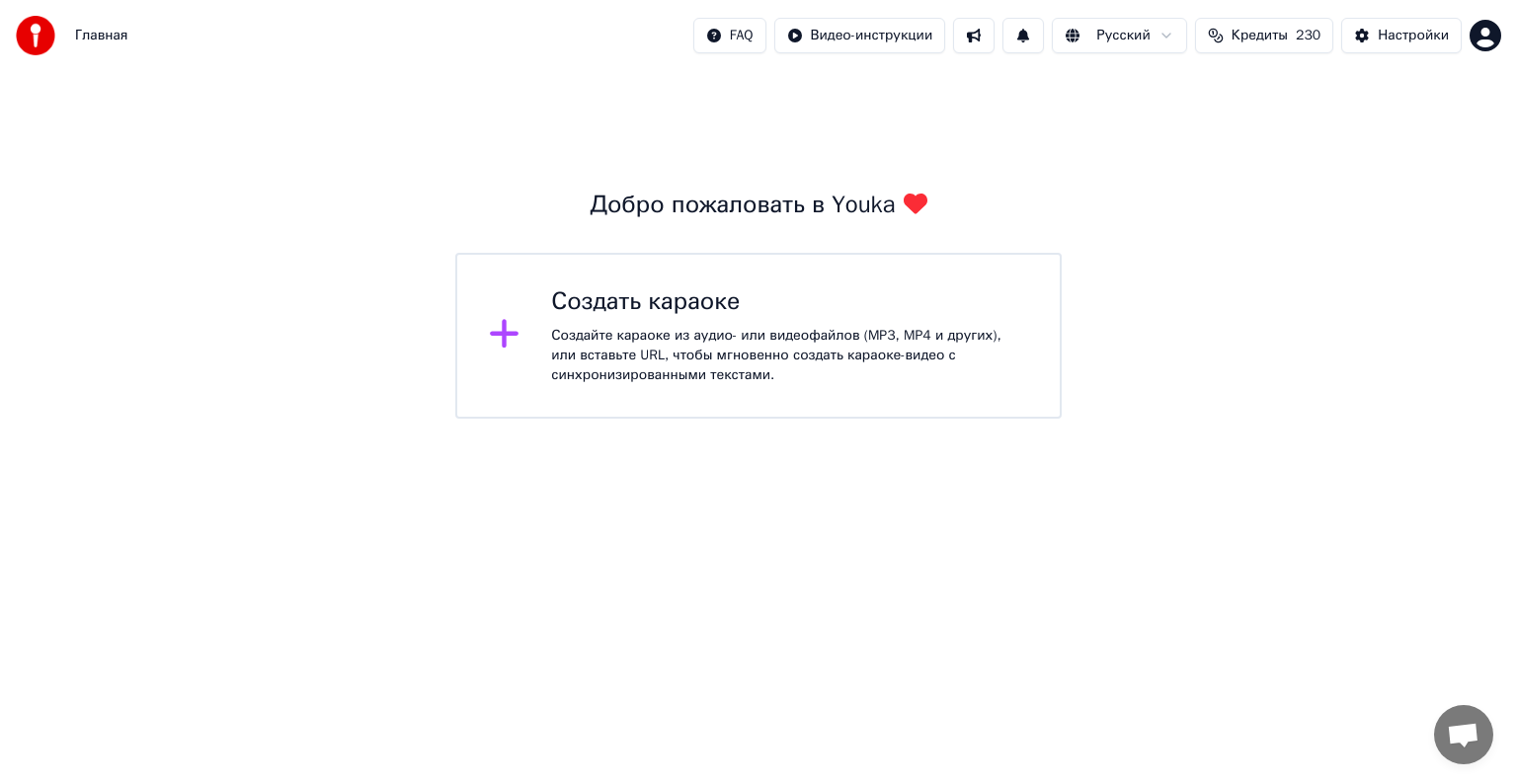click on "Добро пожаловать в Youka Создать караоке Создайте караоке из аудио- или видеофайлов (MP3, MP4 и других), или вставьте URL, чтобы мгновенно создать караоке-видео с синхронизированными текстами." at bounding box center [758, 245] 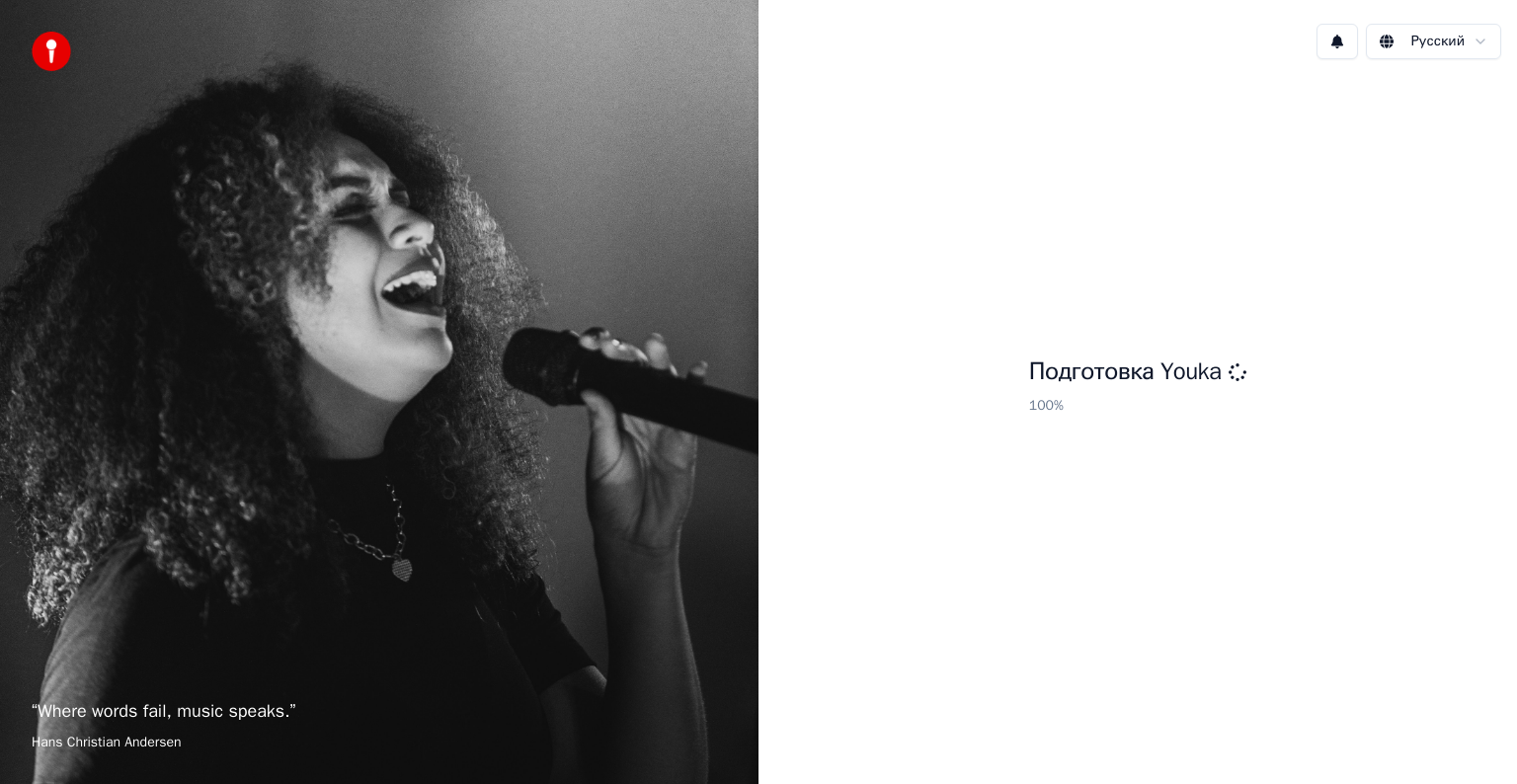 scroll, scrollTop: 0, scrollLeft: 0, axis: both 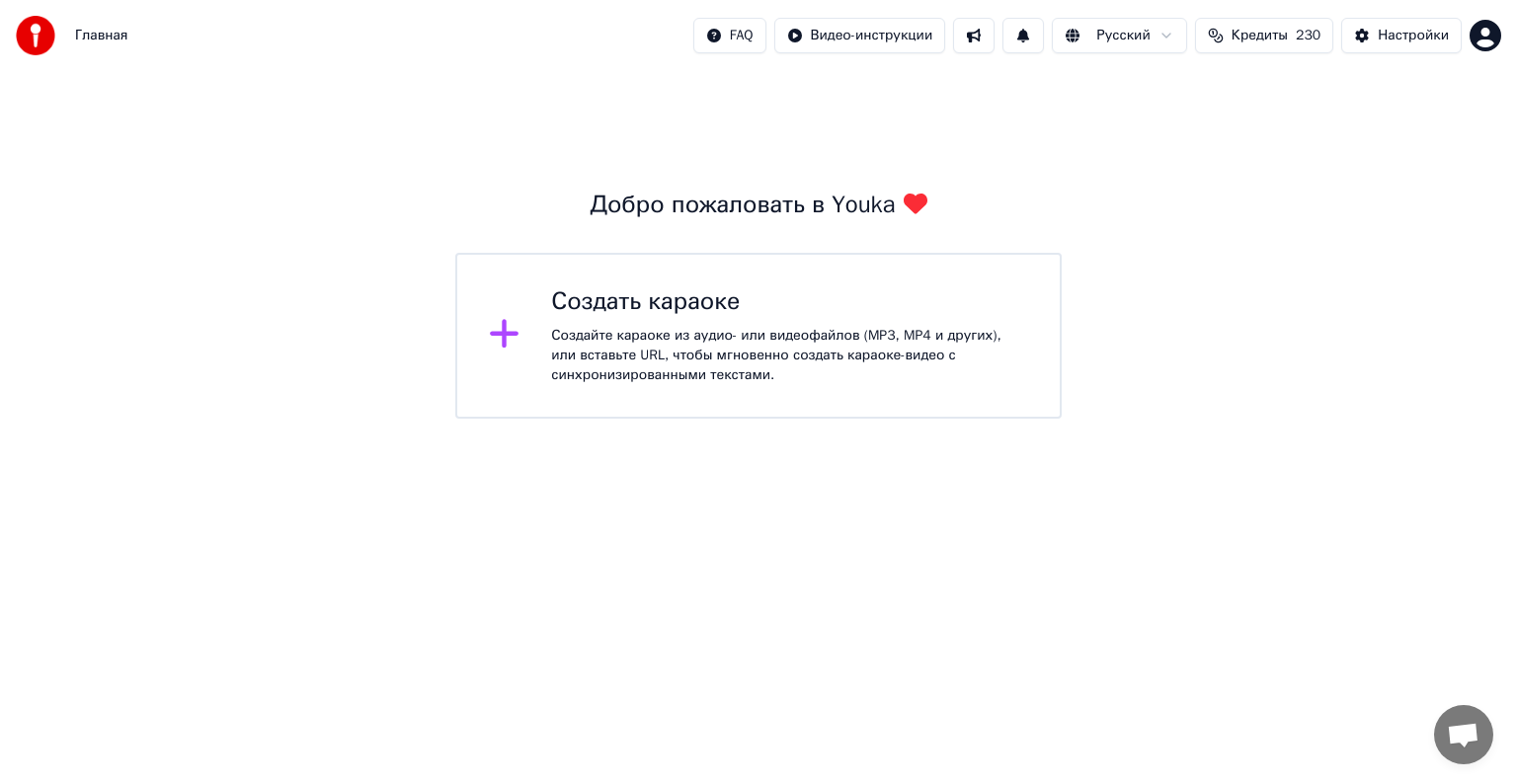 click on "Добро пожаловать в Youka" at bounding box center (758, 205) 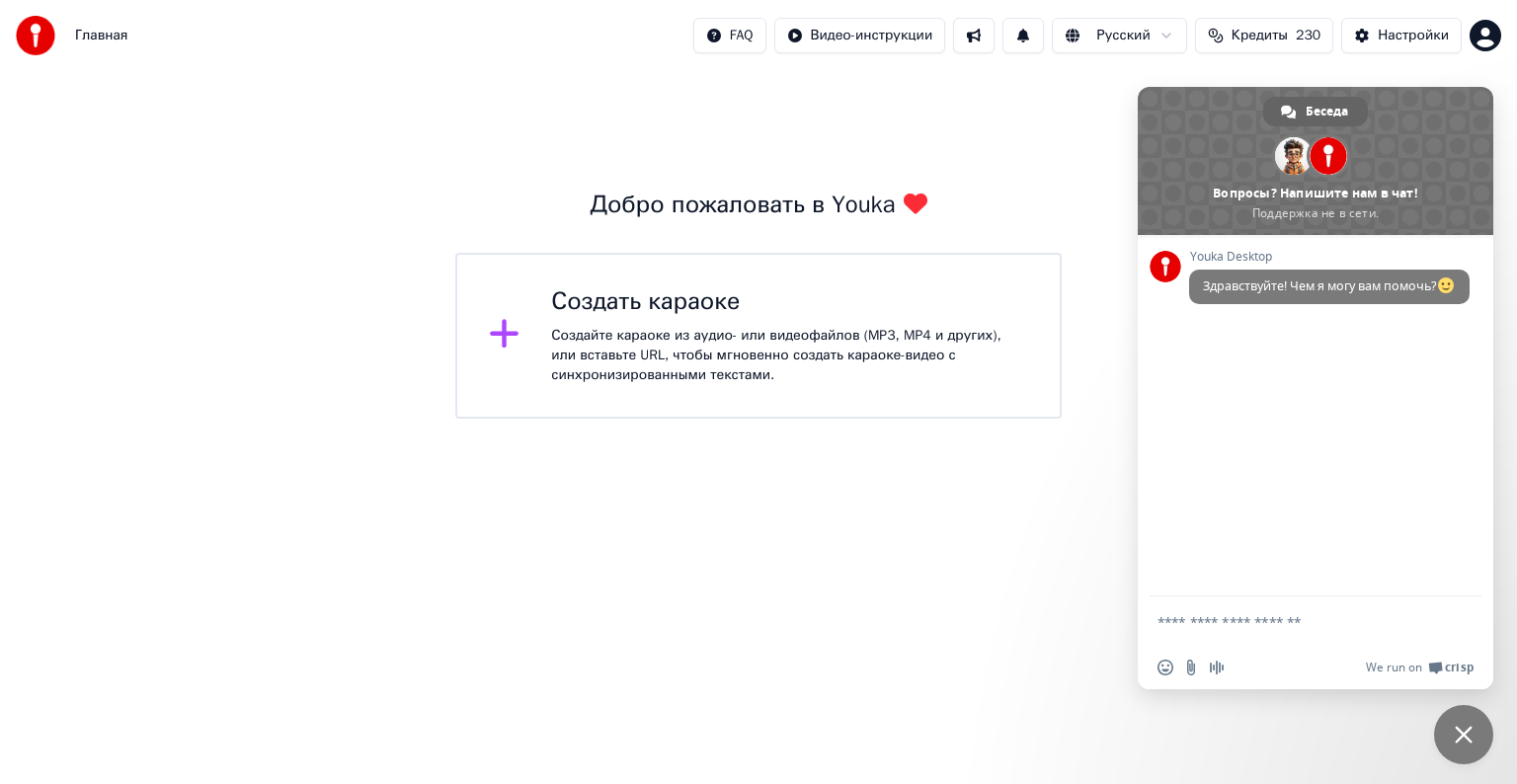 scroll, scrollTop: 0, scrollLeft: 0, axis: both 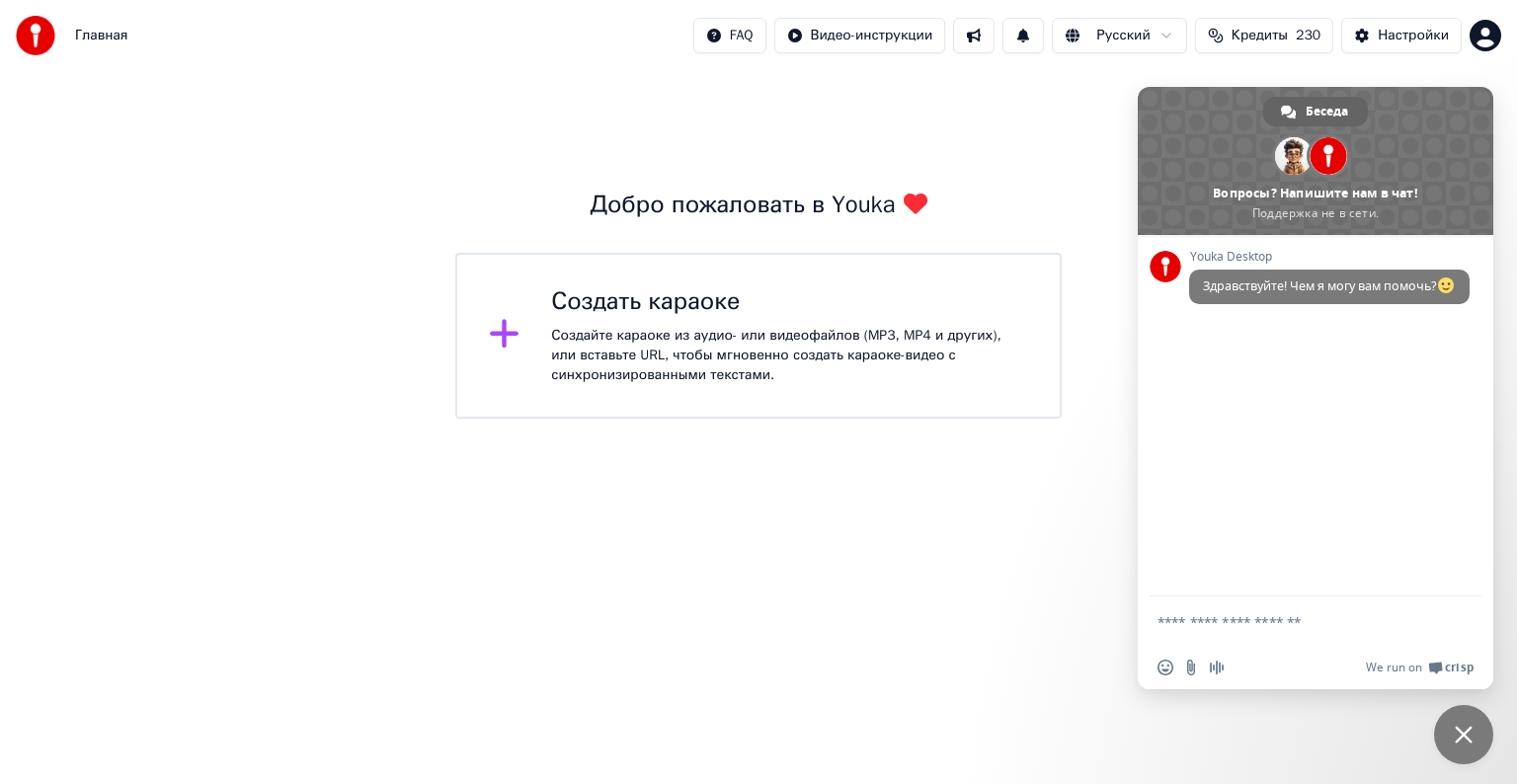click on "Главная FAQ Видео-инструкции Русский Кредиты 230 Настройки Добро пожаловать в Youka Создать караоке Создайте караоке из аудио- или видеофайлов (MP3, MP4 и других), или вставьте URL, чтобы мгновенно создать караоке-видео с синхронизированными текстами. Беседа Adam Вопросы? Напишите нам в чат! Поддержка не в сети. Не в сети. Повторное подключение... Пока что сообщения не могут быть получены или отправлены. Youka Desktop Здравствуйте! Чем я могу вам помочь?  Отправить файл Вставить emoji Отправить файл Запись аудиосообщения We run on Crisp" at bounding box center (758, 209) 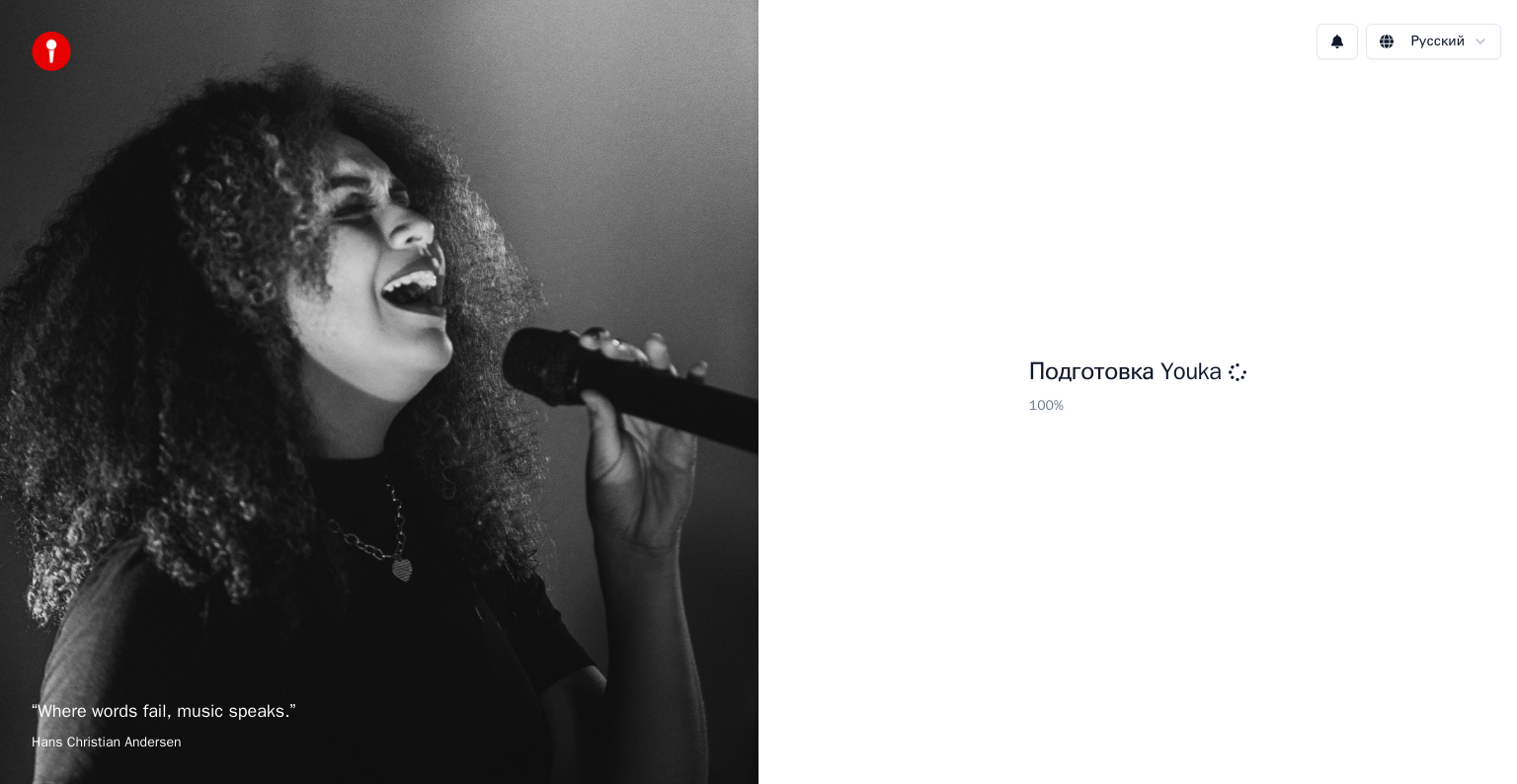 scroll, scrollTop: 0, scrollLeft: 0, axis: both 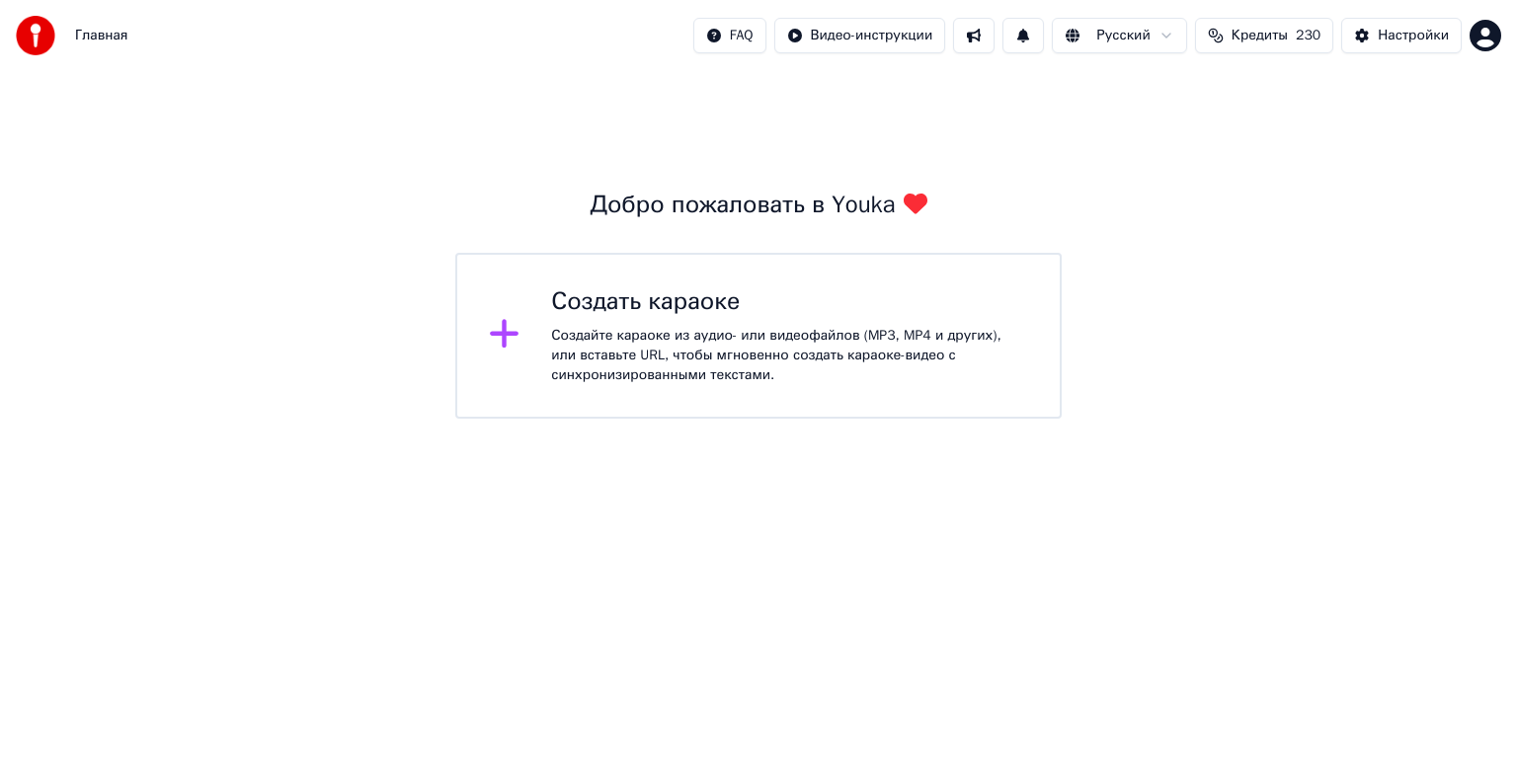 click on "Главная FAQ Видео-инструкции Русский Кредиты 230 Настройки Добро пожаловать в Youka Создать караоке Создайте караоке из аудио- или видеофайлов (MP3, MP4 и других), или вставьте URL, чтобы мгновенно создать караоке-видео с синхронизированными текстами." at bounding box center [758, 209] 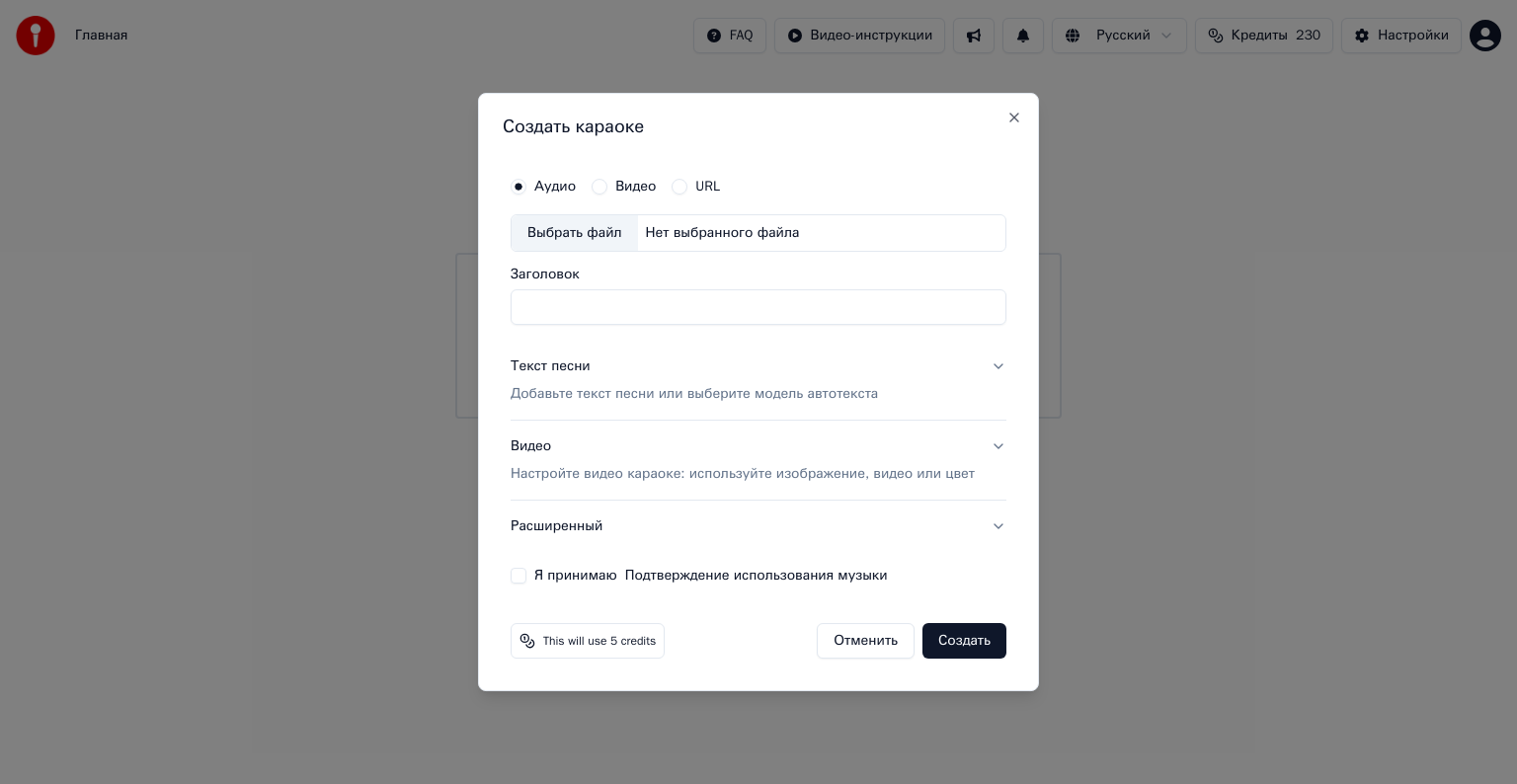 click on "Заголовок" at bounding box center (758, 307) 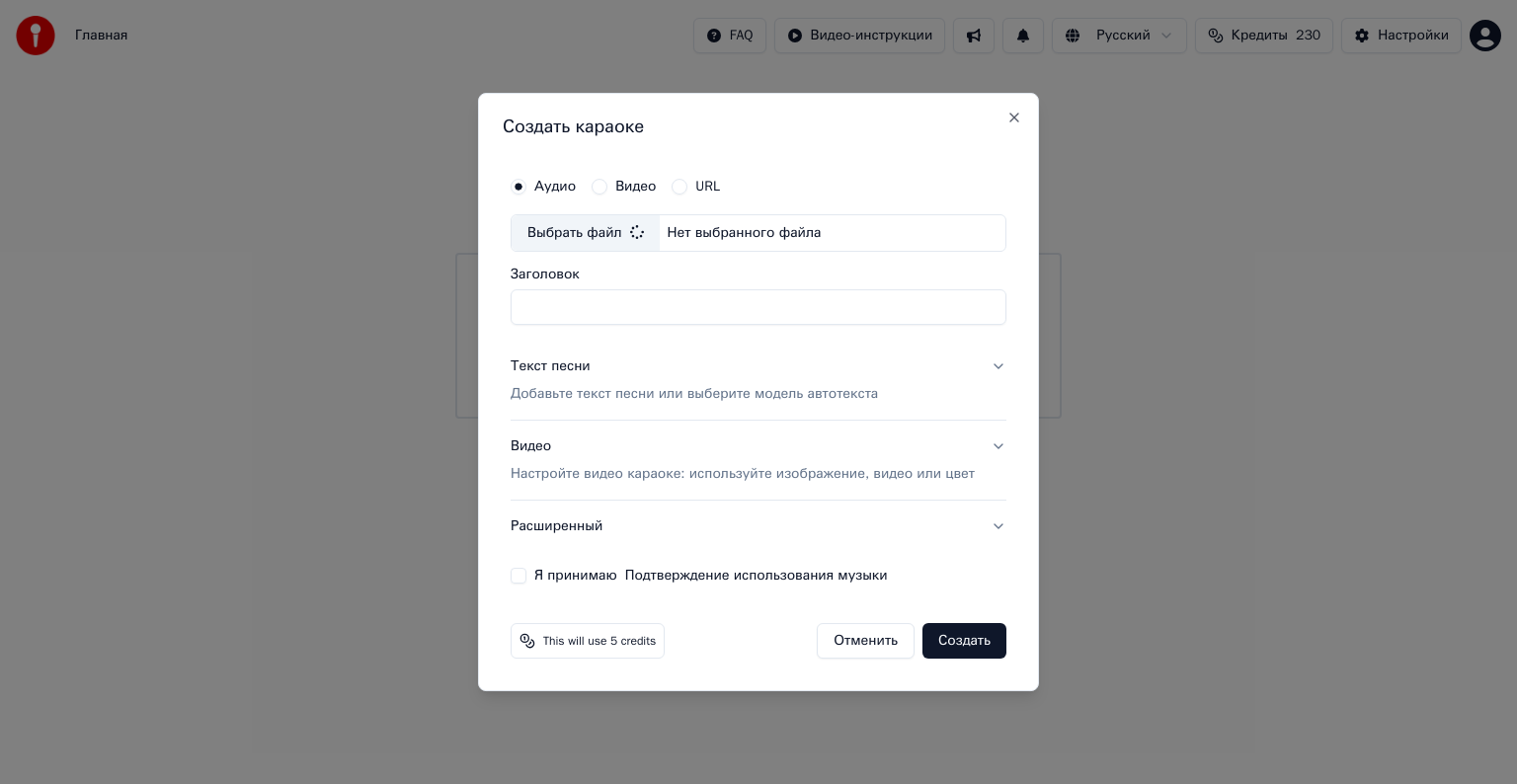 type on "**********" 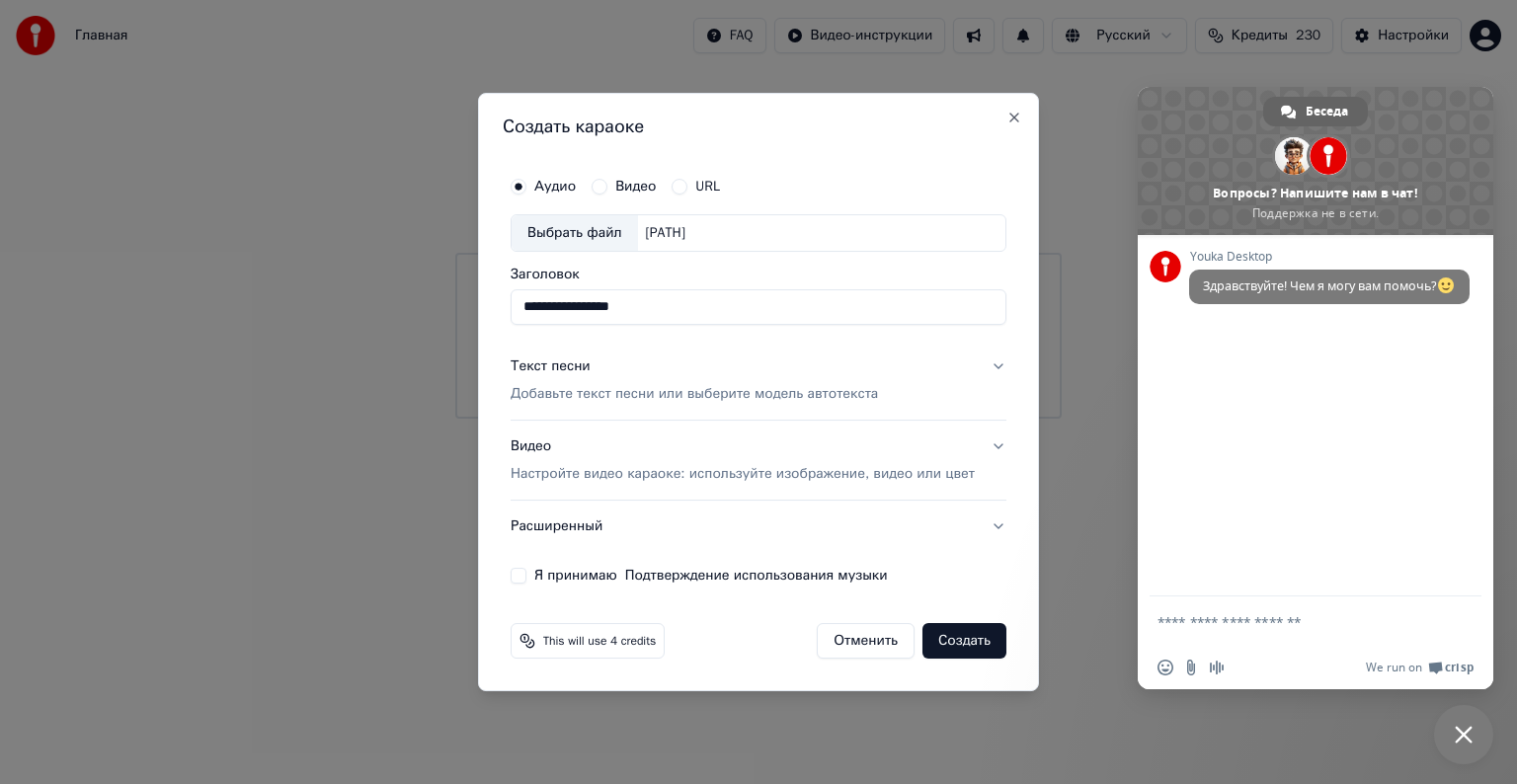 click on "Текст песни" at bounding box center [550, 366] 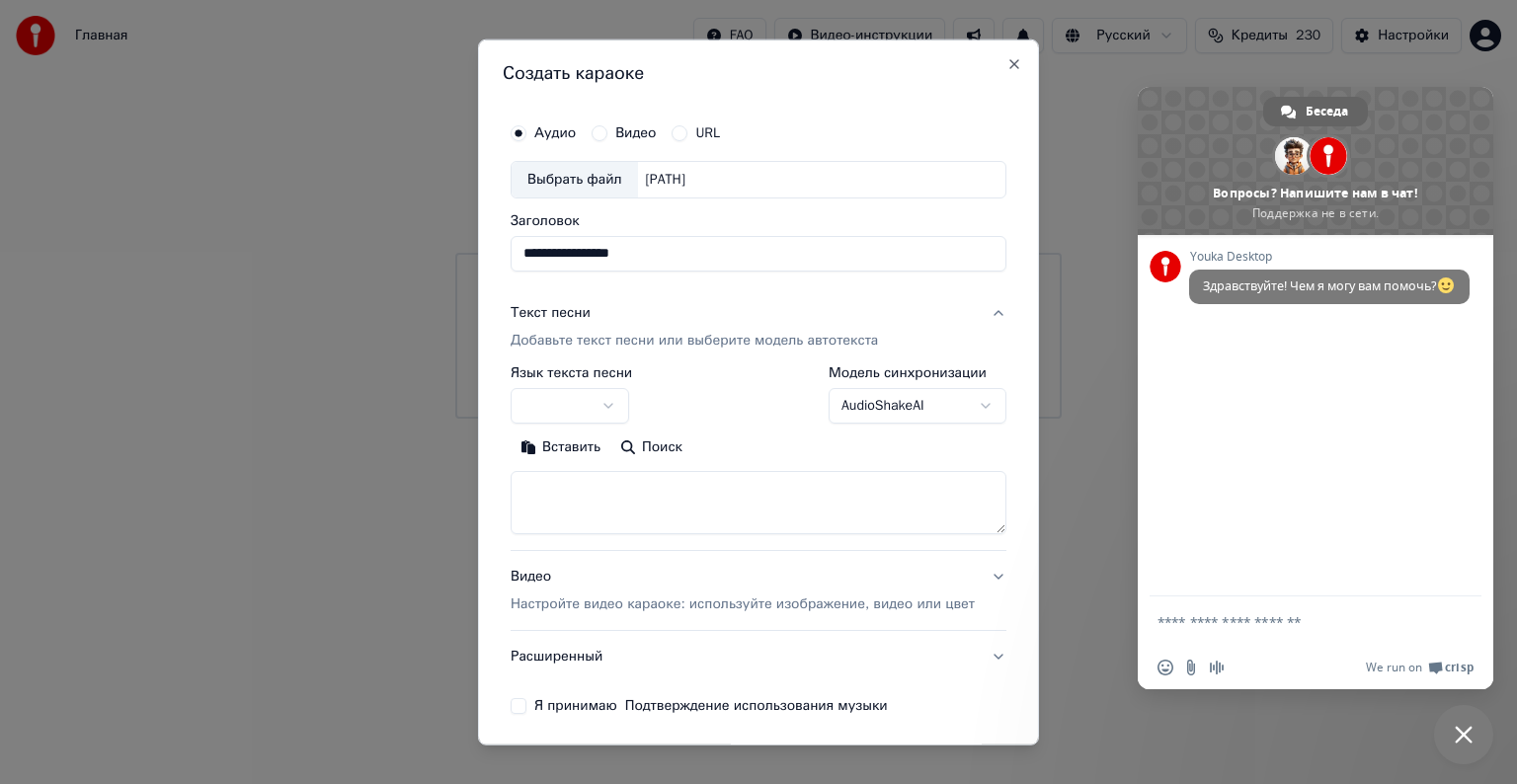 select on "**" 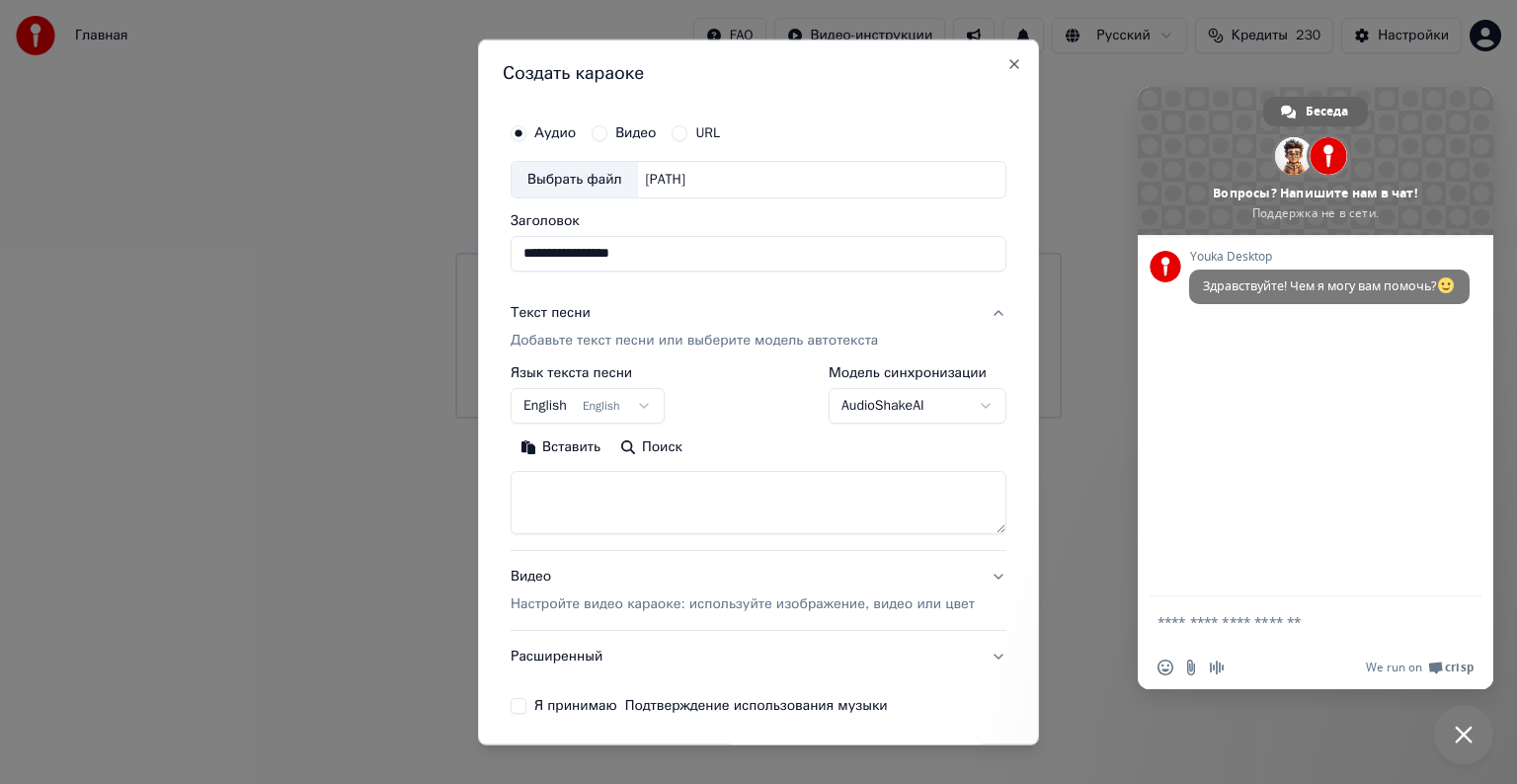 click at bounding box center [758, 503] 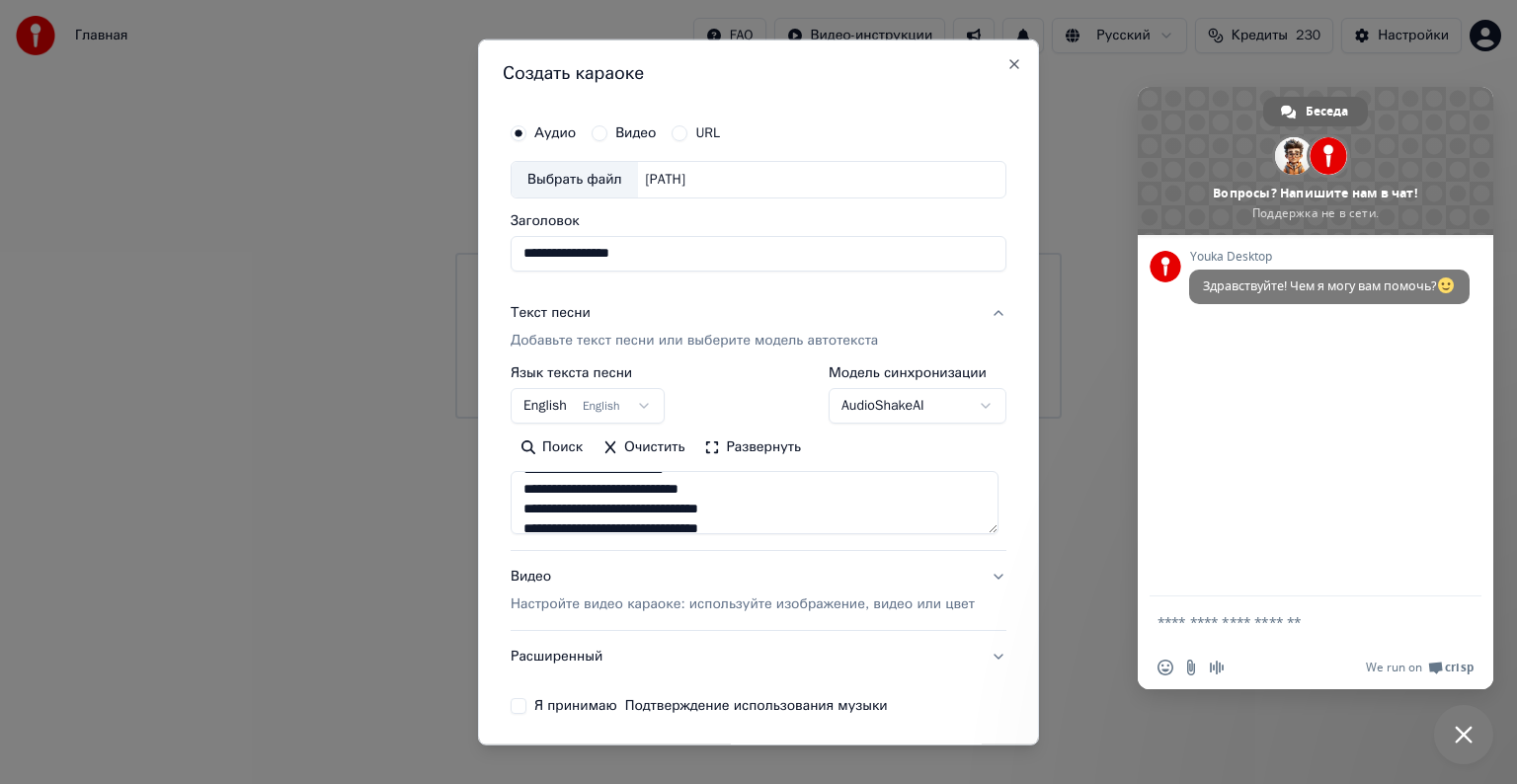 scroll, scrollTop: 197, scrollLeft: 0, axis: vertical 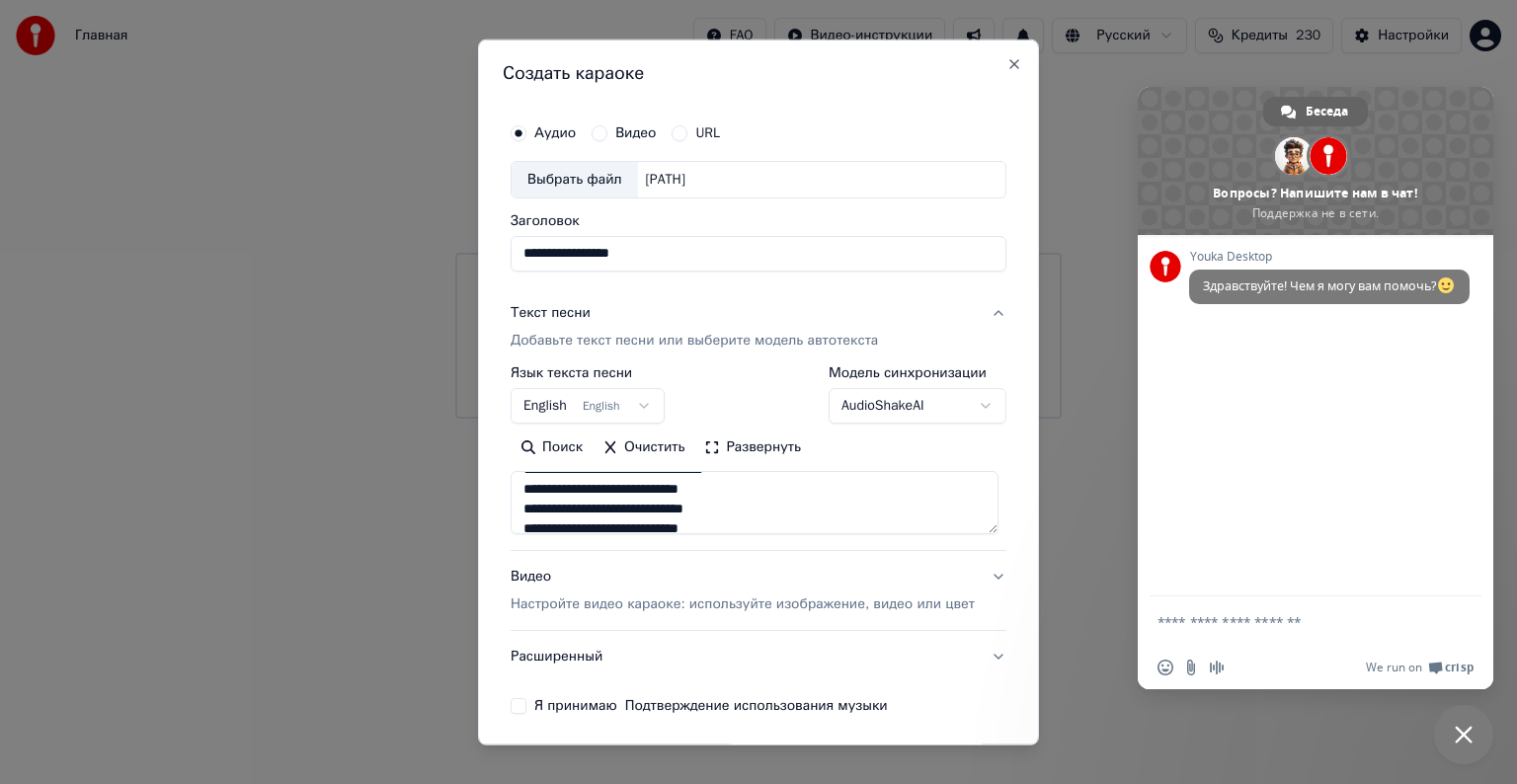 click on "Настройте видео караоке: используйте изображение, видео или цвет" at bounding box center [743, 604] 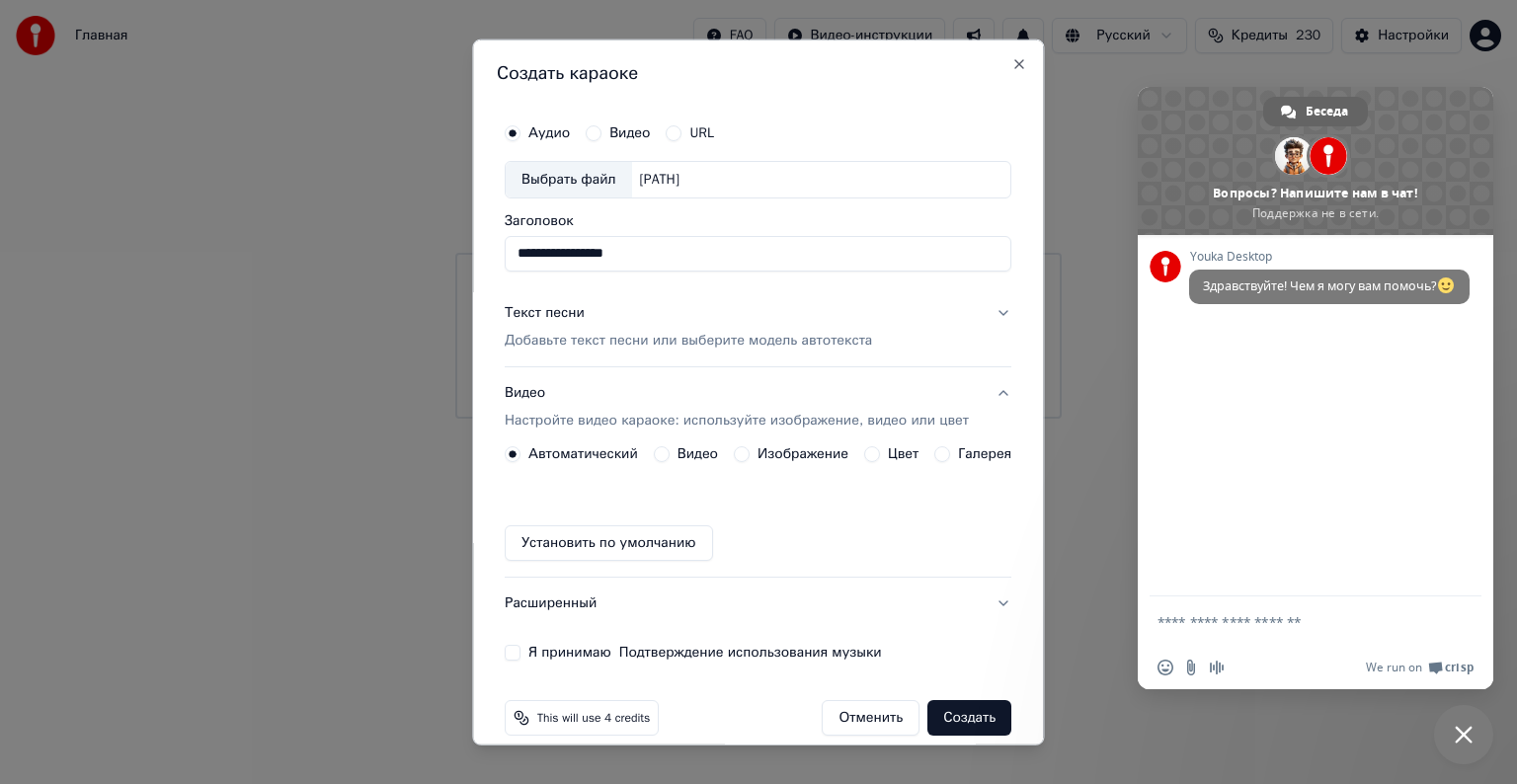 click on "Изображение" at bounding box center [742, 454] 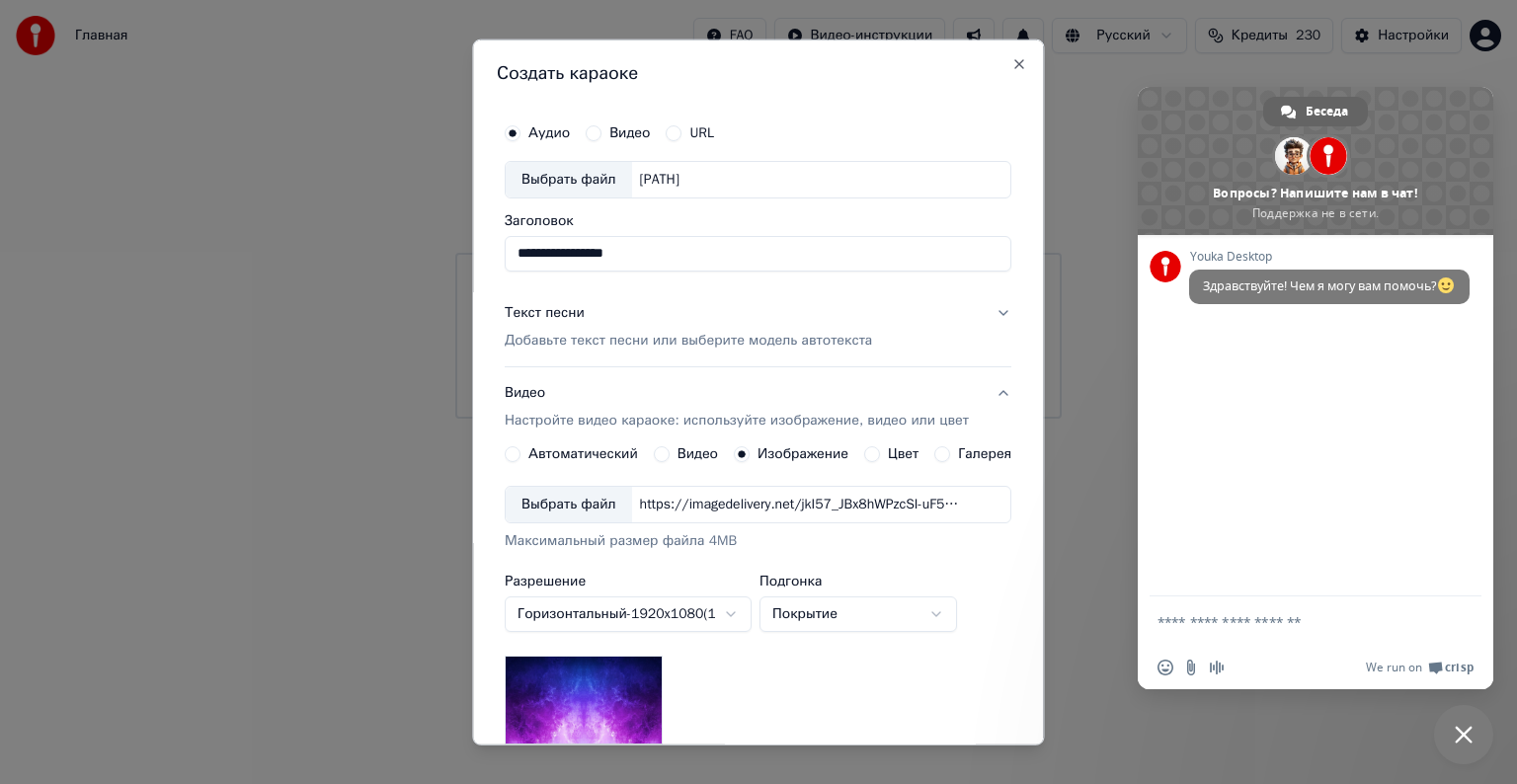 click on "Выбрать файл" at bounding box center [569, 505] 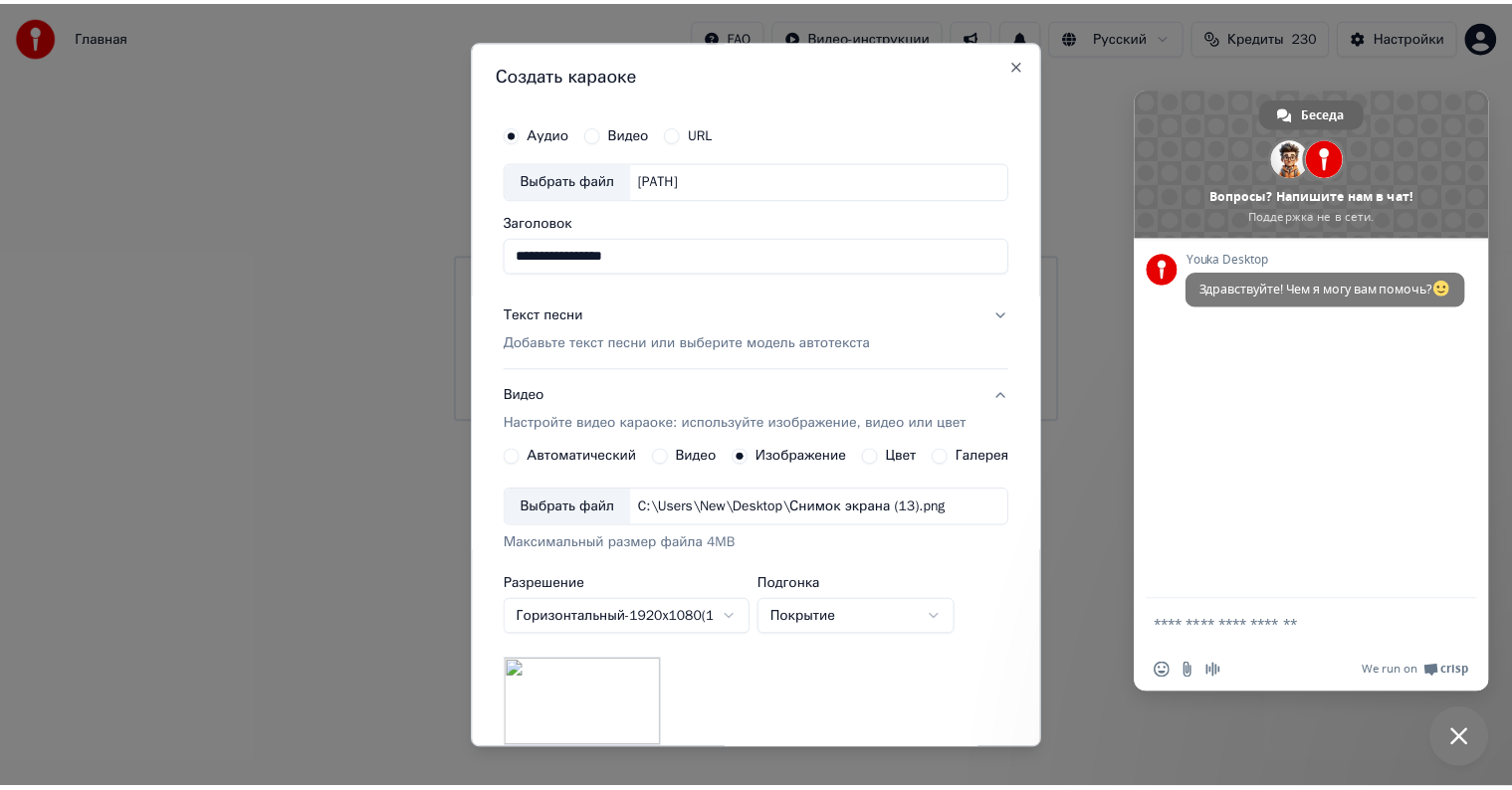 scroll, scrollTop: 283, scrollLeft: 0, axis: vertical 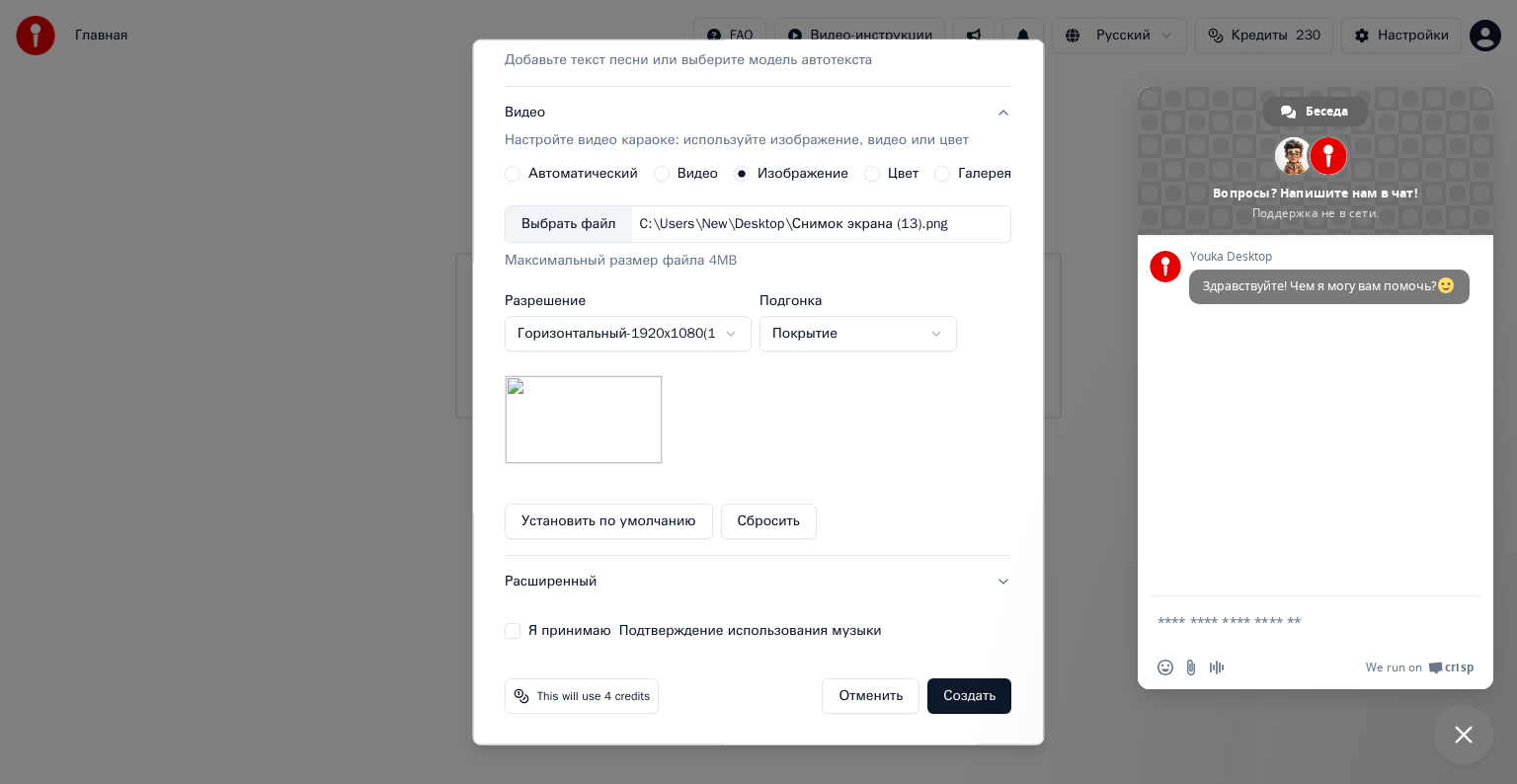click on "Я принимаю   Подтверждение использования музыки" at bounding box center [513, 631] 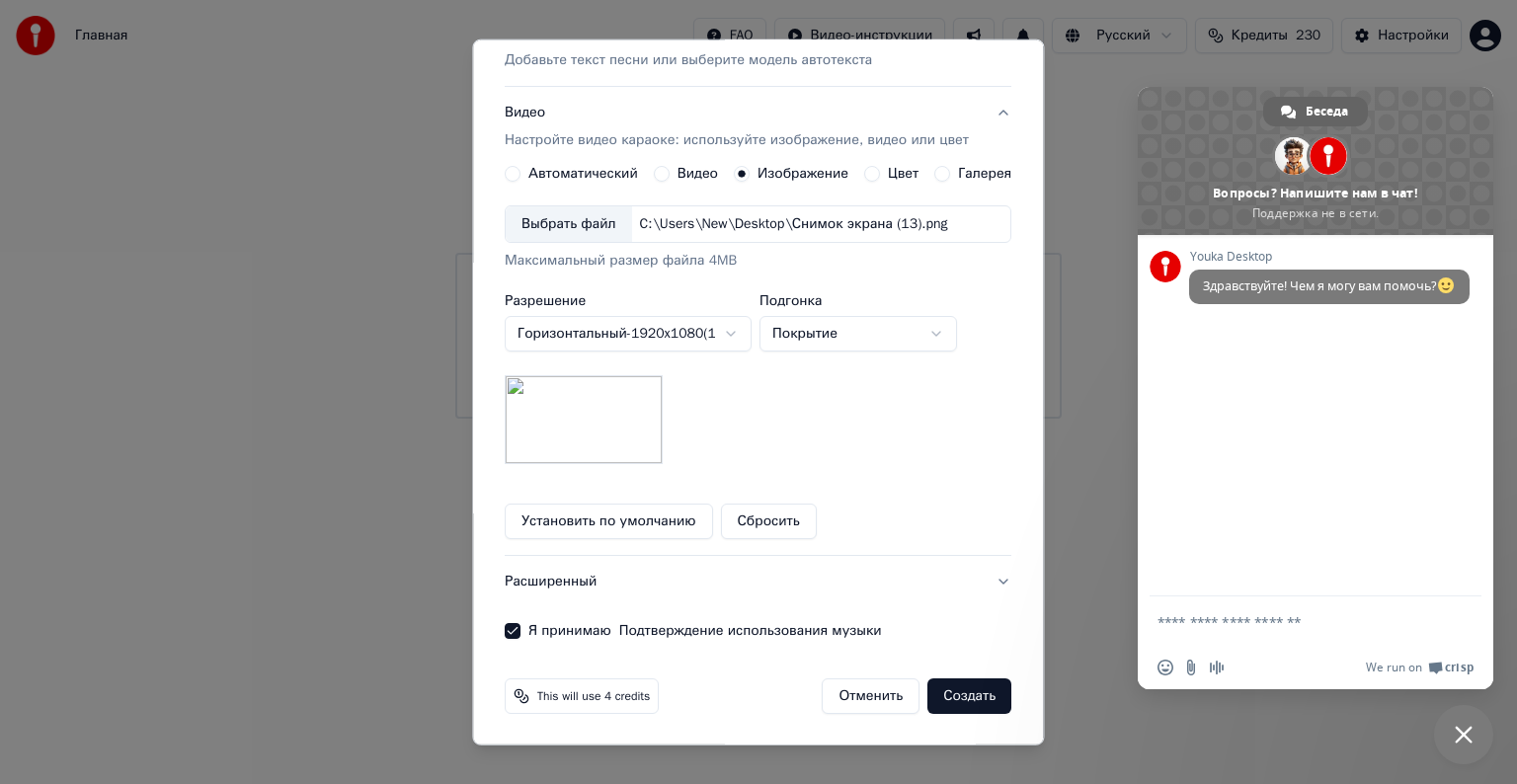 click on "Создать" at bounding box center [970, 696] 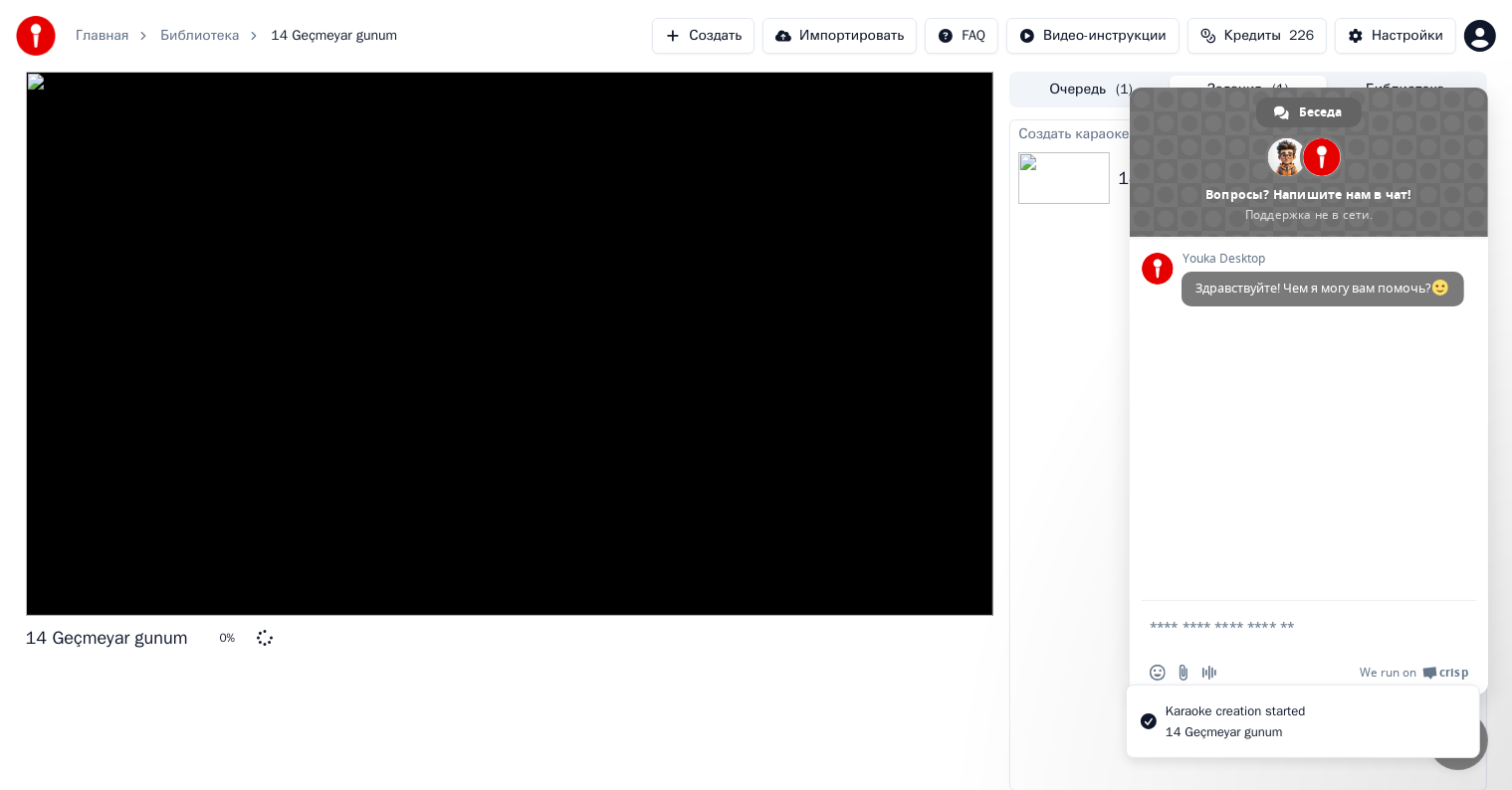 click on "Создать караоке 14 Geçmeyar gunum 0 %" at bounding box center (1247, 455) 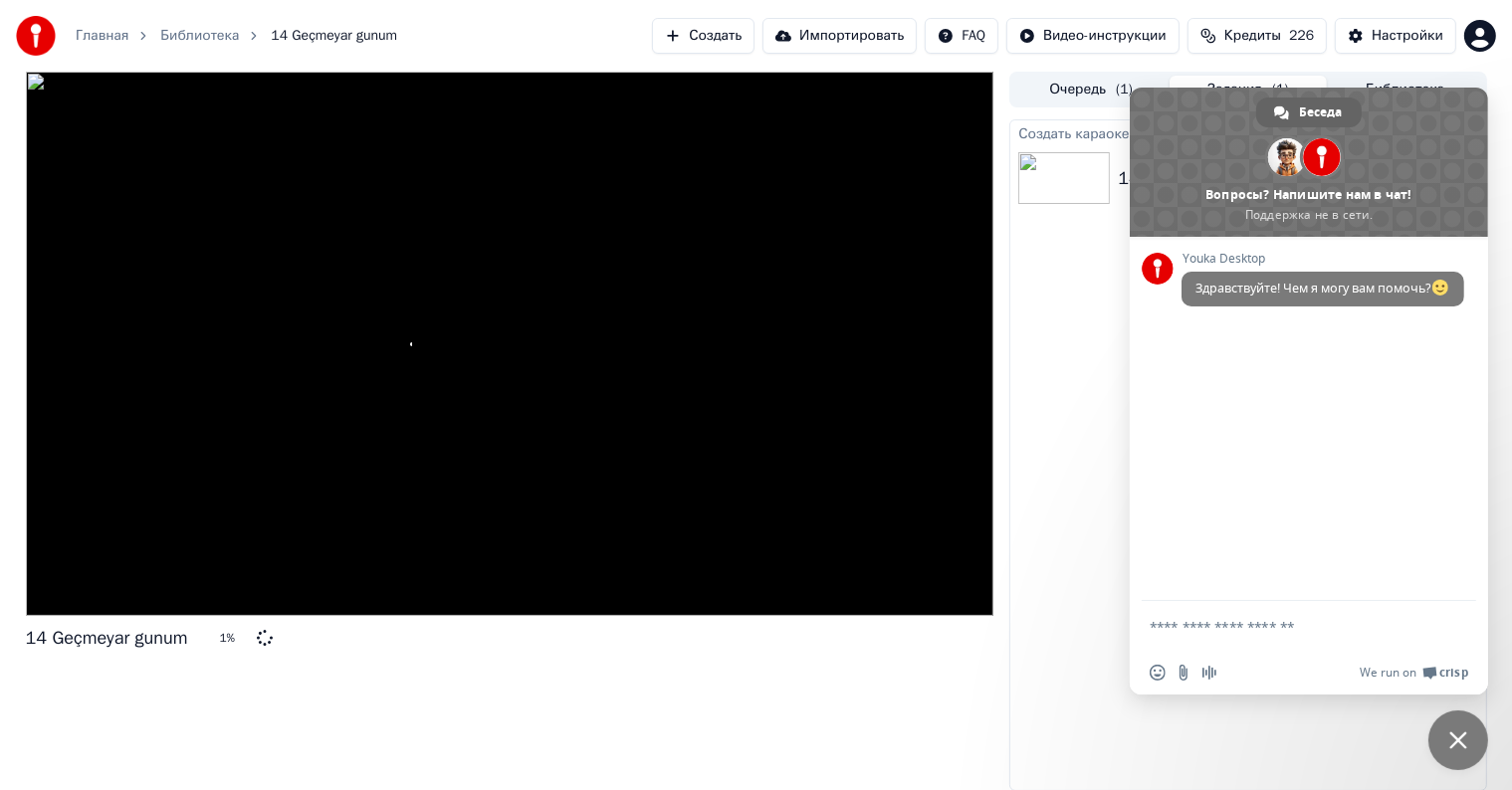 click at bounding box center [1458, 740] 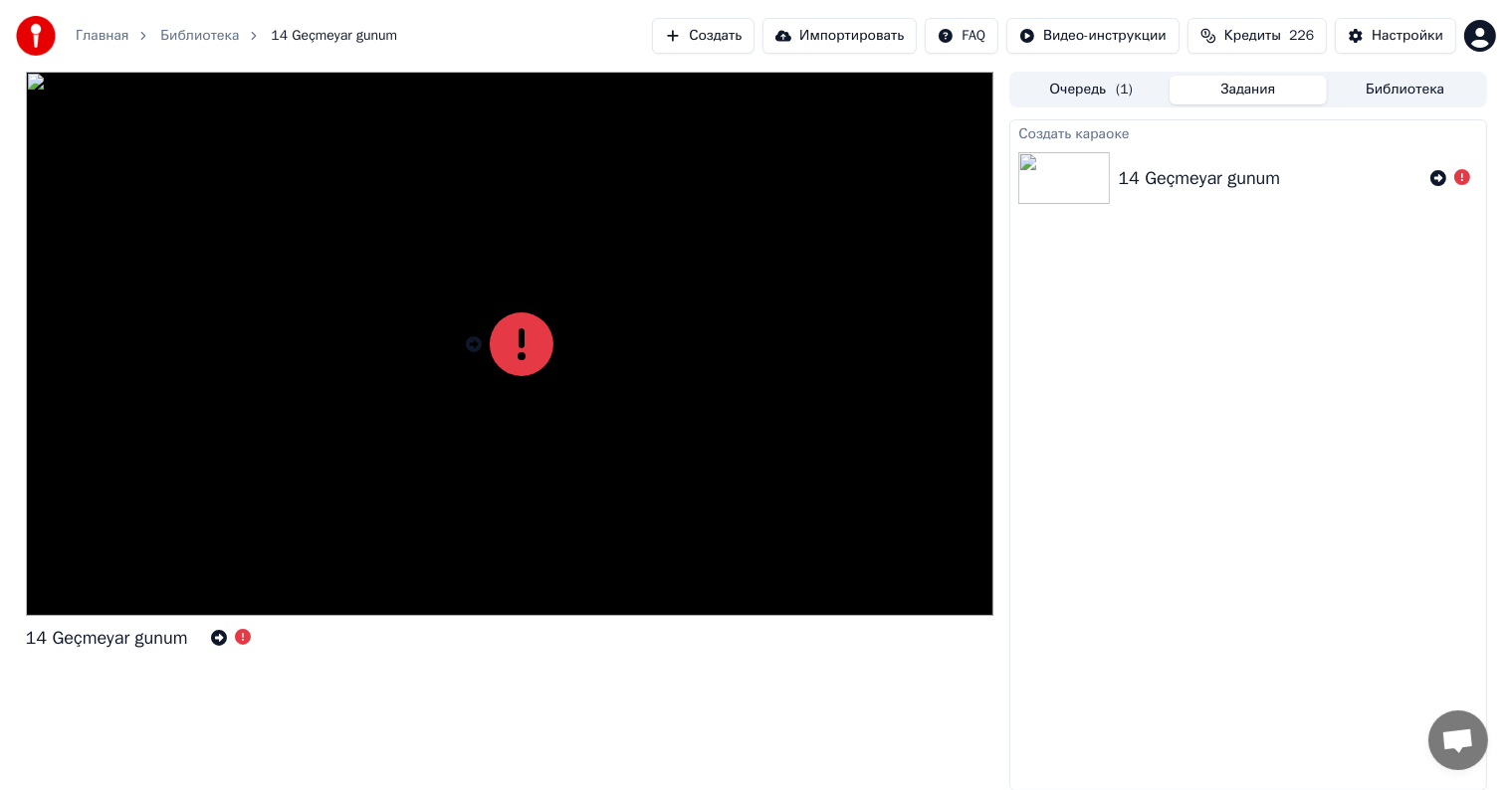 click on "( 1 )" at bounding box center (1124, 90) 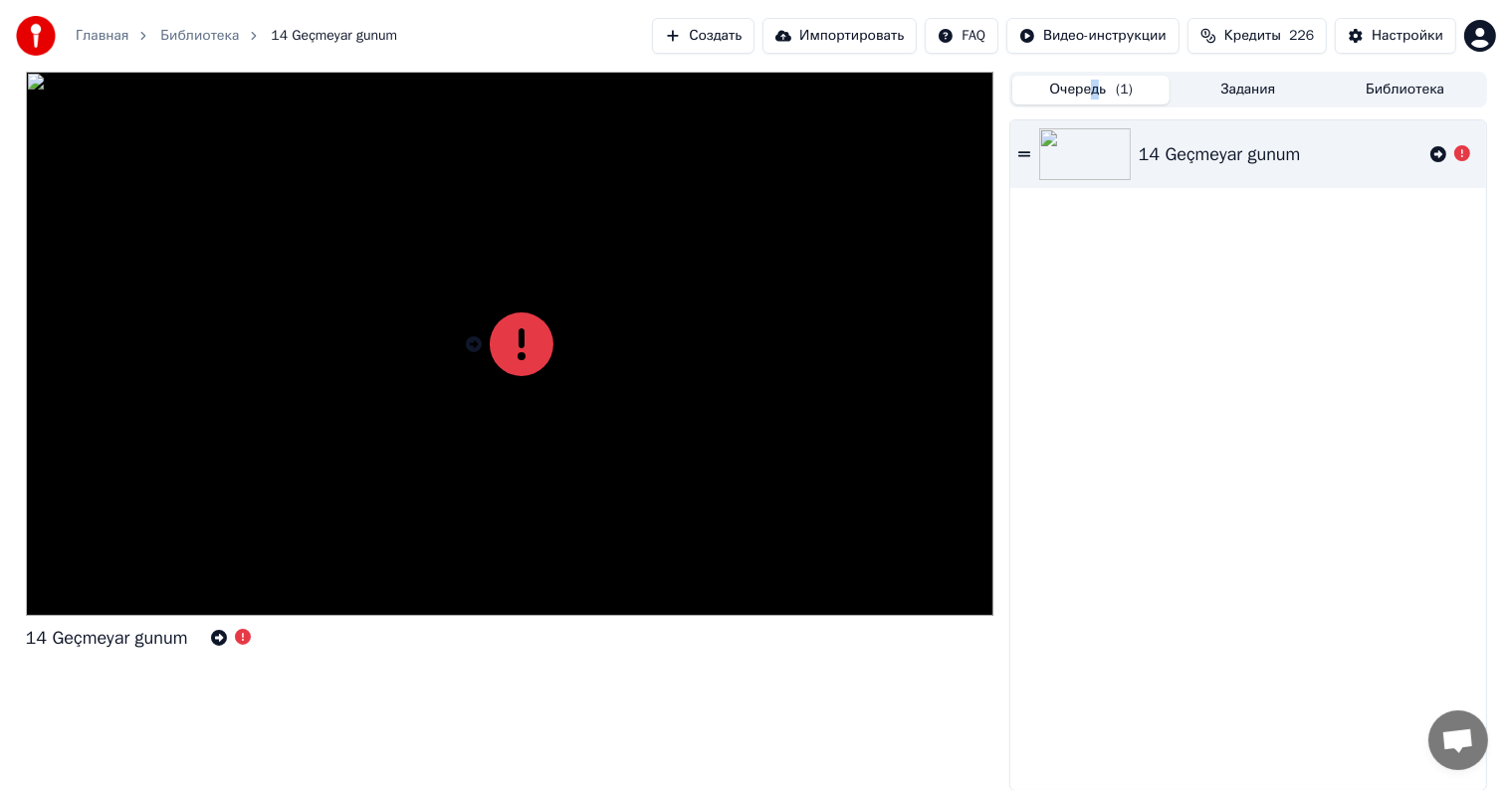 click on "Задания" at bounding box center [1248, 90] 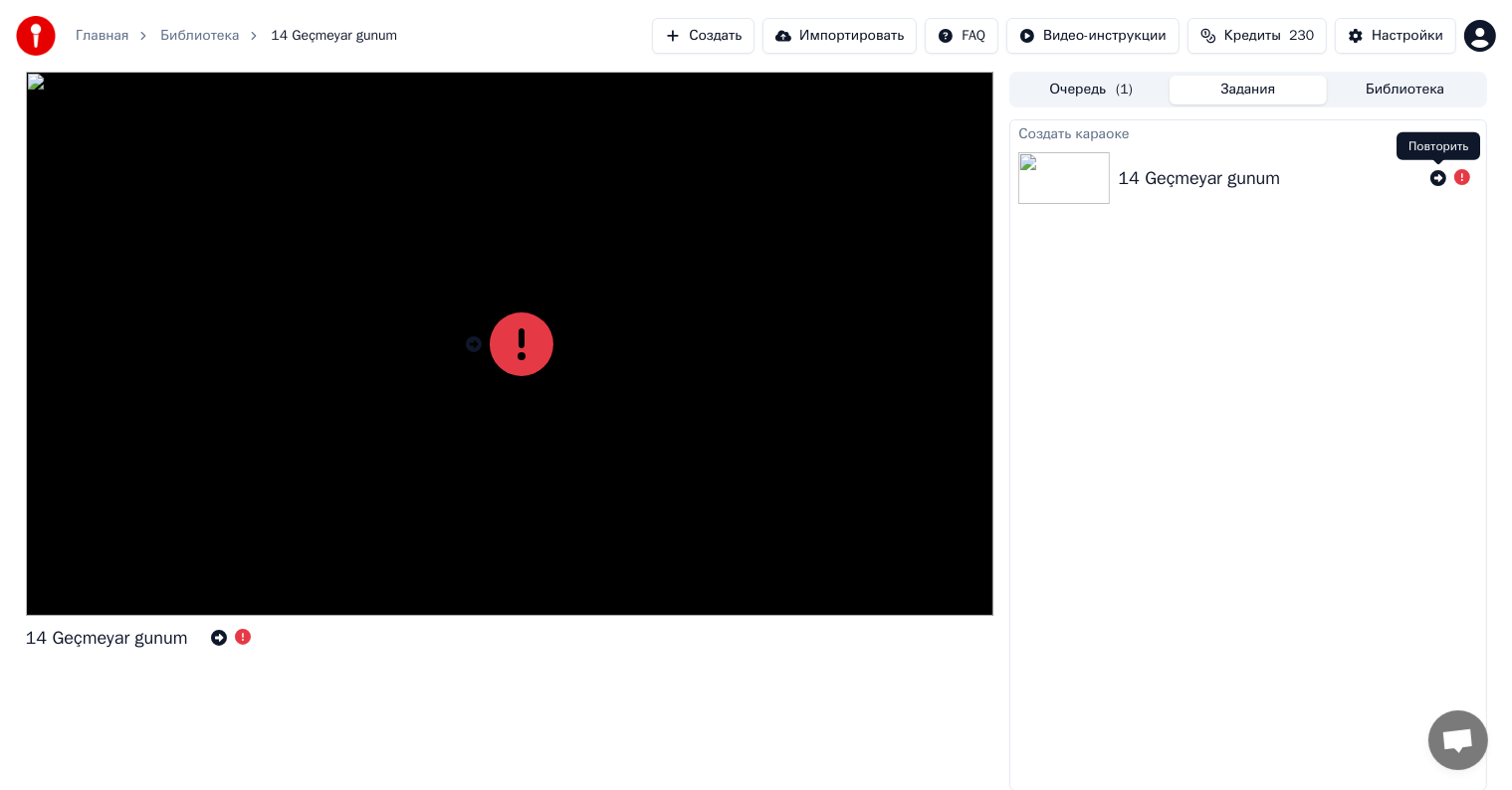click 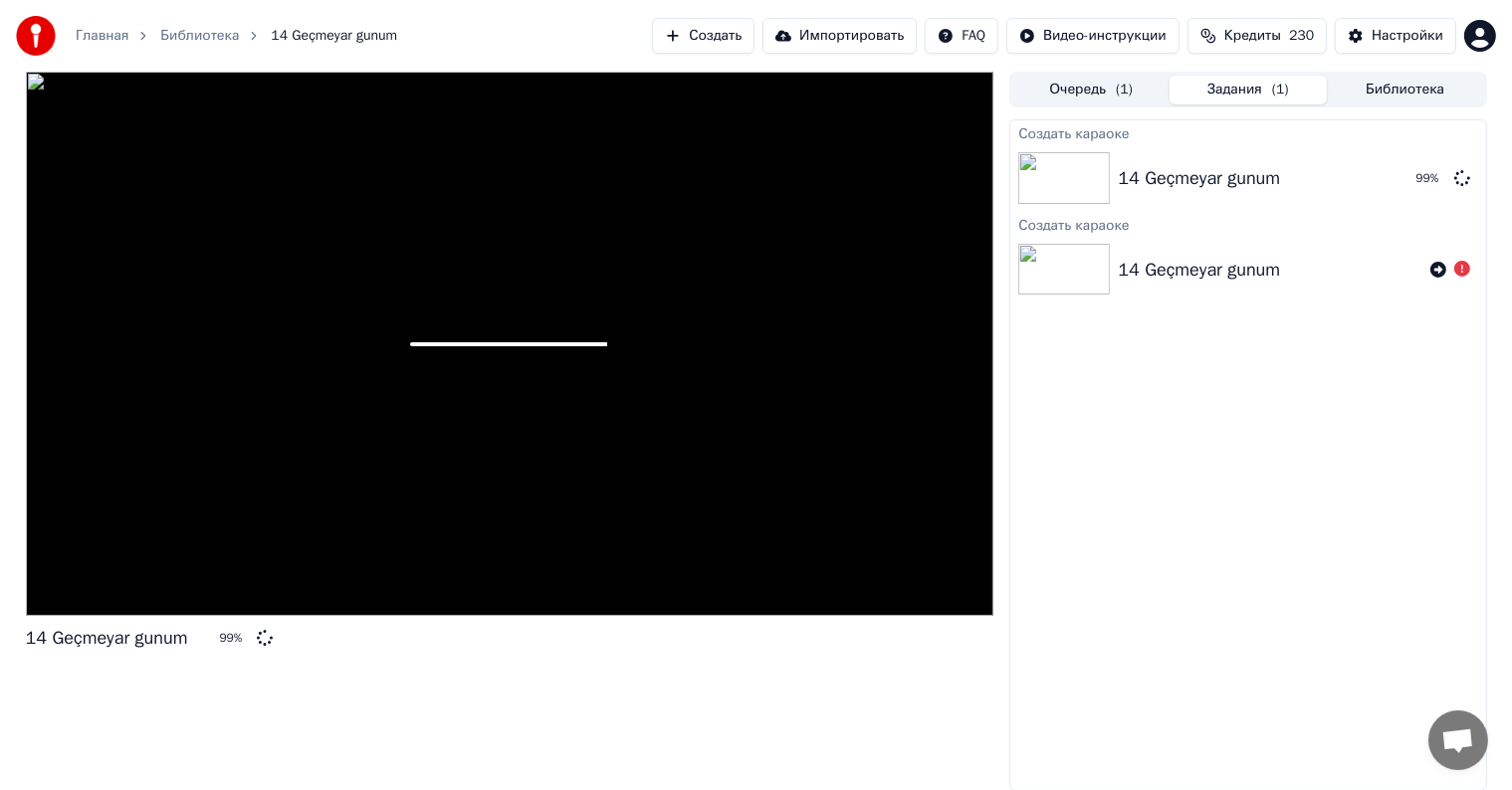 click at bounding box center [510, 343] 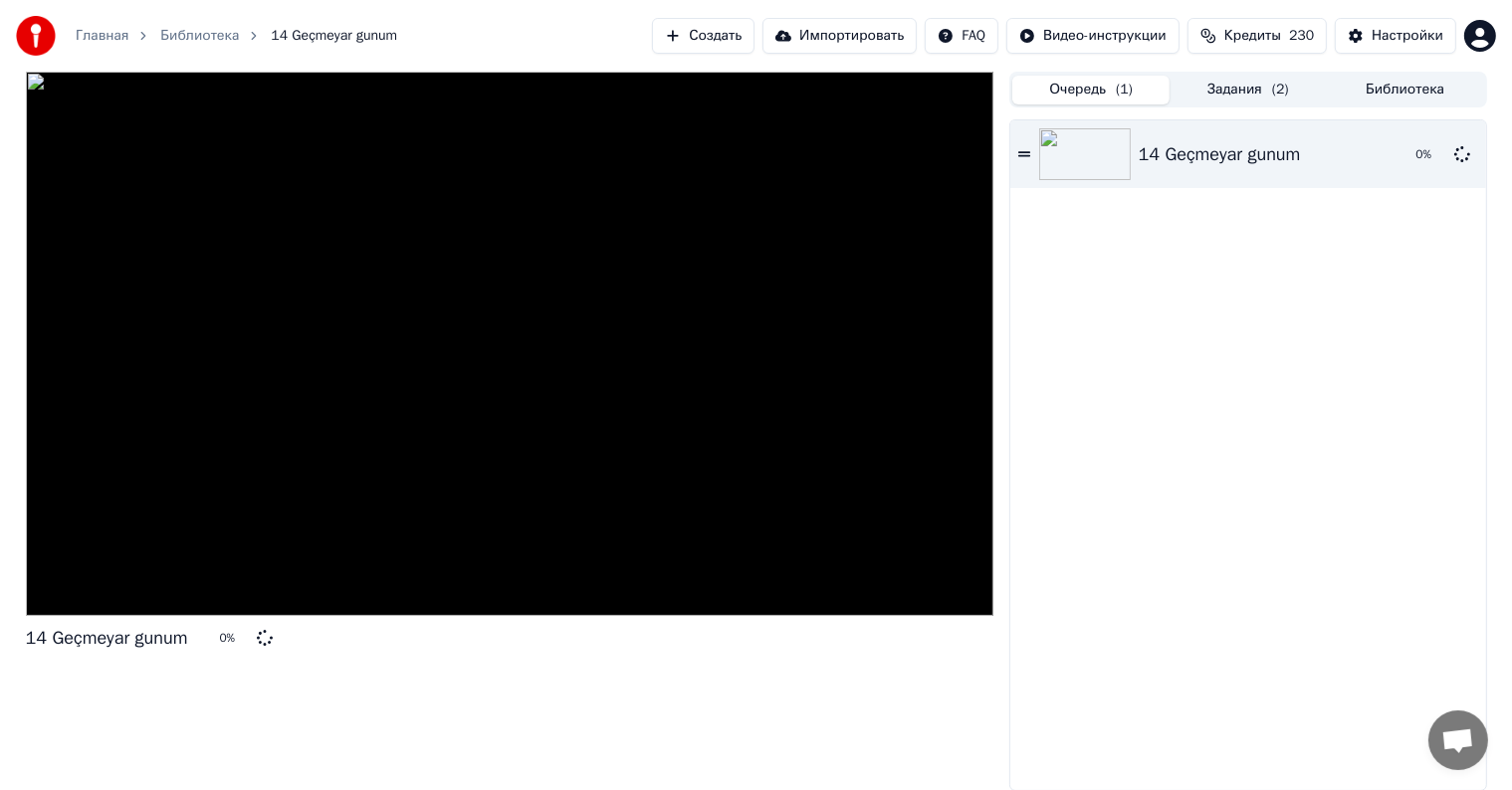 click on "Задания ( 2 )" at bounding box center [1248, 90] 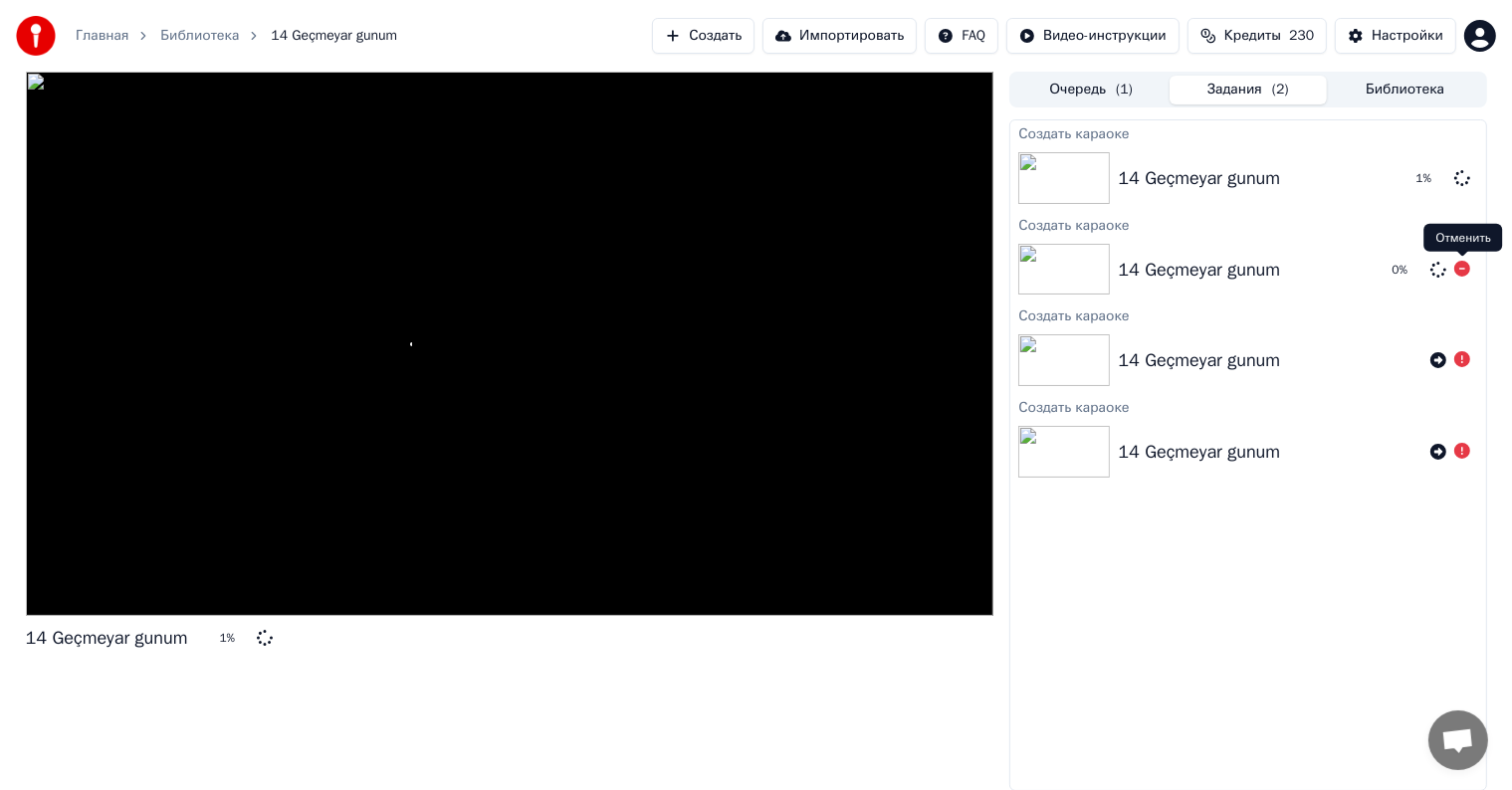 click 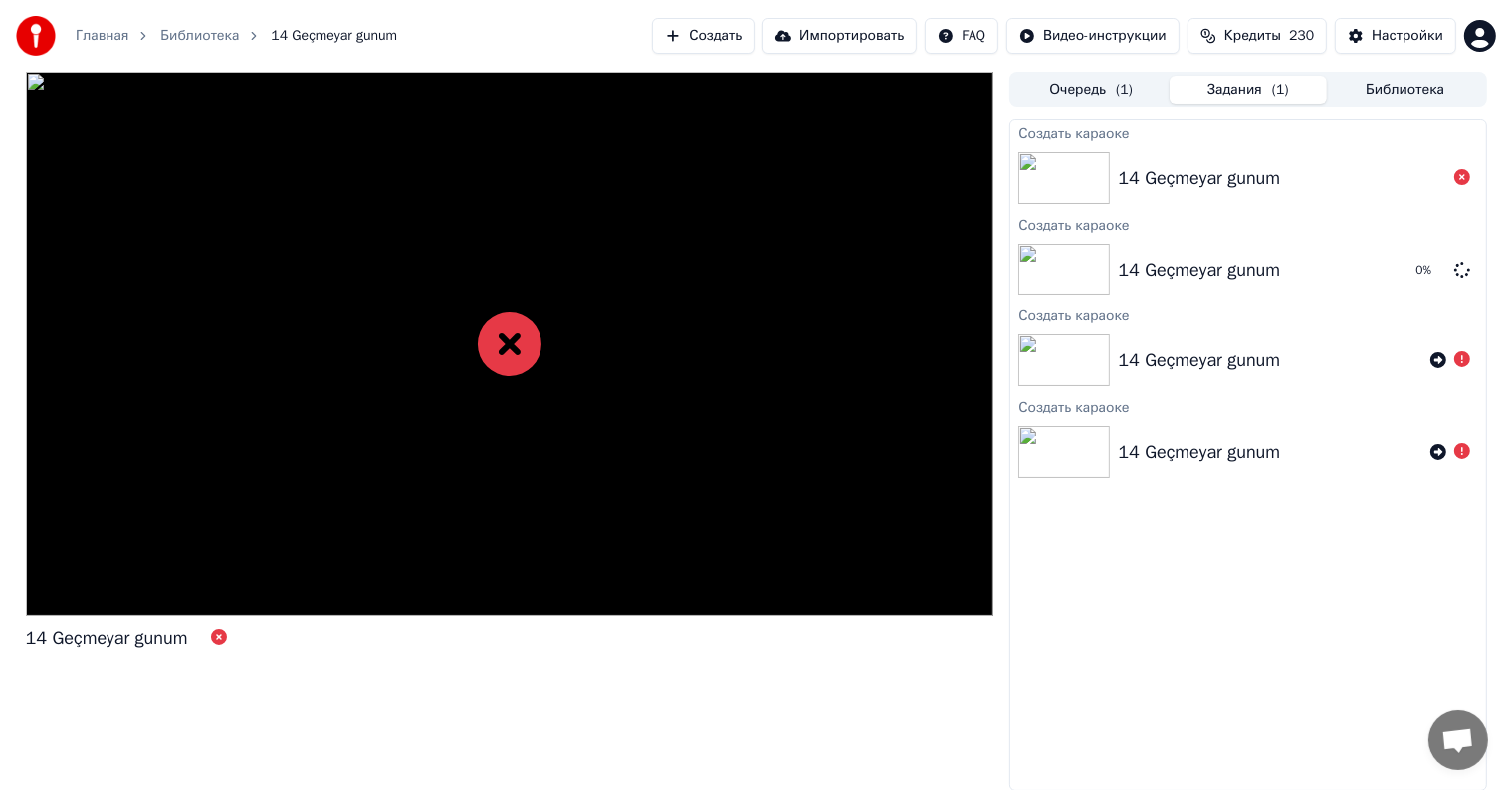 click on "Очередь ( 1 )" at bounding box center (1091, 90) 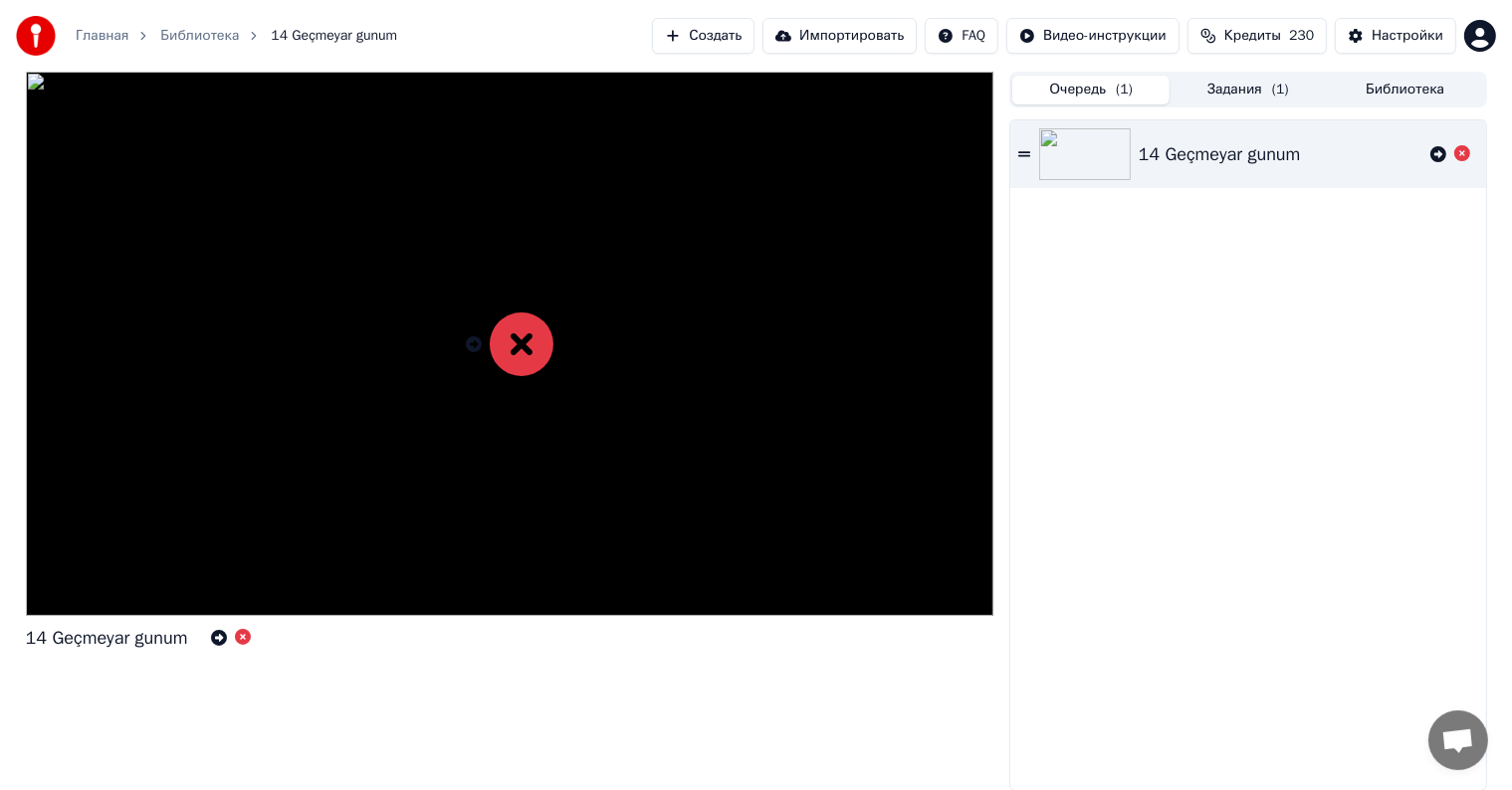 click on "( 1 )" at bounding box center [1280, 90] 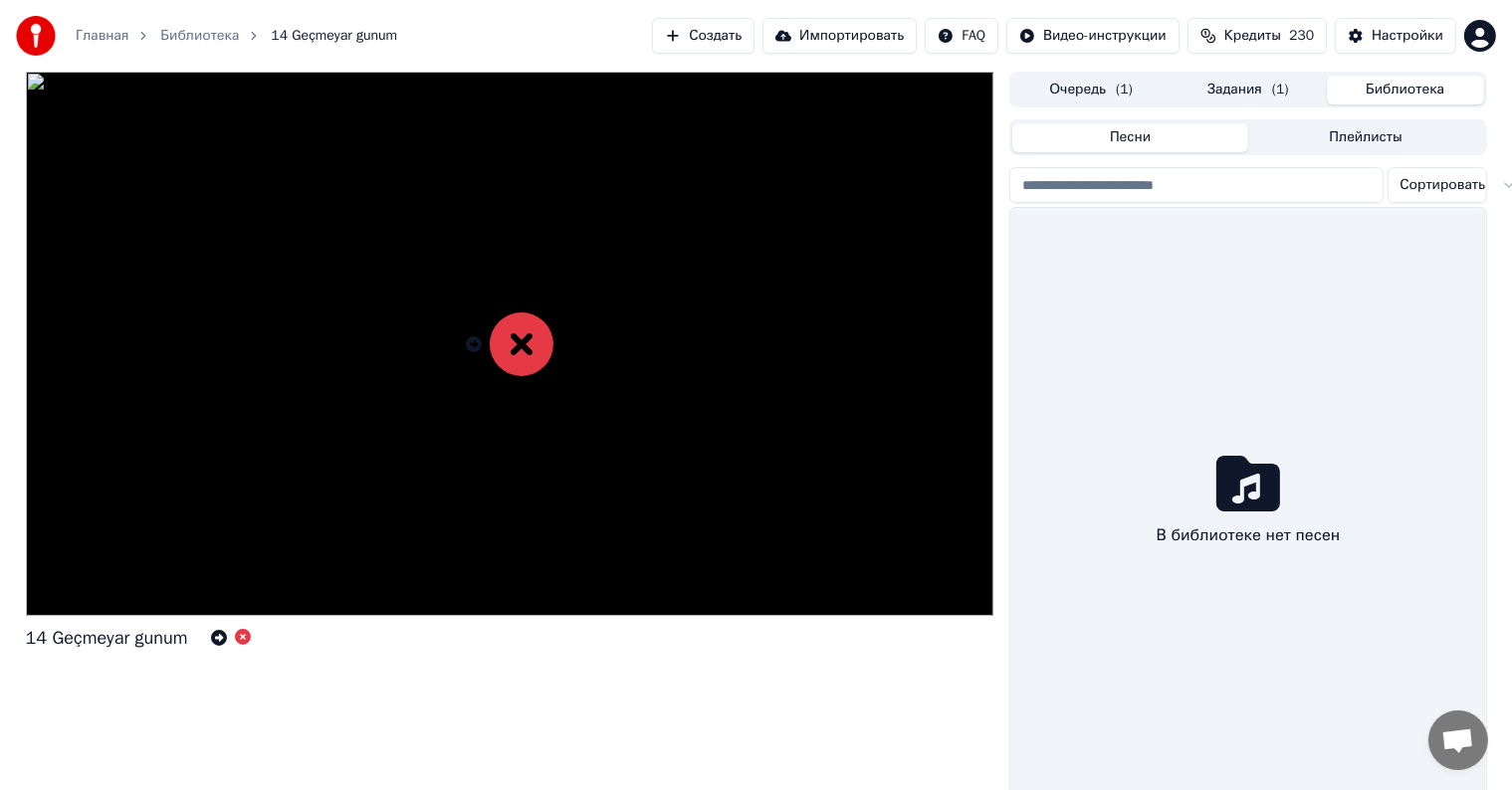 click on "Библиотека" at bounding box center [1405, 90] 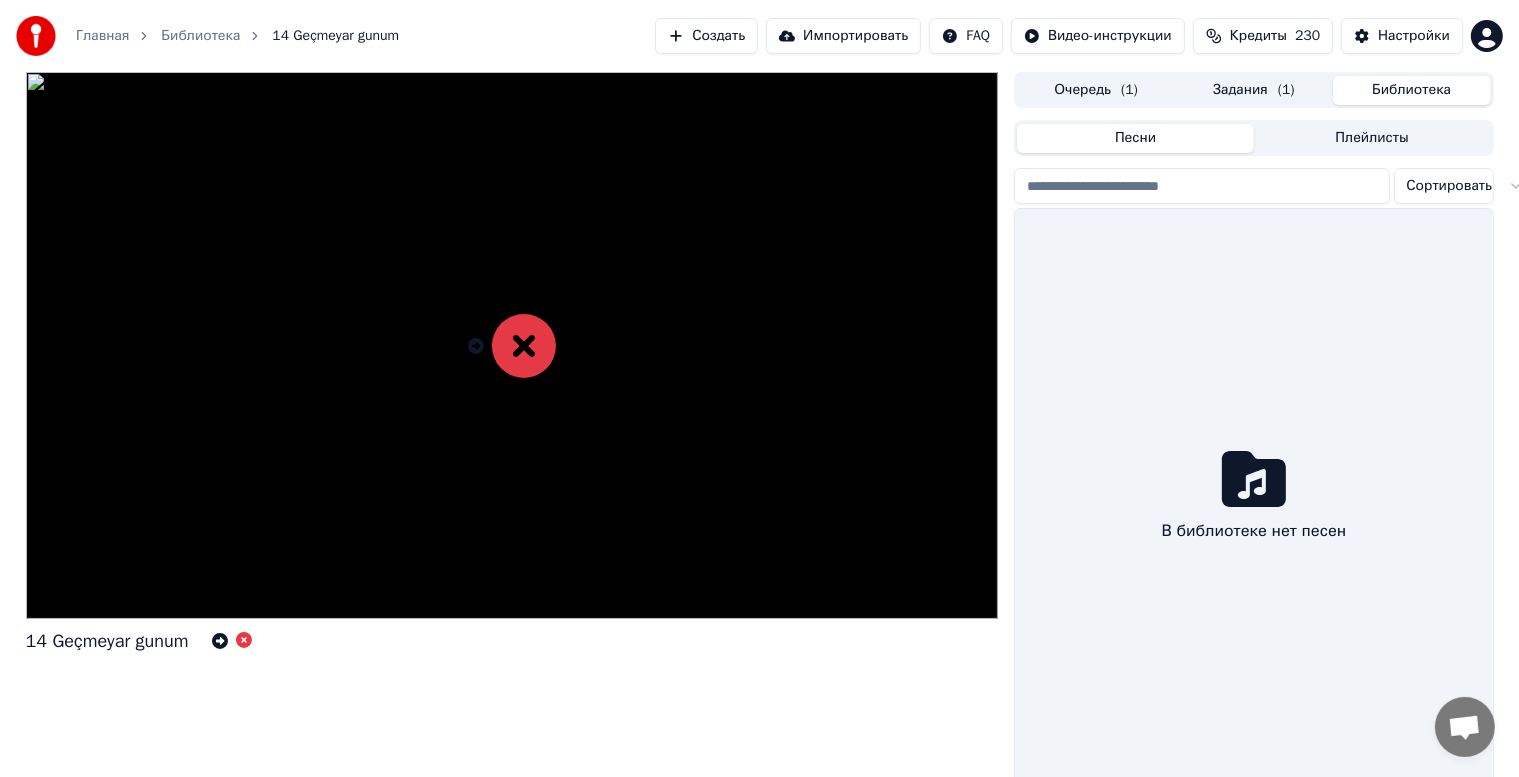 click on "Очередь ( 1 ) Задания ( 1 ) Библиотека" at bounding box center [1253, 90] 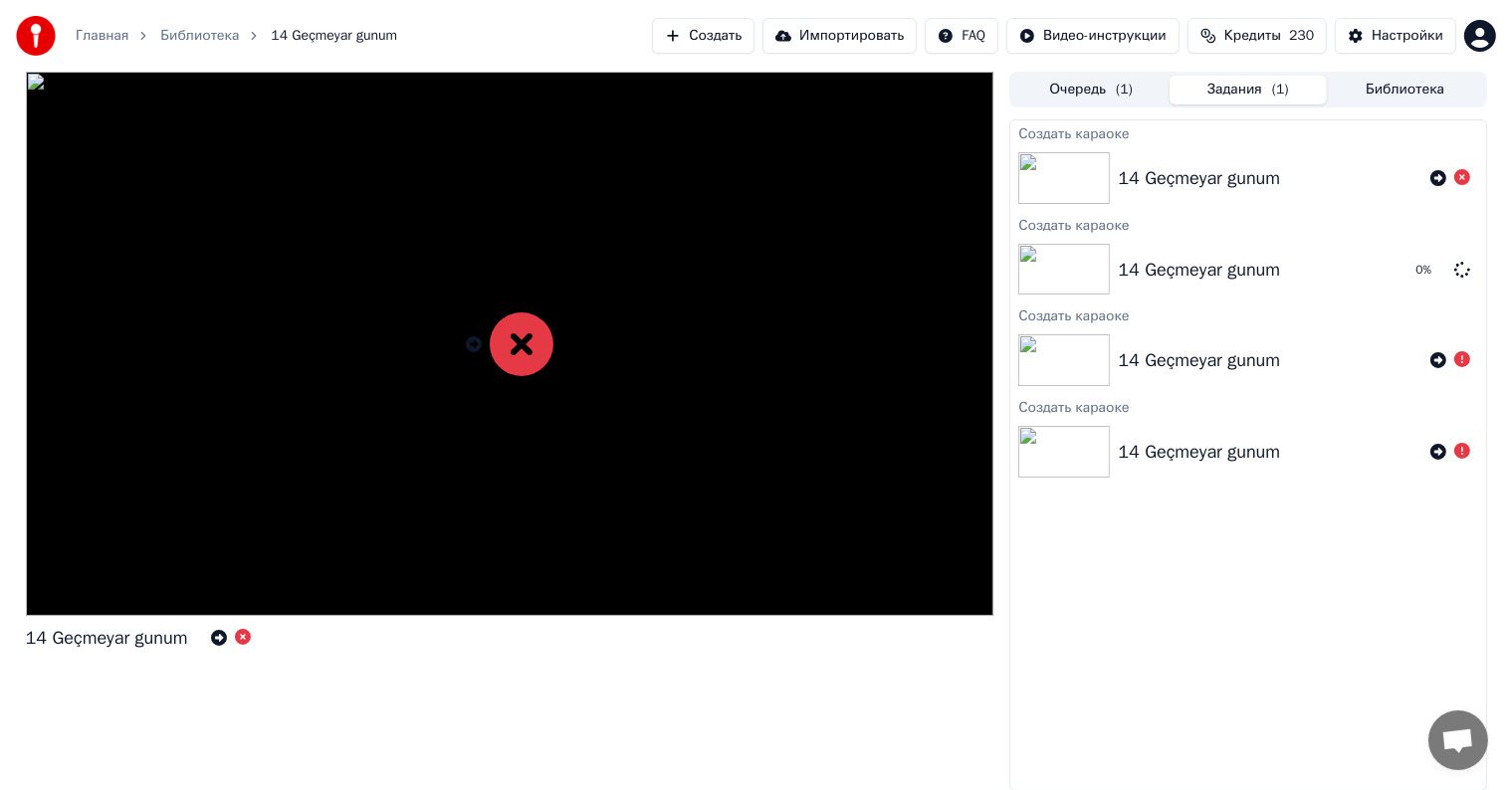 click on "Задания ( 1 )" at bounding box center [1248, 90] 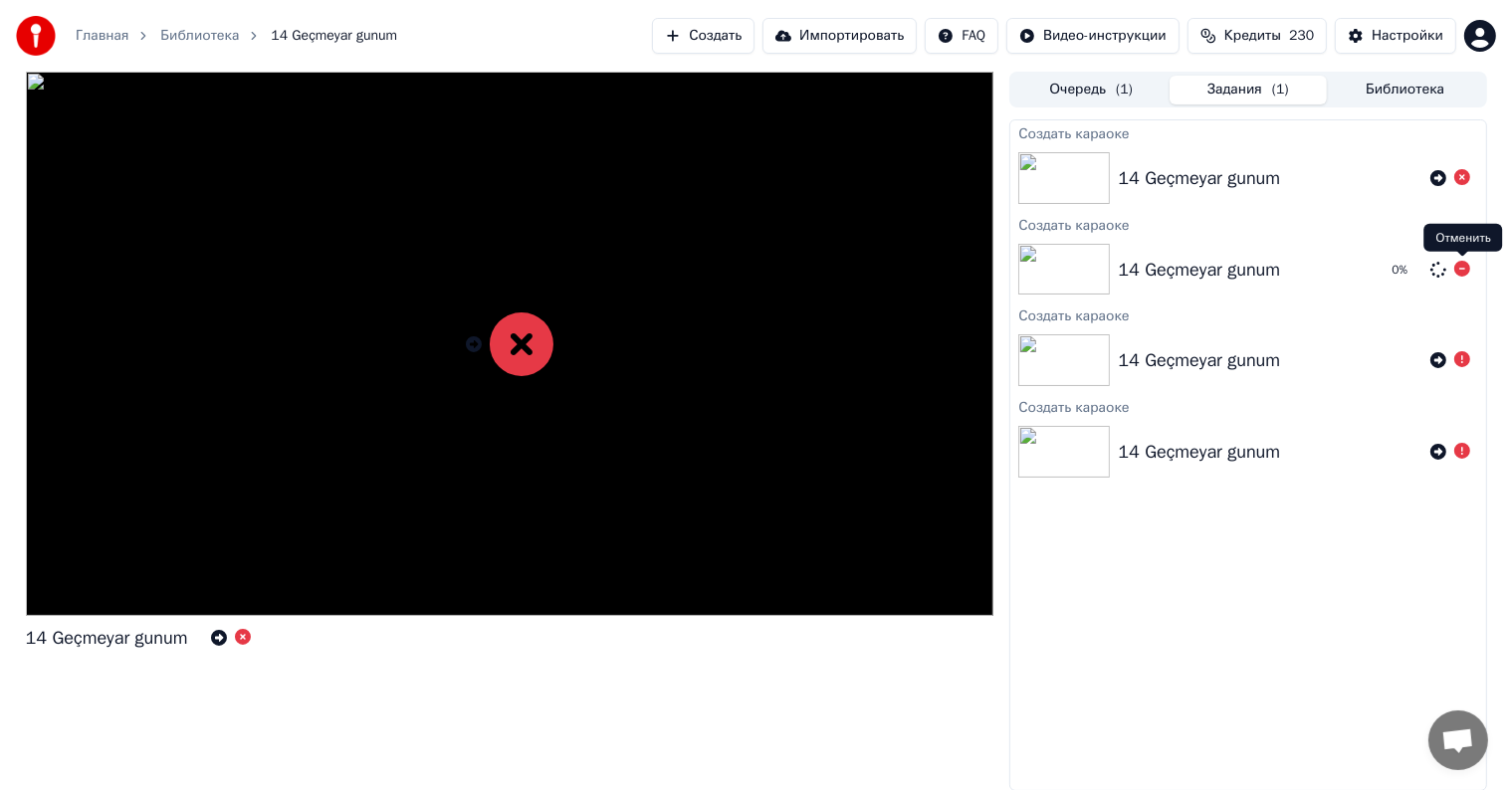 click 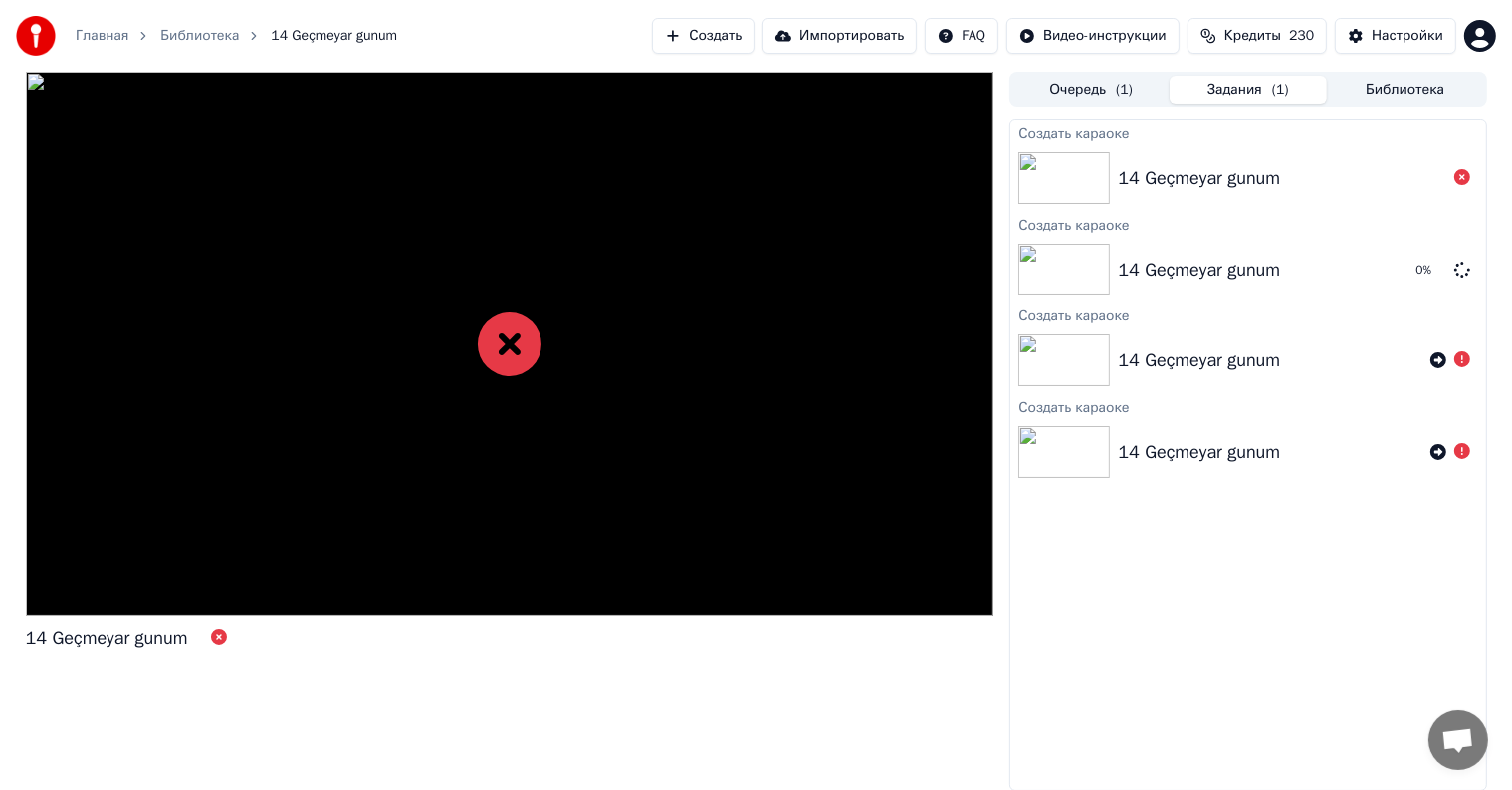 click on "Очередь ( 1 )" at bounding box center [1091, 90] 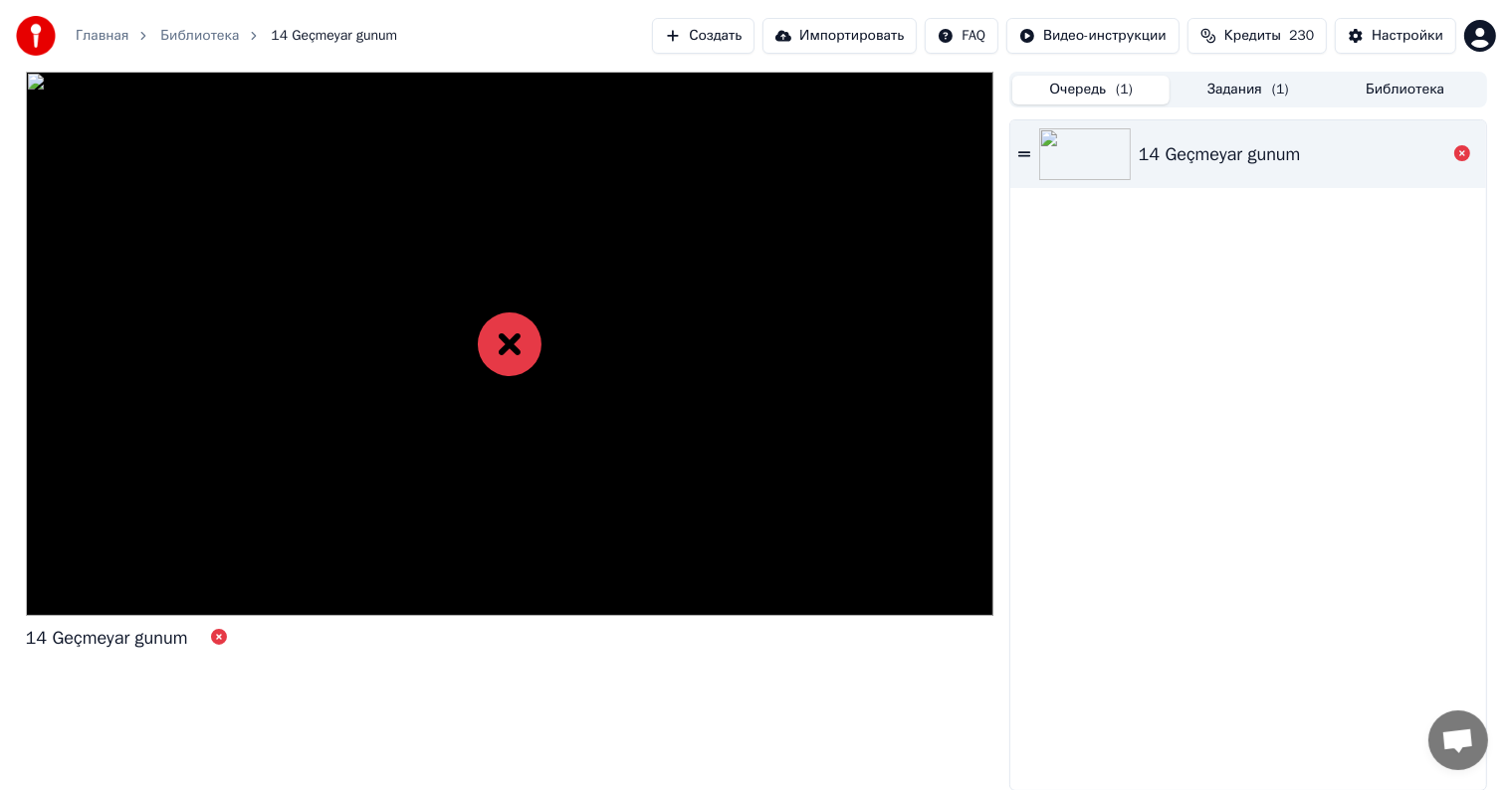 click on "Очередь ( 1 ) Задания ( 1 ) Библиотека" at bounding box center (1247, 90) 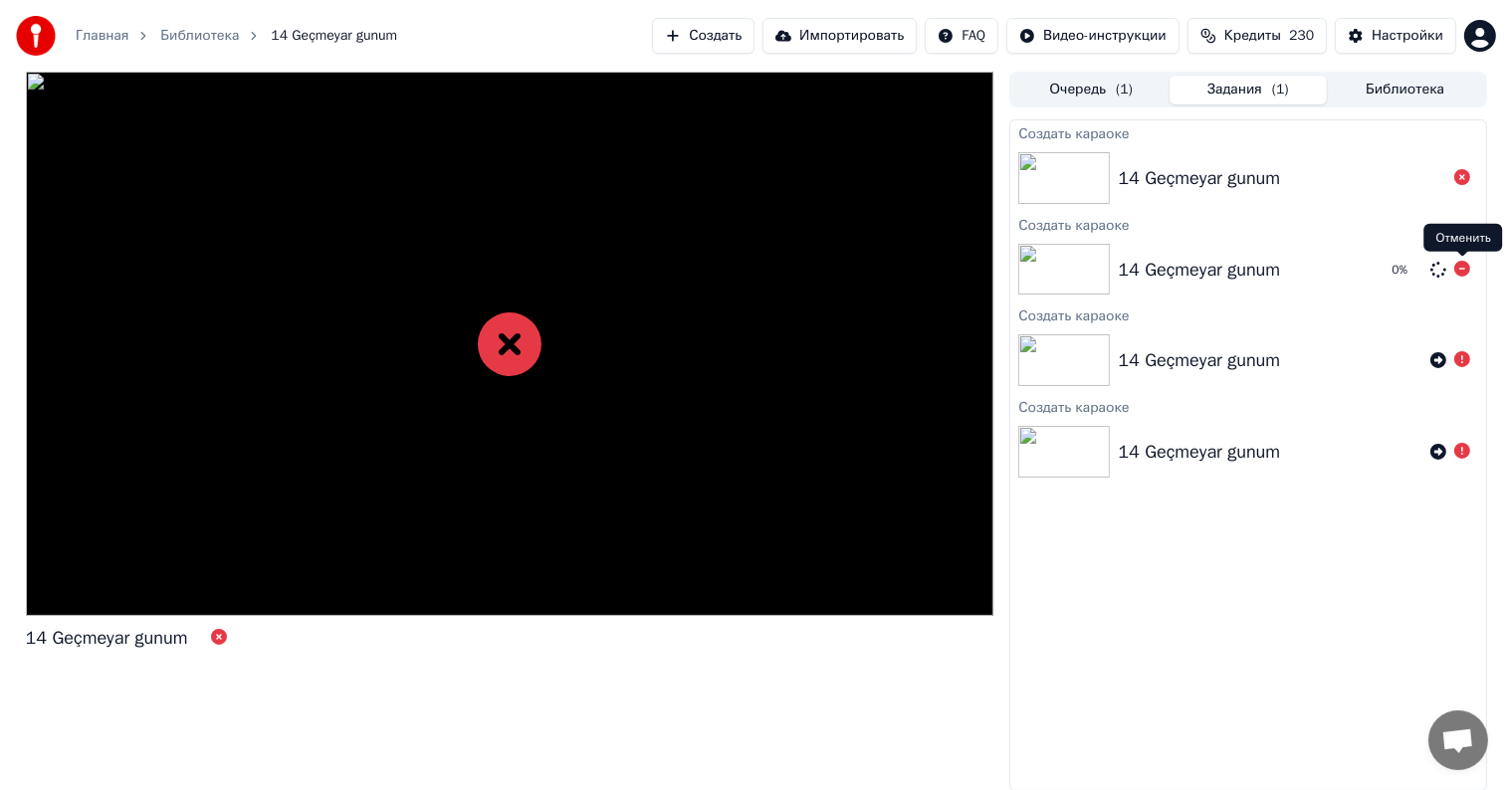 click 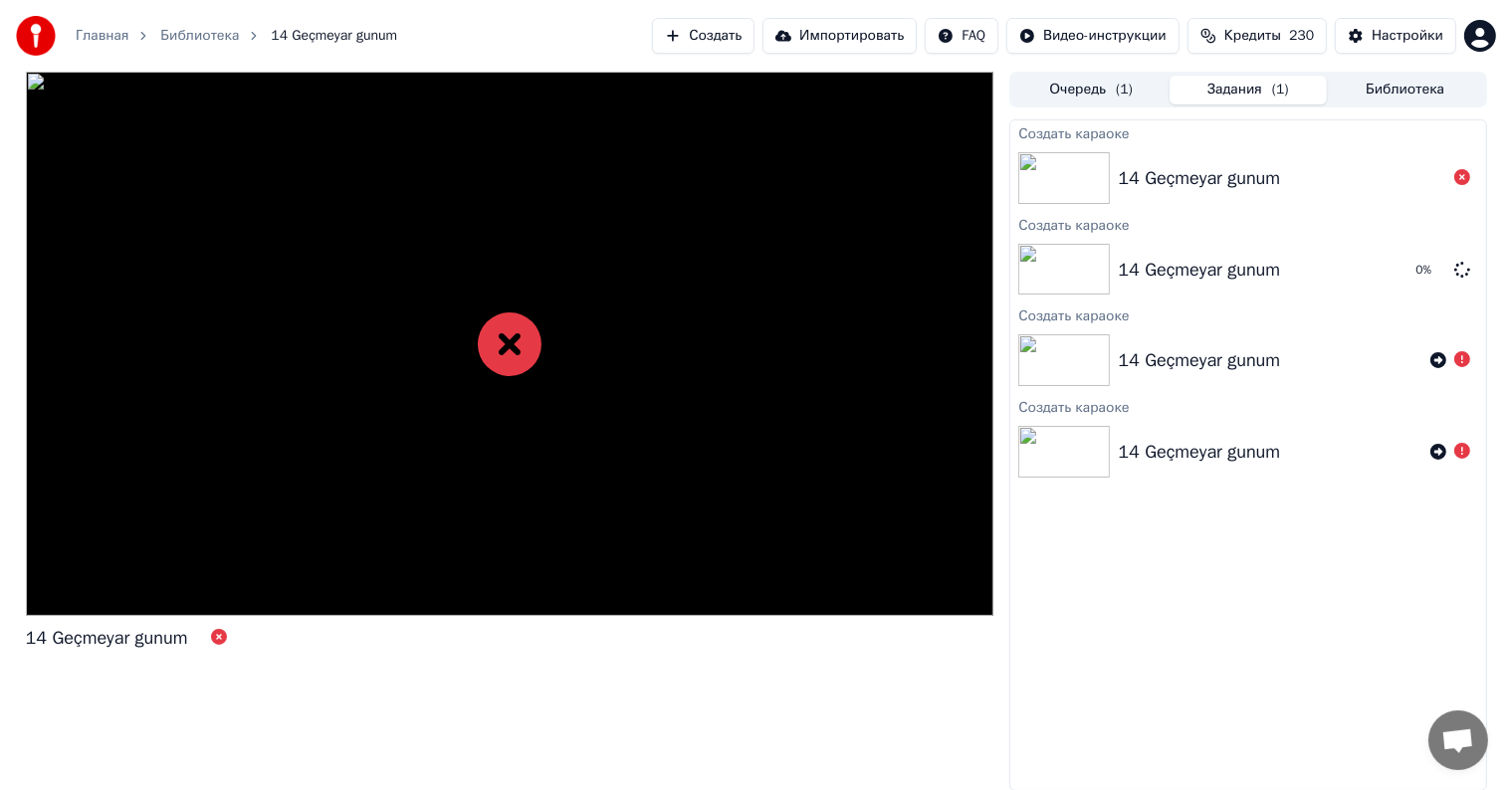 click on "Создать караоке 14 Geçmeyar gunum Создать караоке 14 Geçmeyar gunum 0 % Создать караоке 14 Geçmeyar gunum Создать караоке 14 Geçmeyar gunum" at bounding box center (1247, 455) 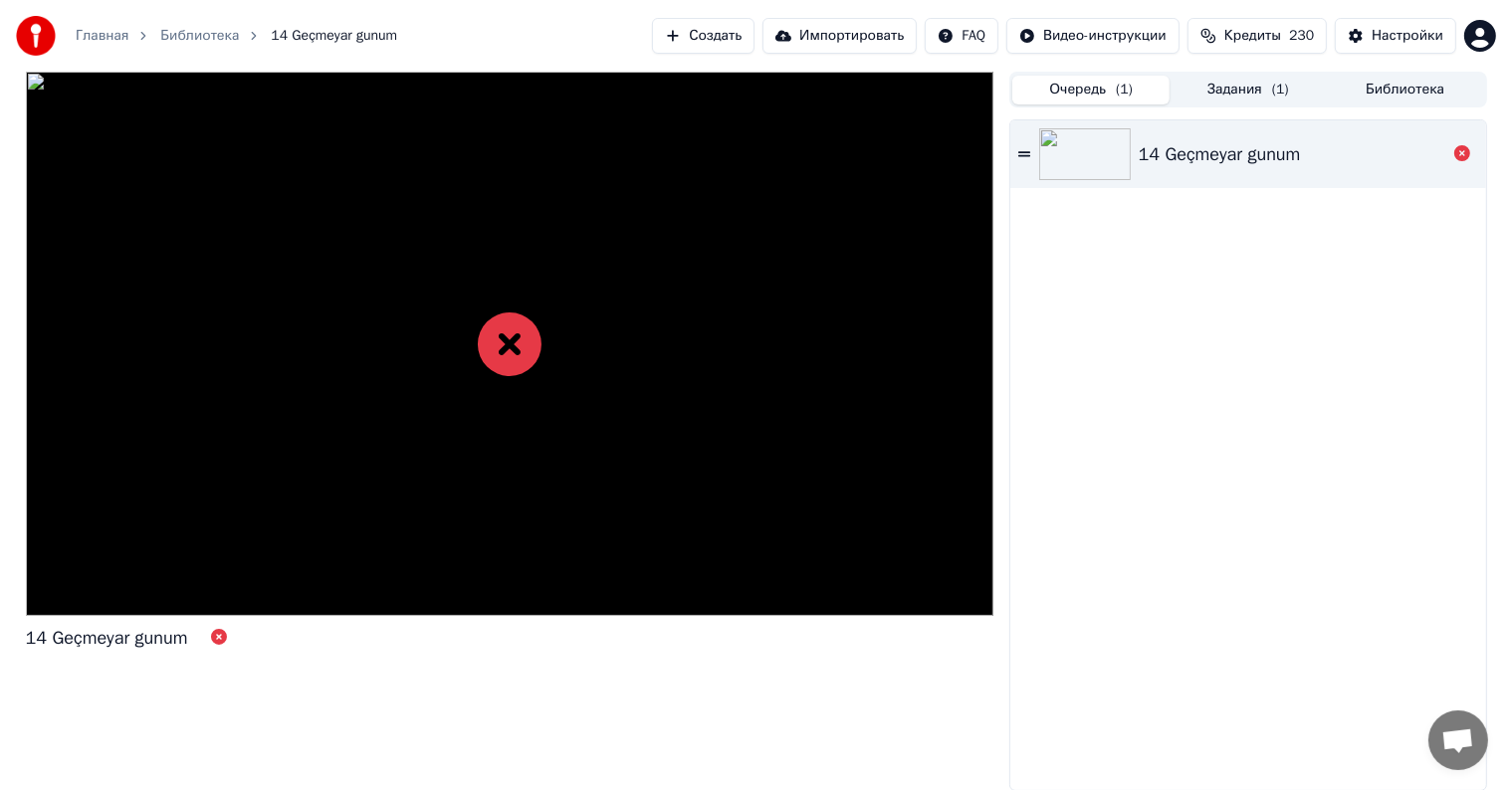 click 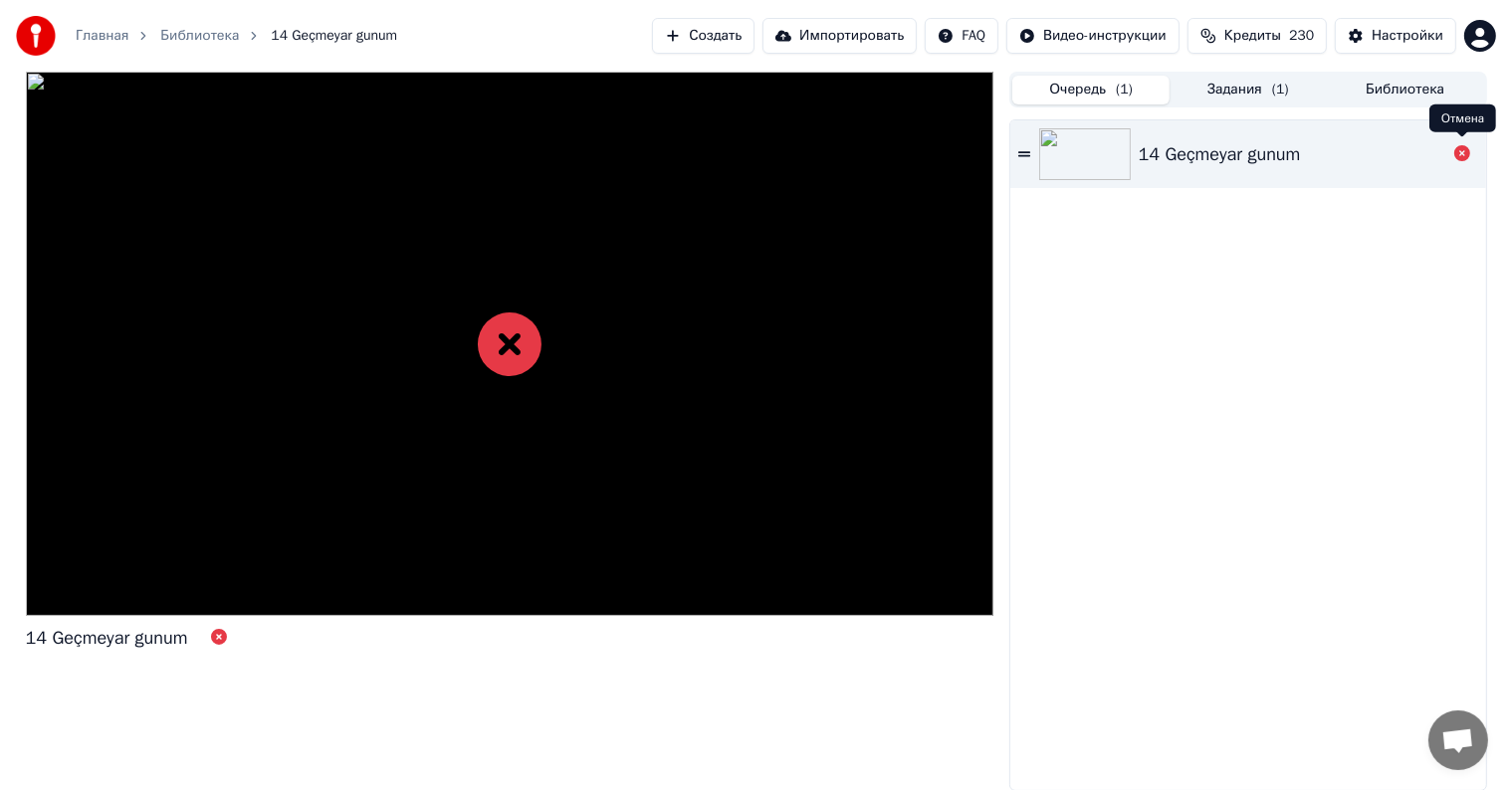 click 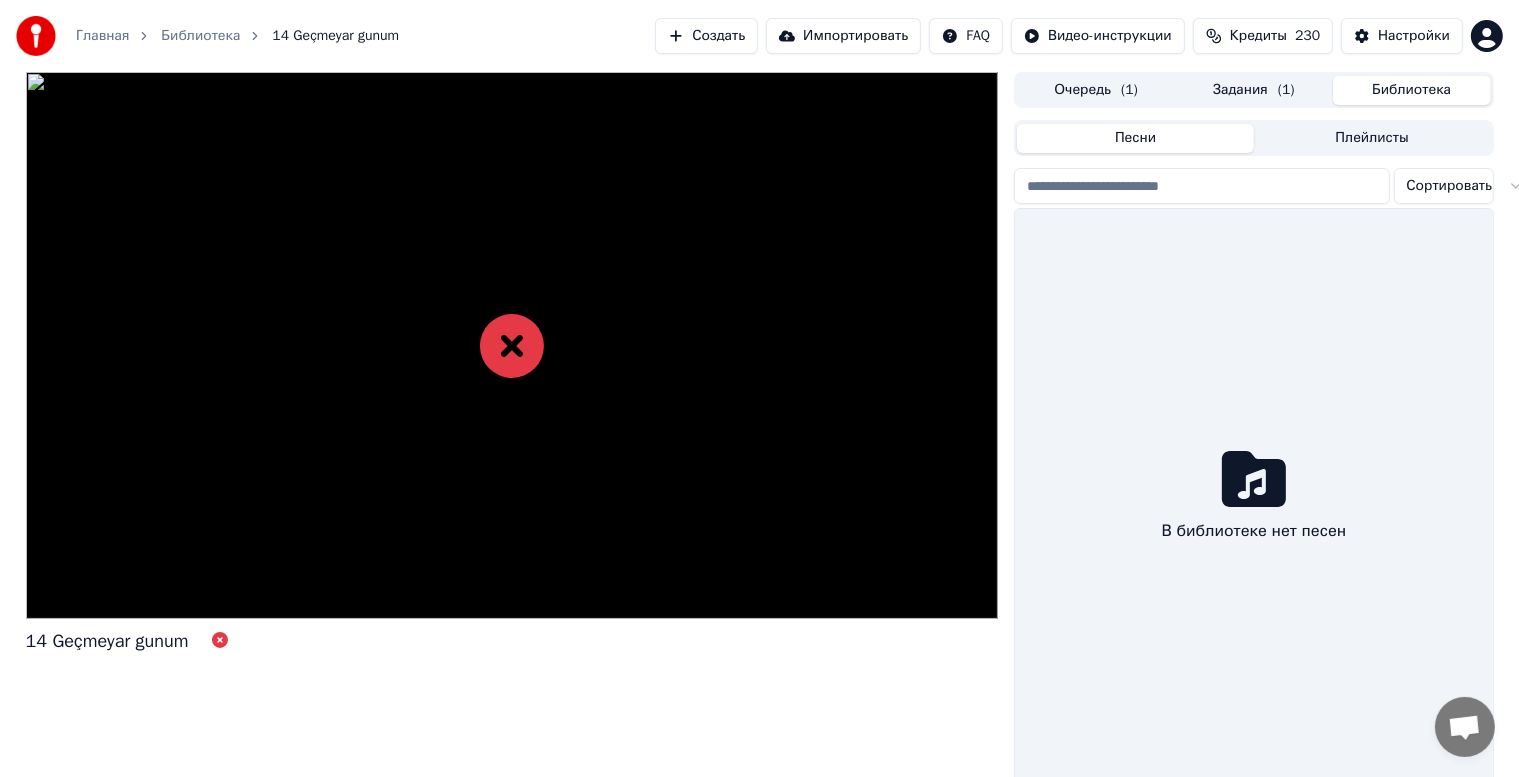 click on "Библиотека" at bounding box center (1412, 90) 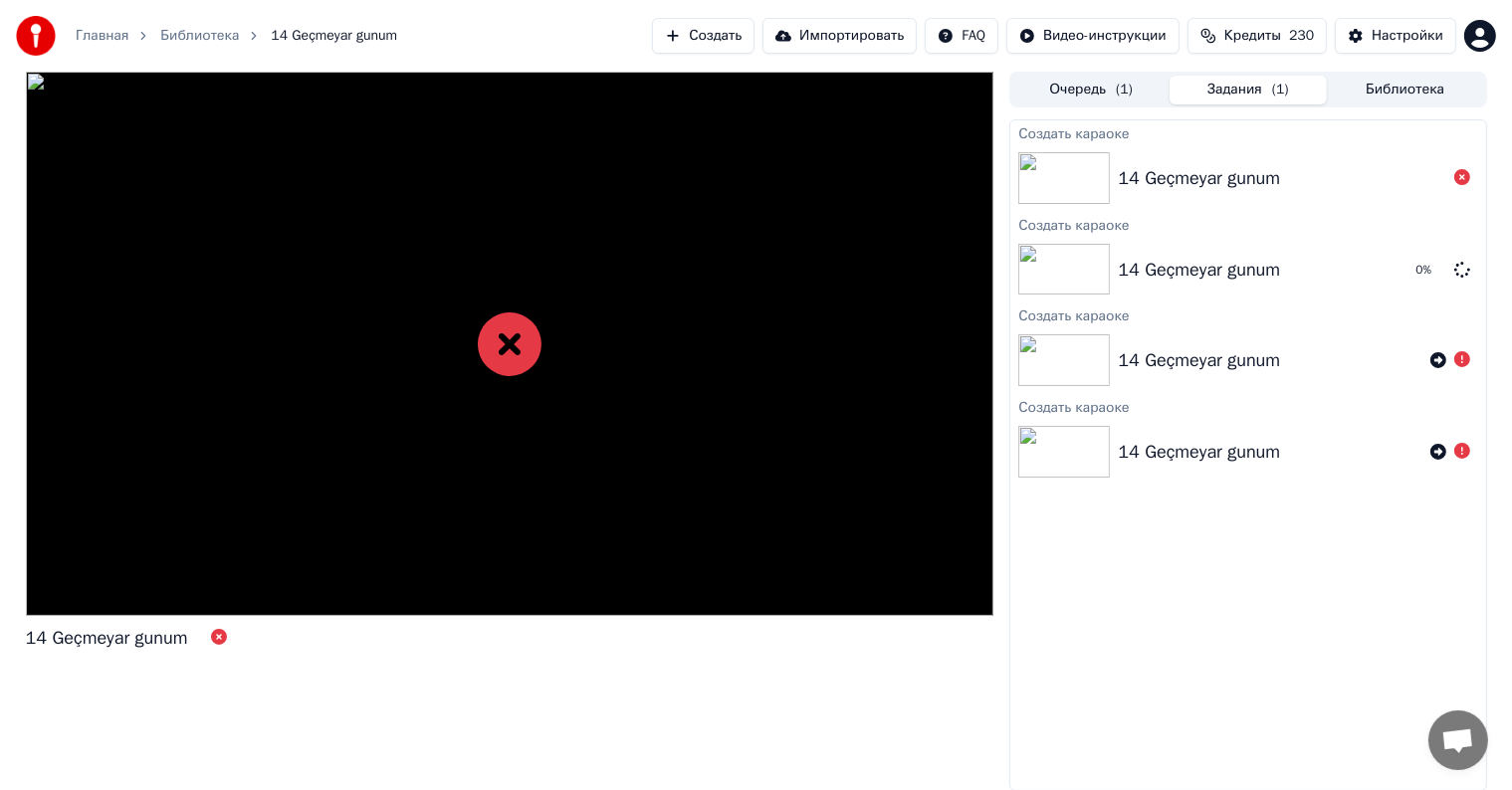 click on "Задания ( 1 )" at bounding box center (1248, 90) 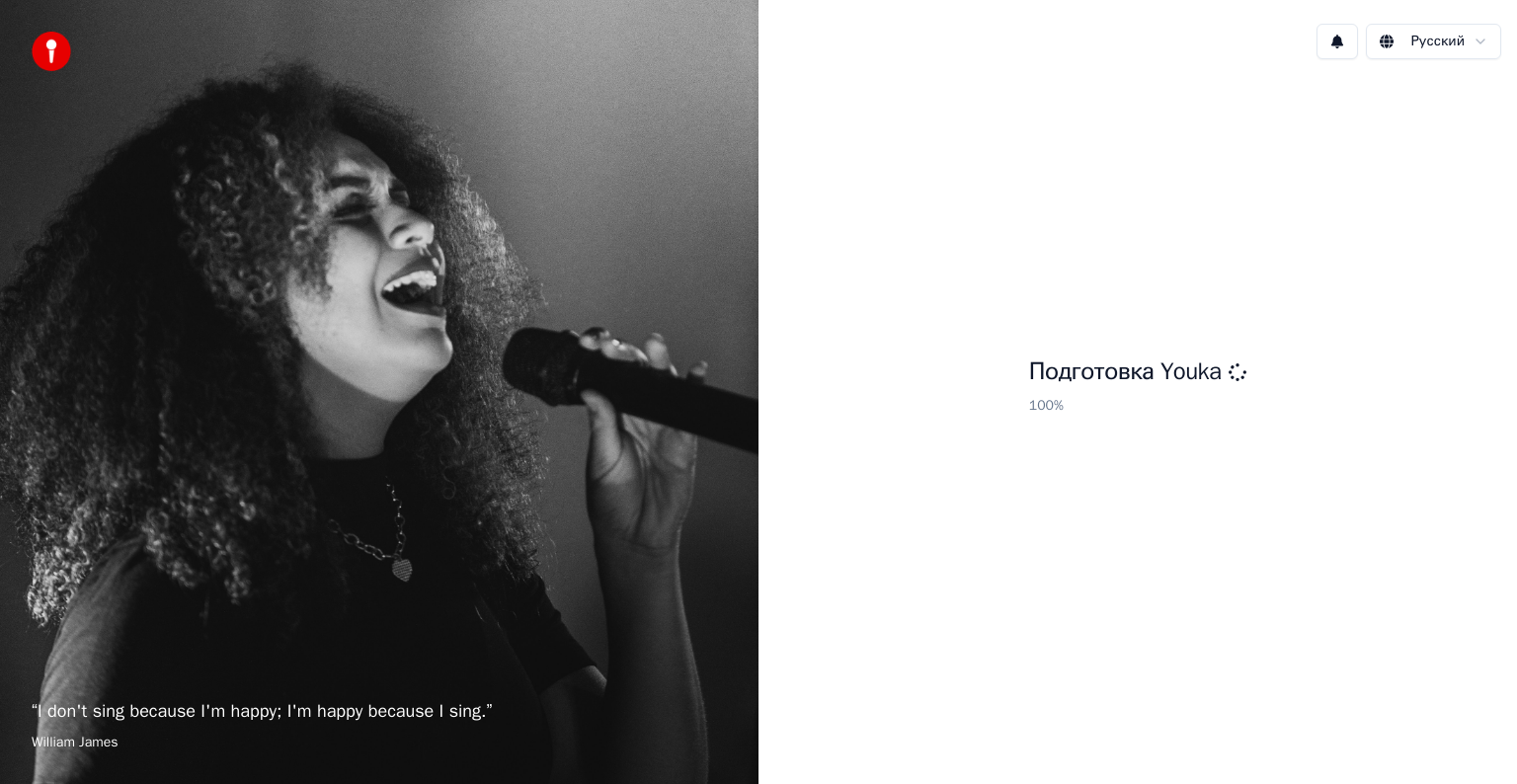 scroll, scrollTop: 0, scrollLeft: 0, axis: both 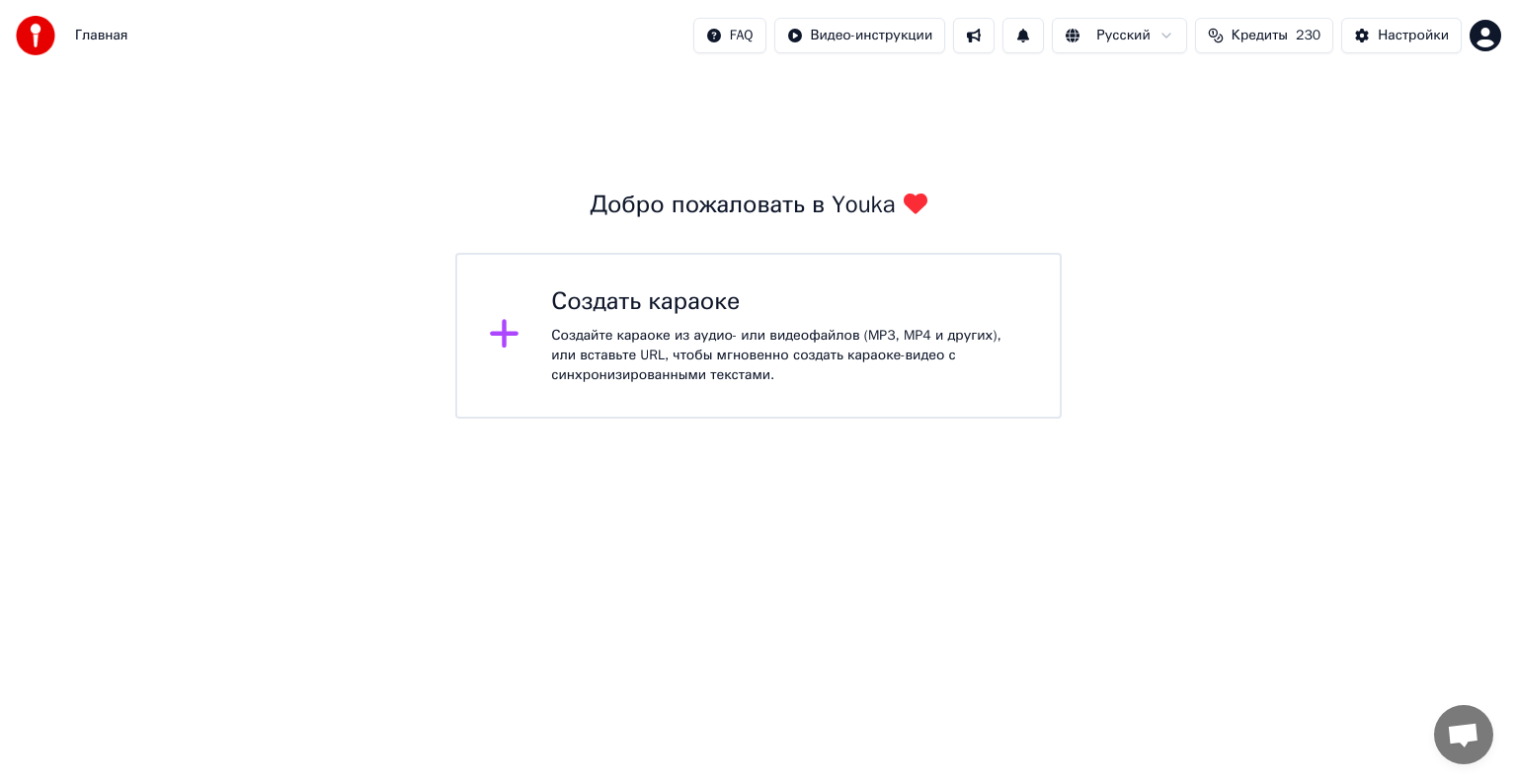 click on "Создать караоке Создайте караоке из аудио- или видеофайлов (MP3, MP4 и других), или вставьте URL, чтобы мгновенно создать караоке-видео с синхронизированными текстами." at bounding box center (758, 336) 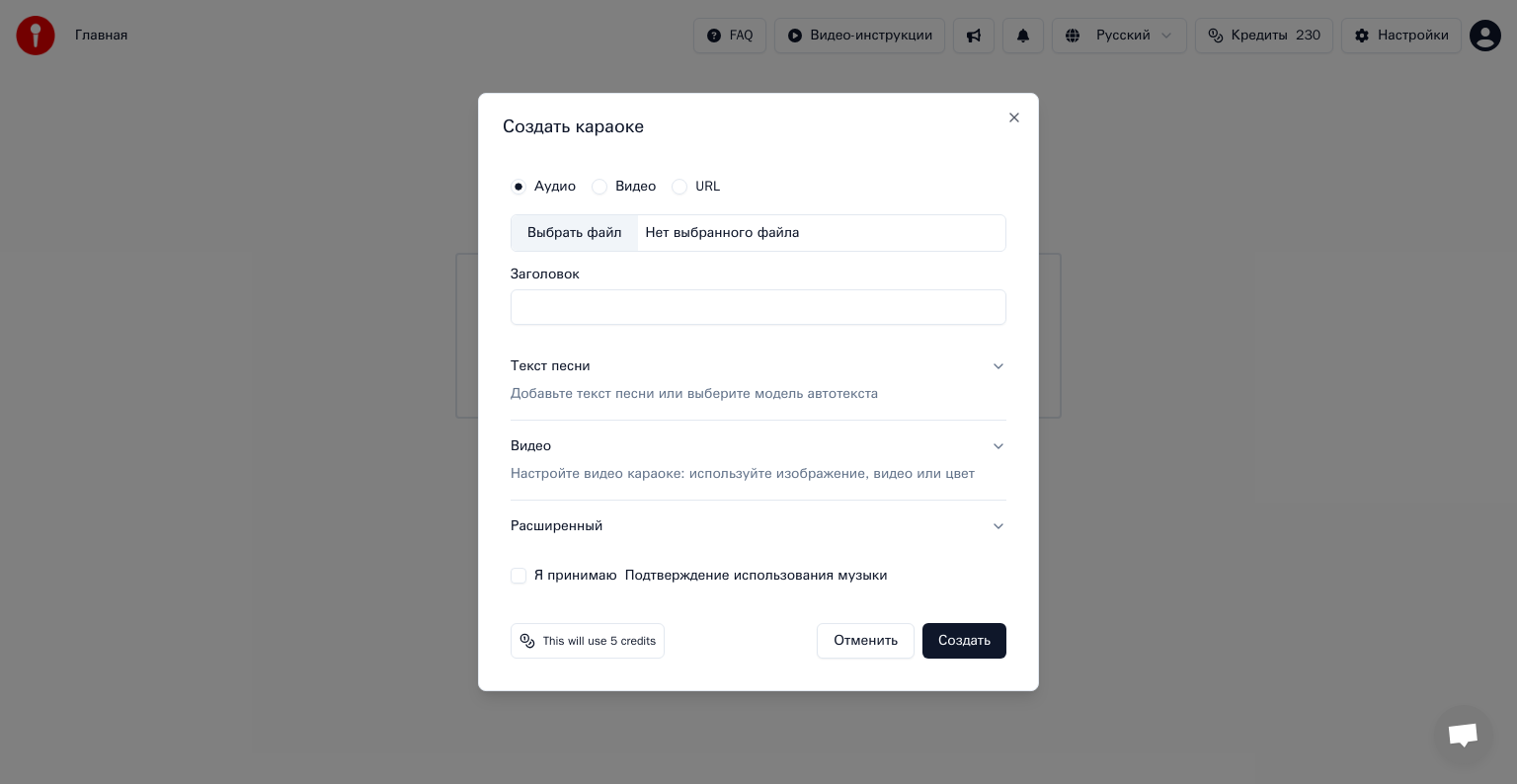 click on "Выбрать файл" at bounding box center (575, 233) 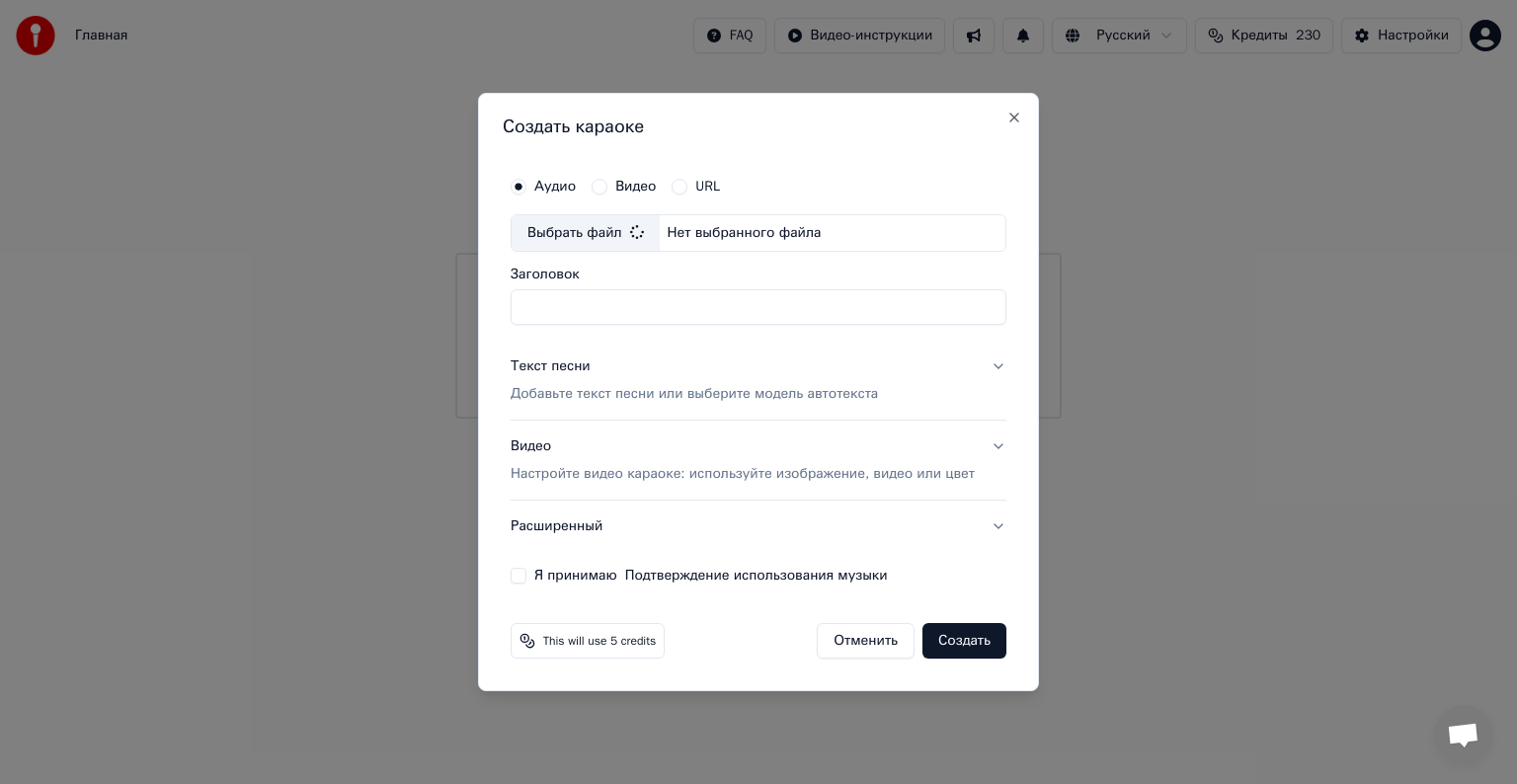 type on "**********" 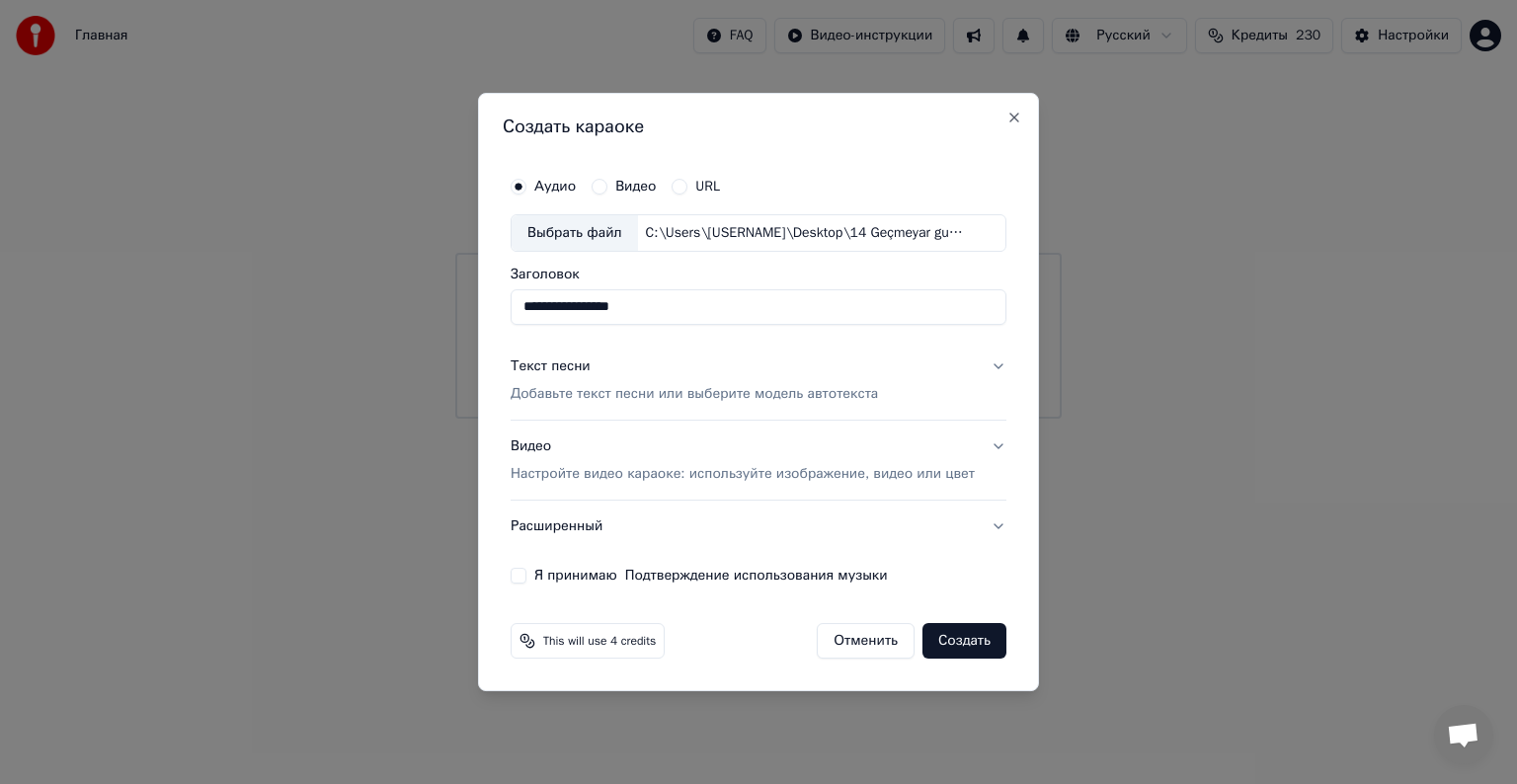 click on "Текст песни" at bounding box center [550, 366] 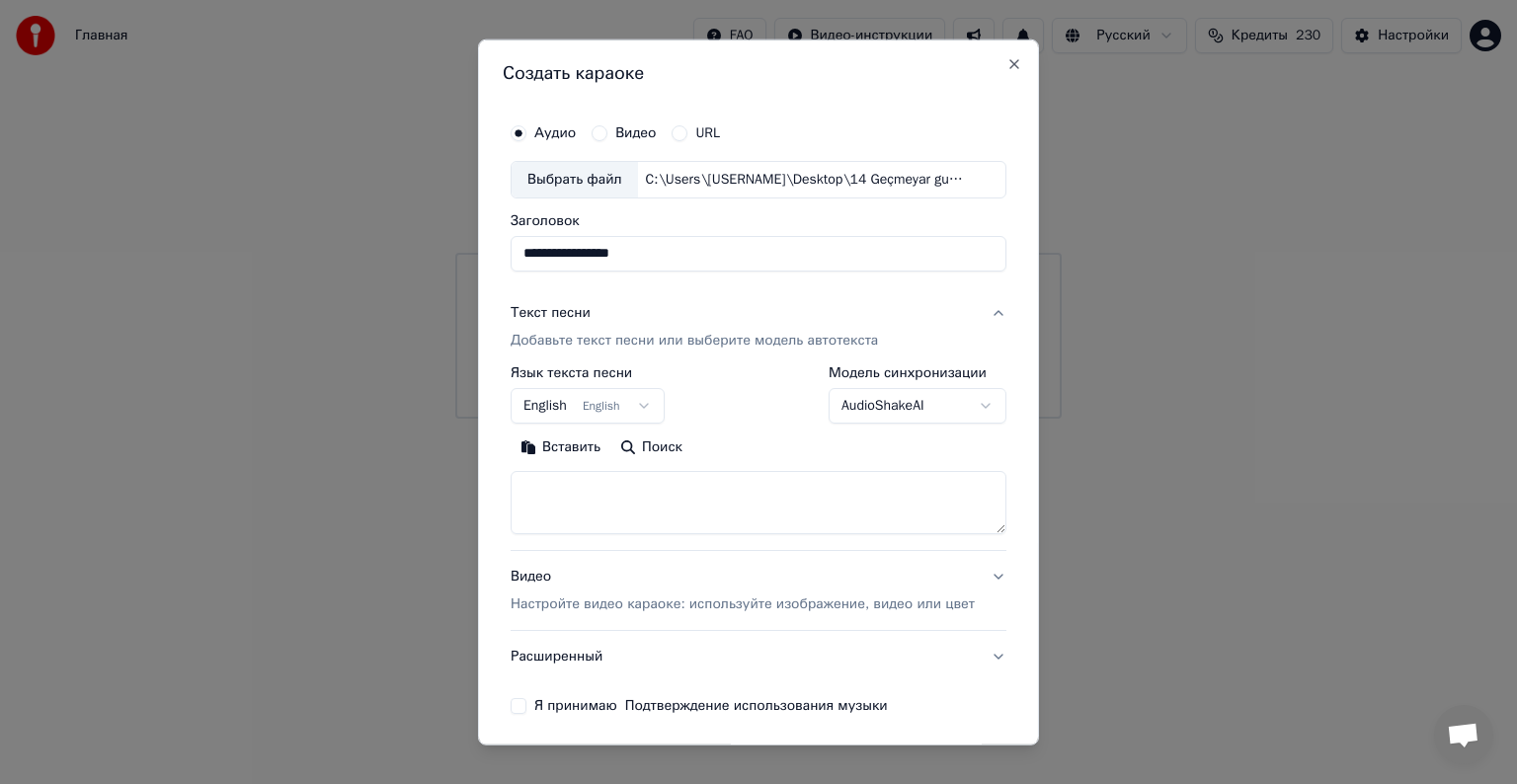 click on "Вставить" at bounding box center [560, 447] 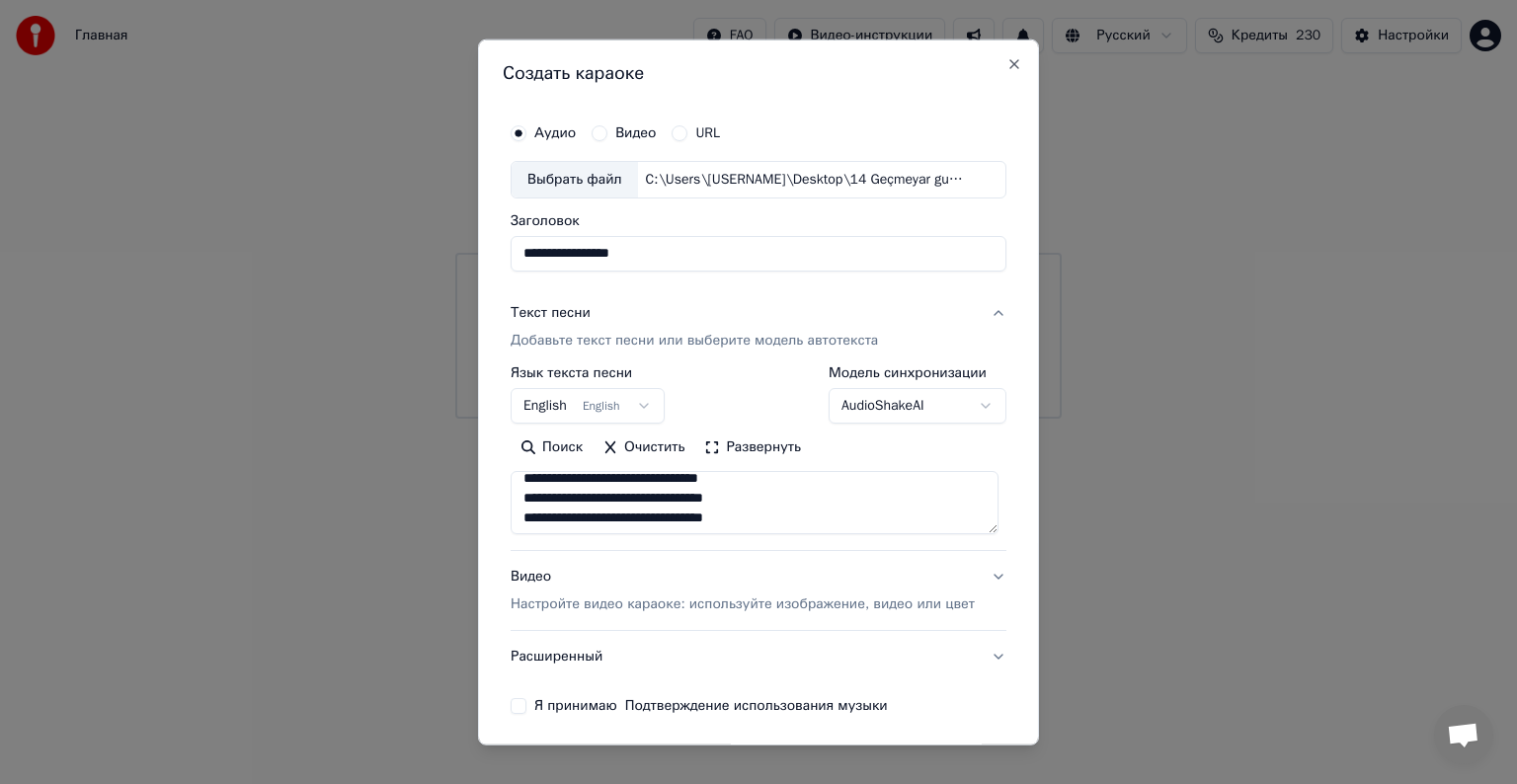 scroll, scrollTop: 566, scrollLeft: 0, axis: vertical 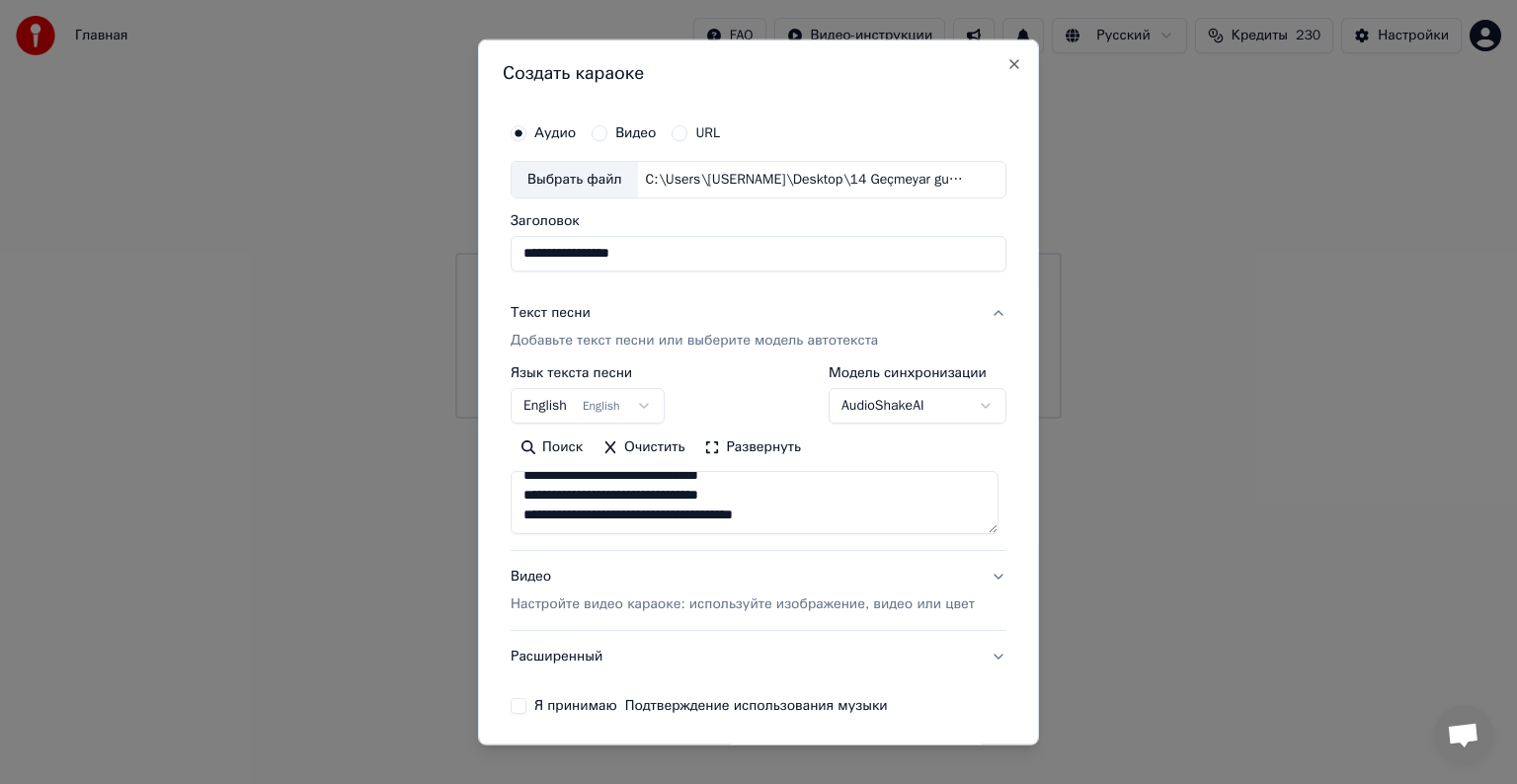 click on "Видео Настройте видео караоке: используйте изображение, видео или цвет" at bounding box center [743, 590] 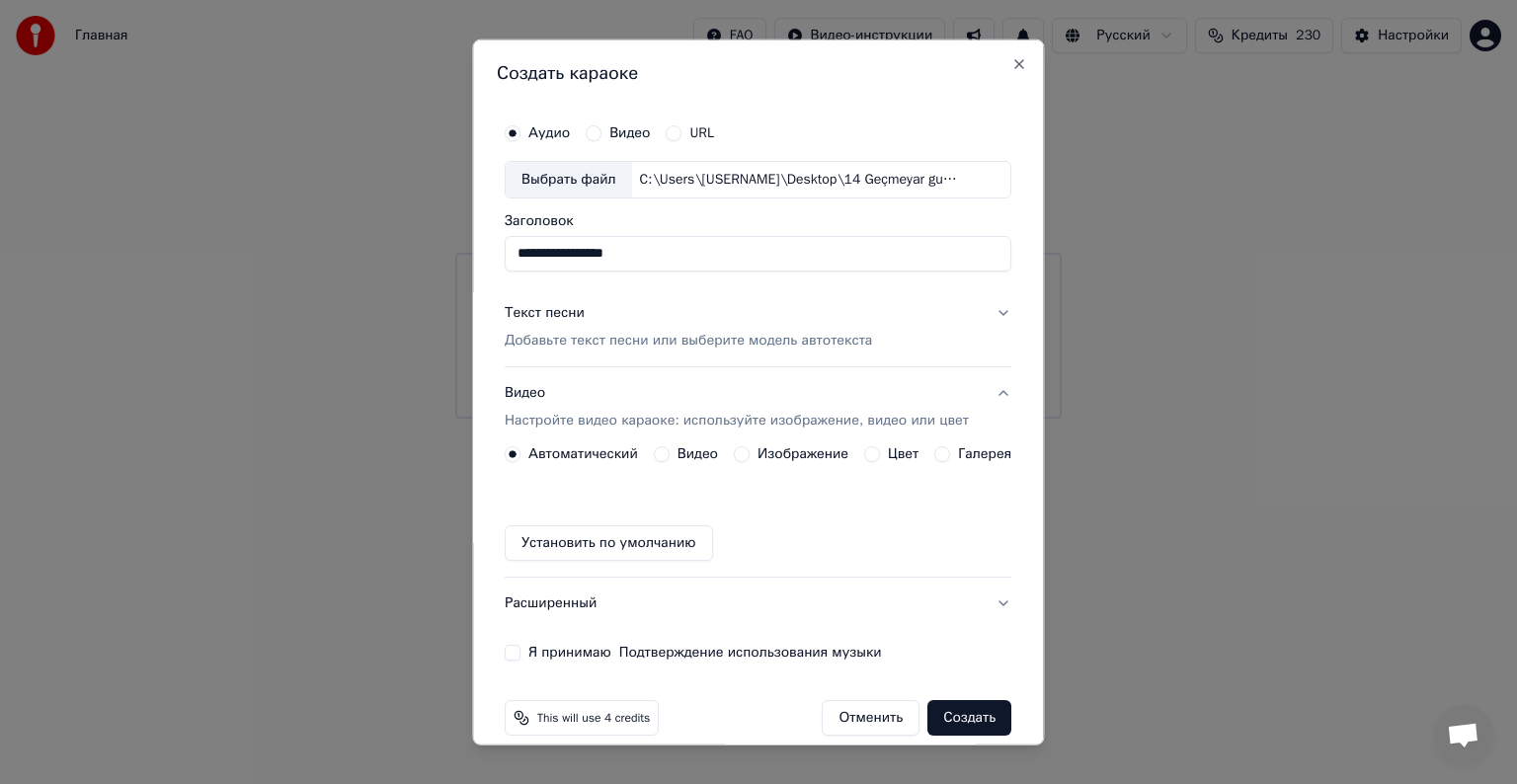 click on "Изображение" at bounding box center [742, 454] 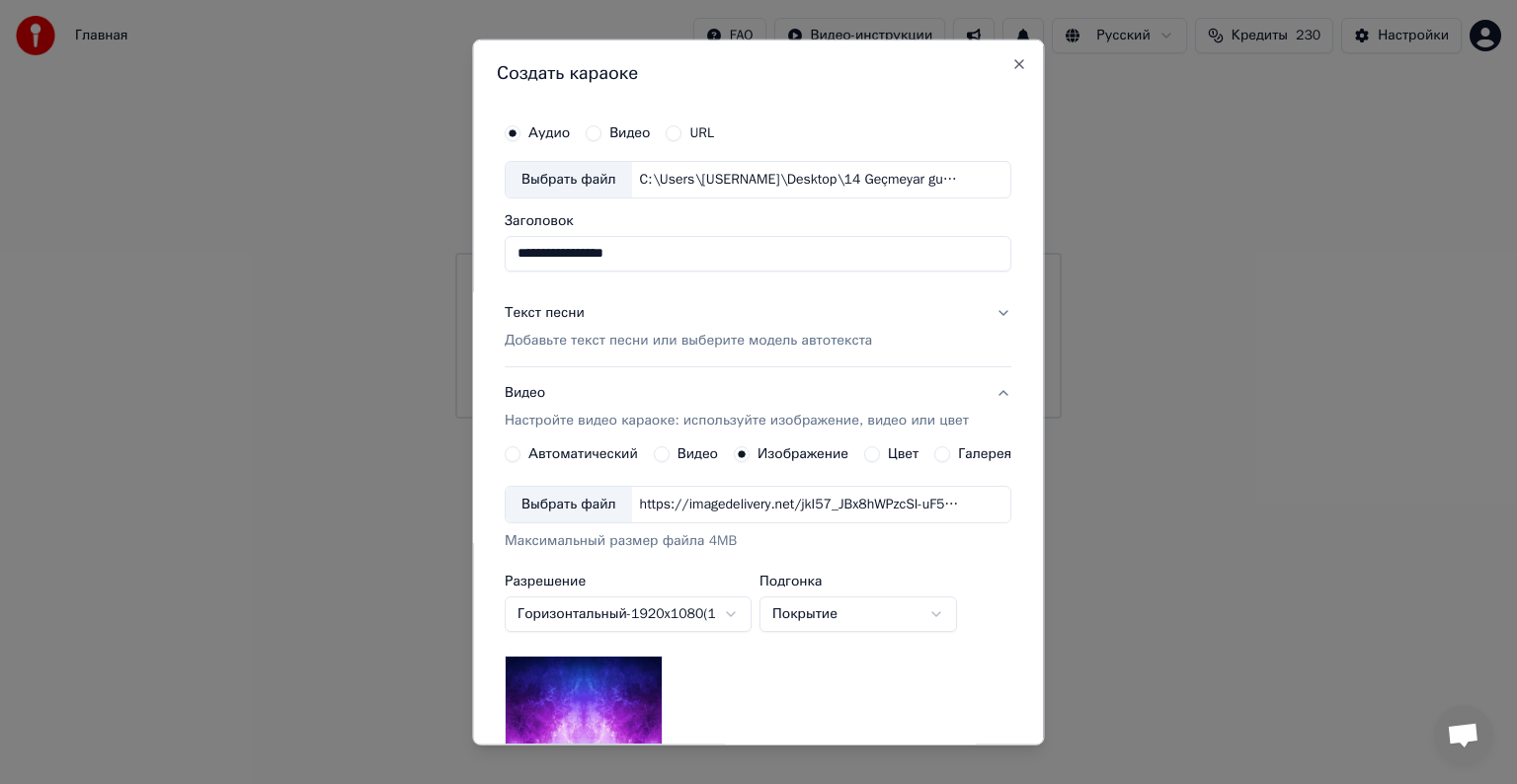 click on "Выбрать файл" at bounding box center [569, 505] 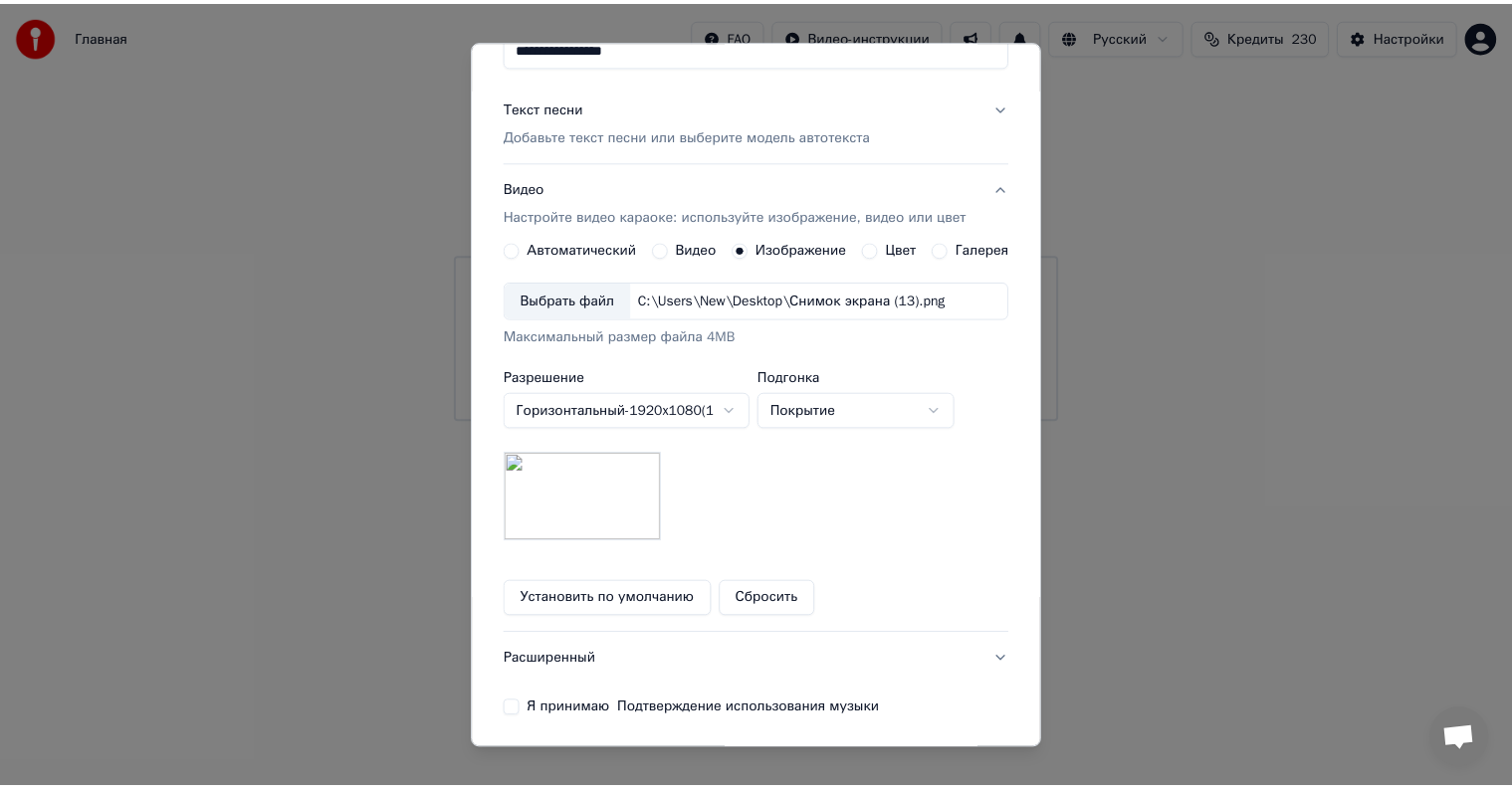 scroll, scrollTop: 283, scrollLeft: 0, axis: vertical 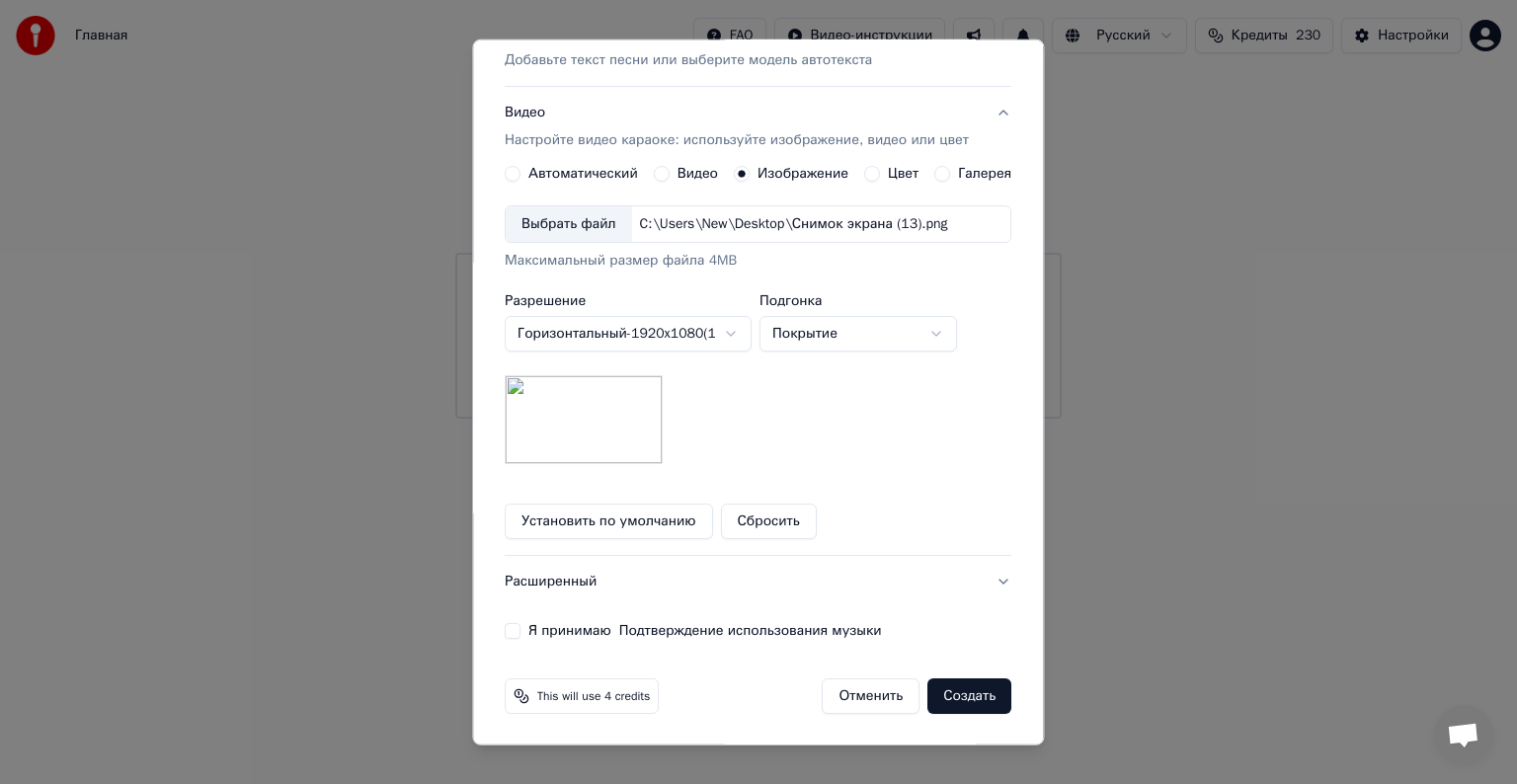 click on "Я принимаю   Подтверждение использования музыки" at bounding box center [758, 631] 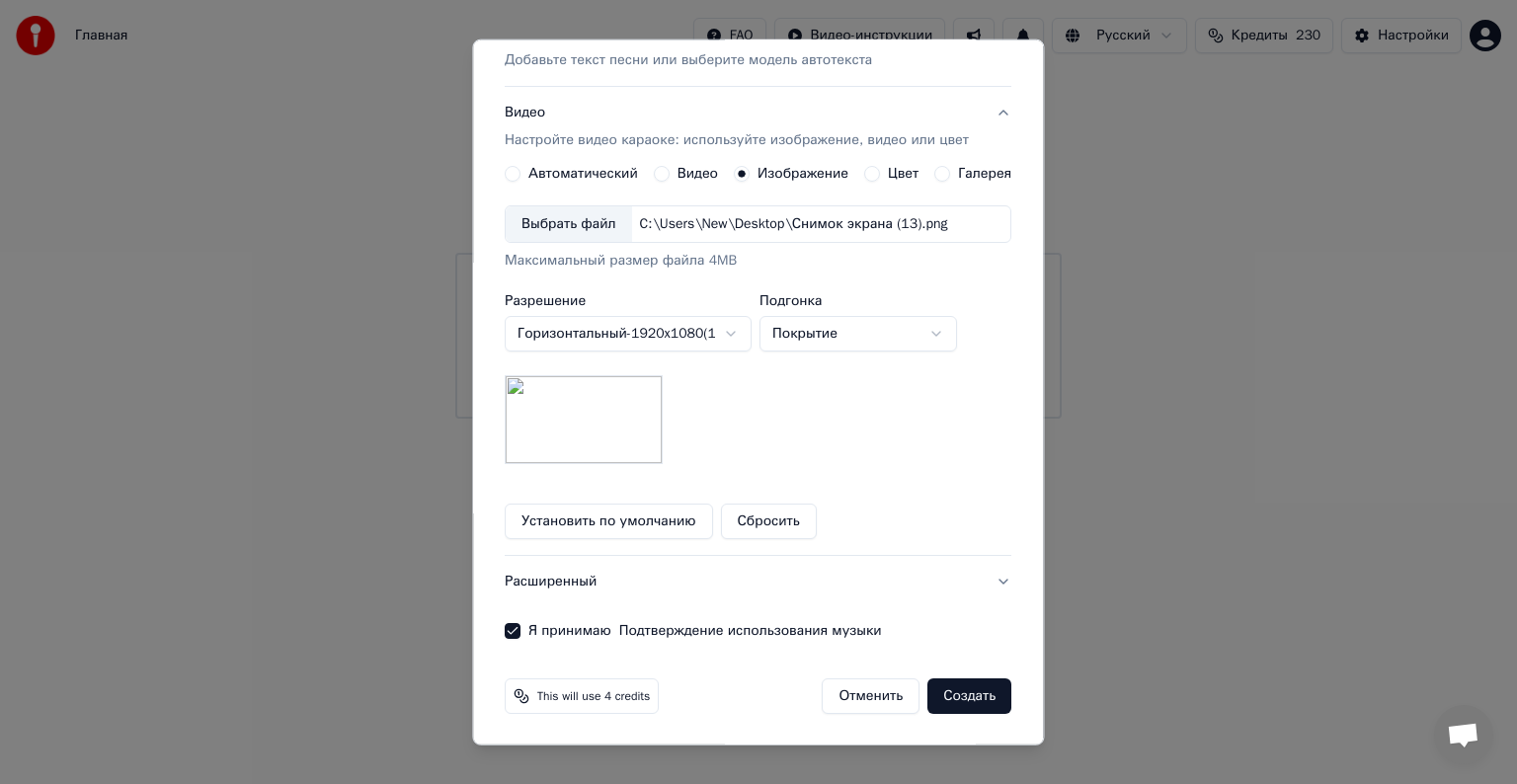click on "Создать" at bounding box center (970, 696) 